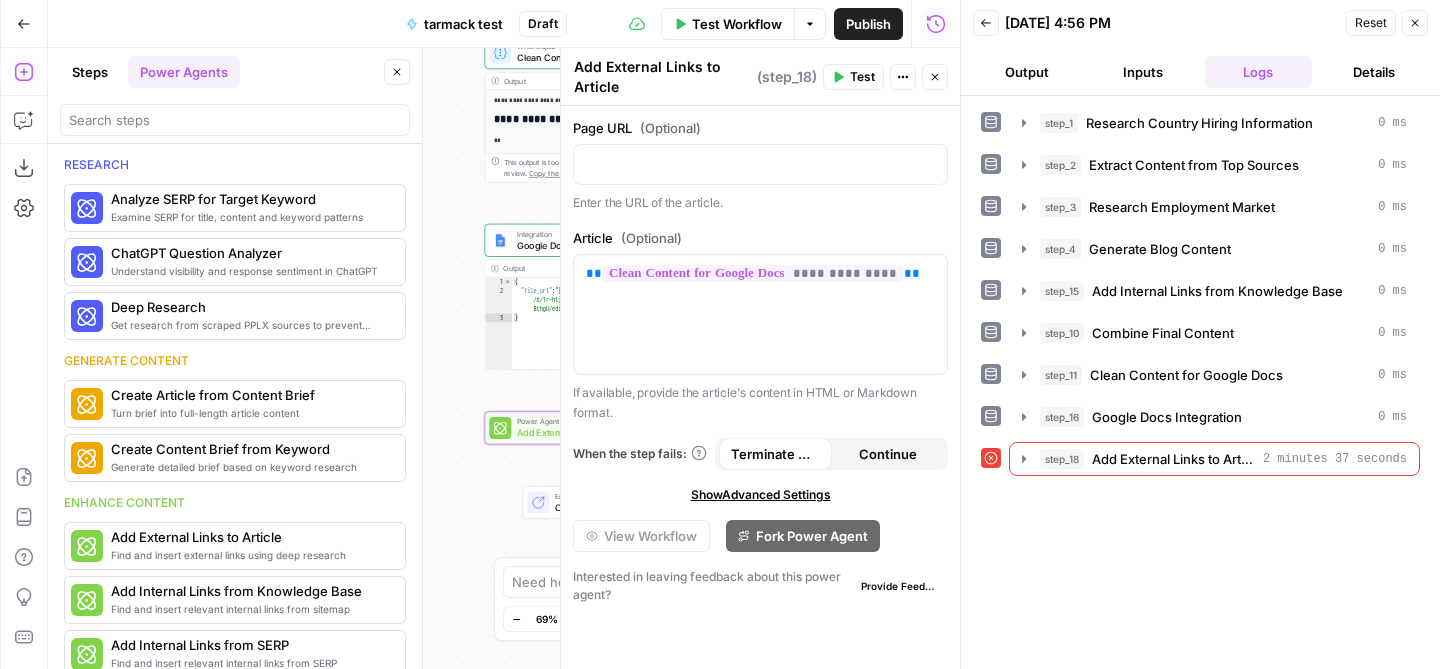 scroll, scrollTop: 0, scrollLeft: 0, axis: both 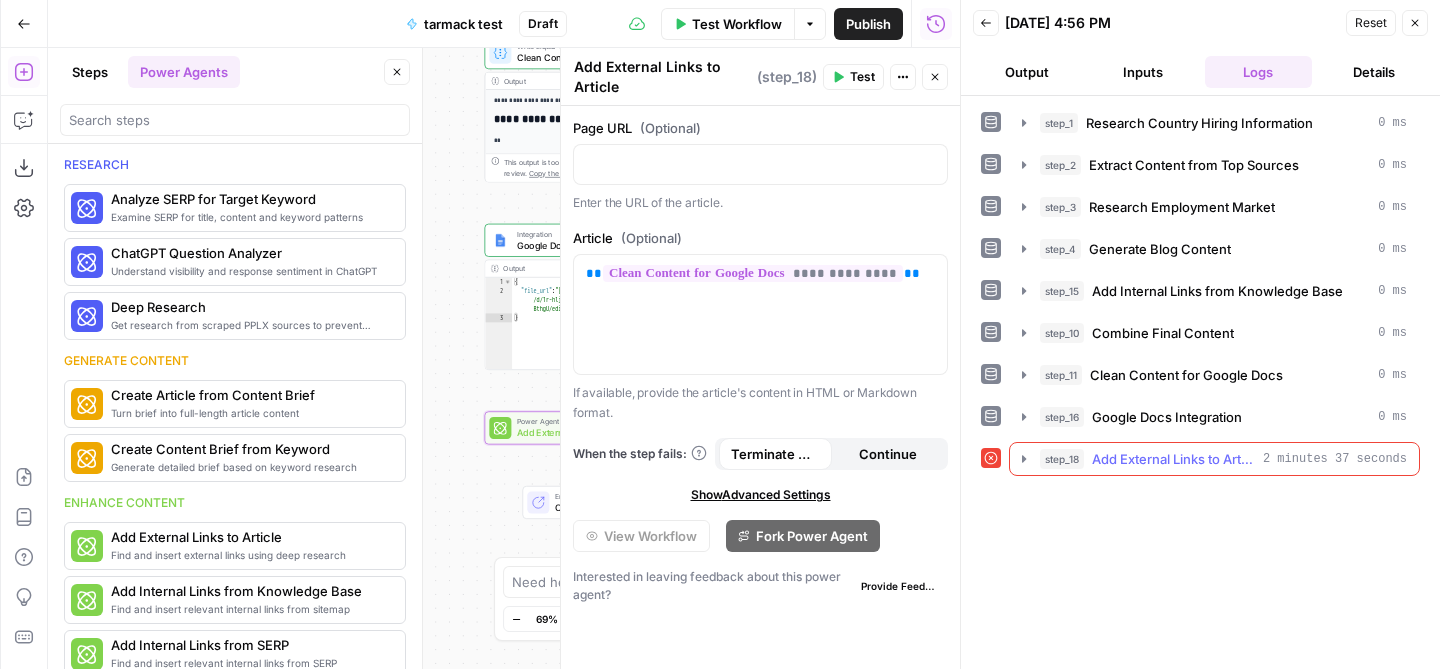 click on "Add External Links to Article" at bounding box center (1173, 459) 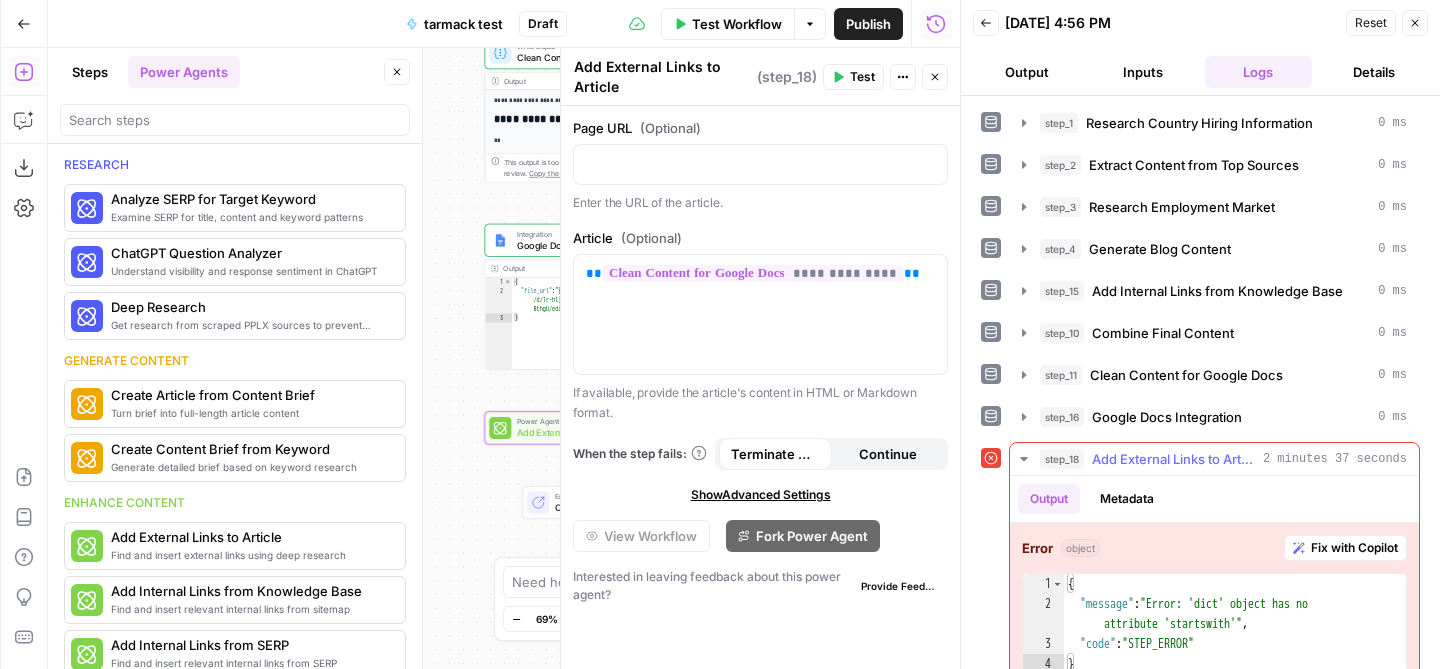 scroll, scrollTop: 27, scrollLeft: 0, axis: vertical 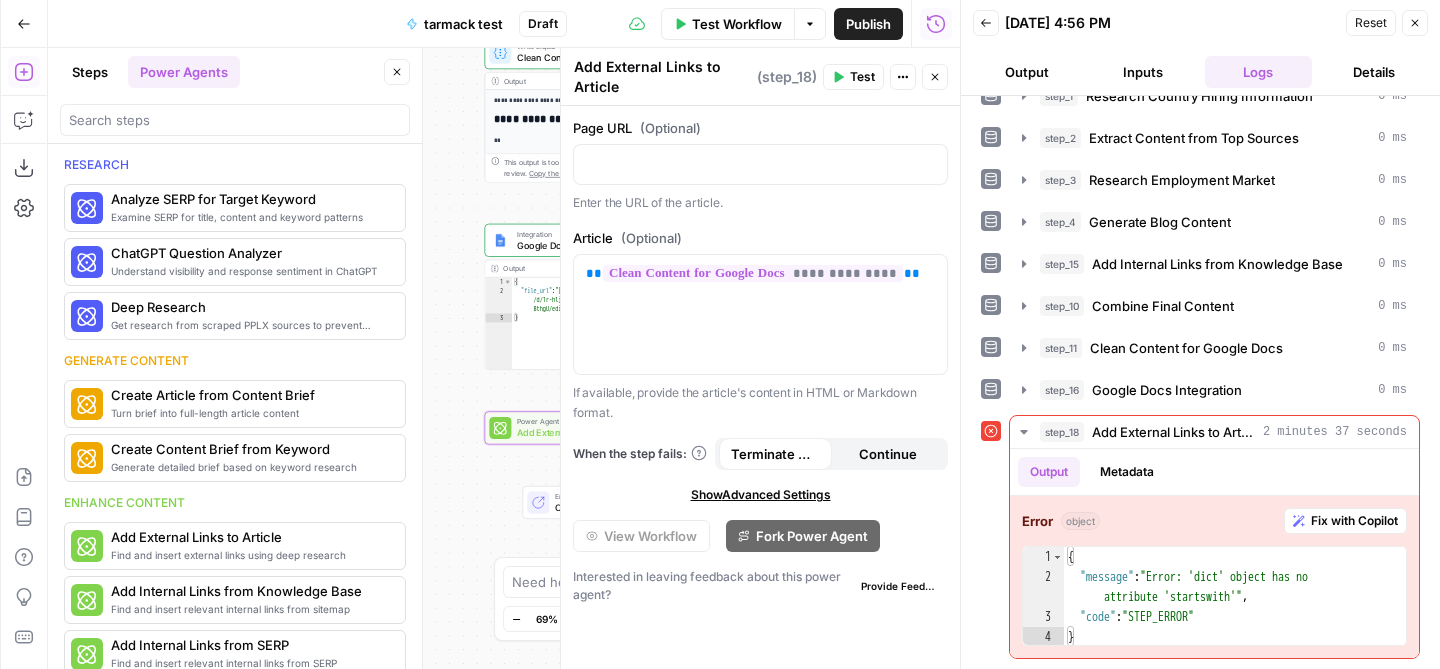click 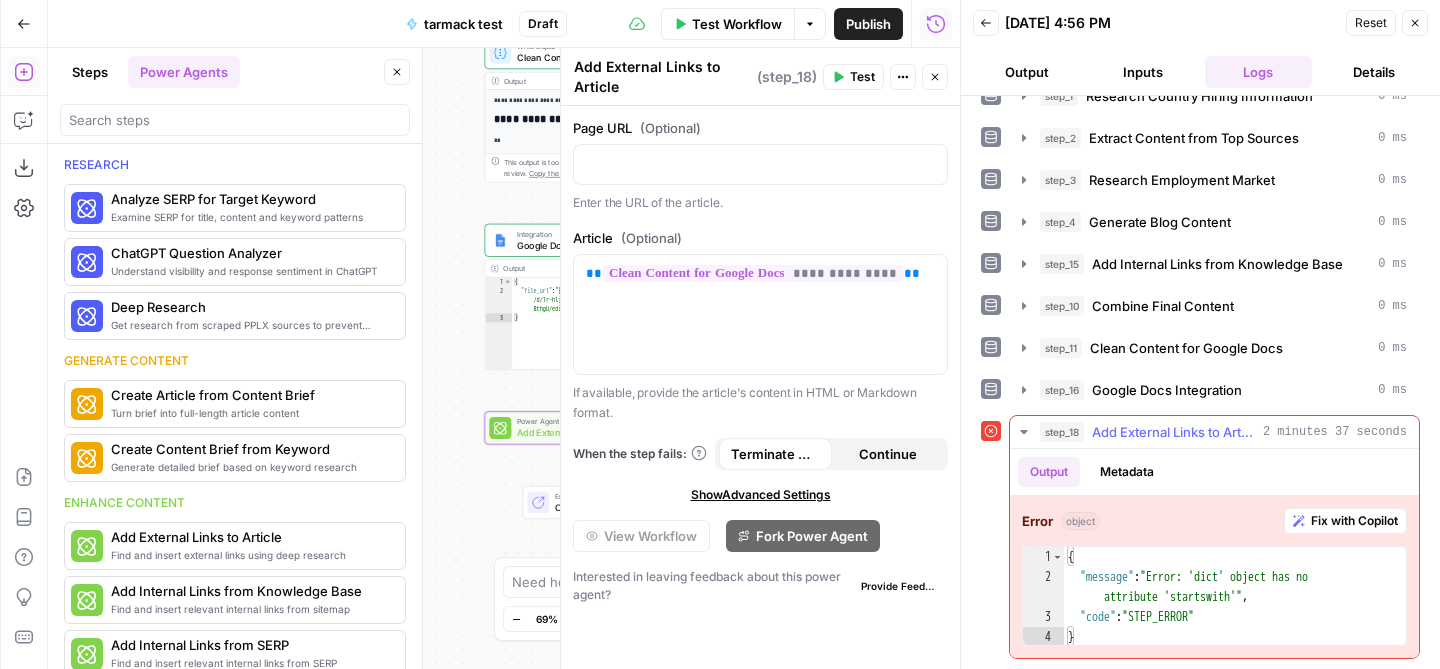 click 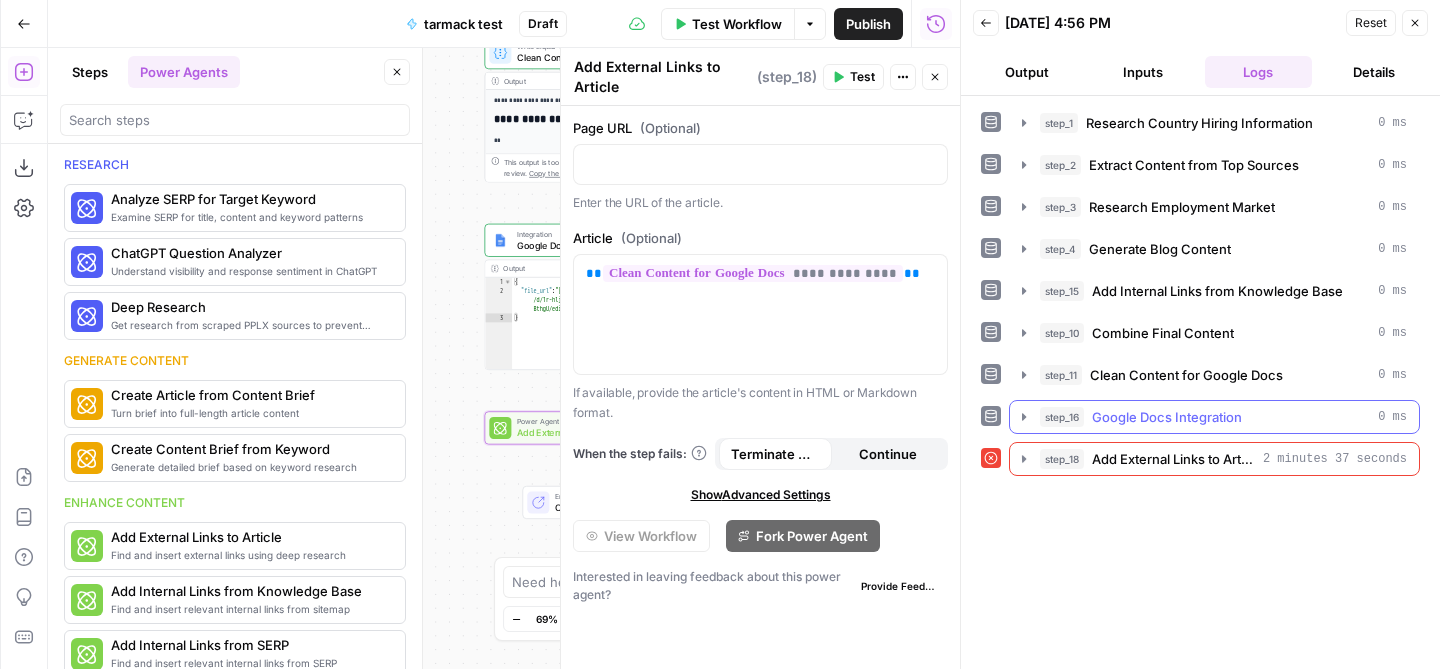 scroll, scrollTop: 0, scrollLeft: 0, axis: both 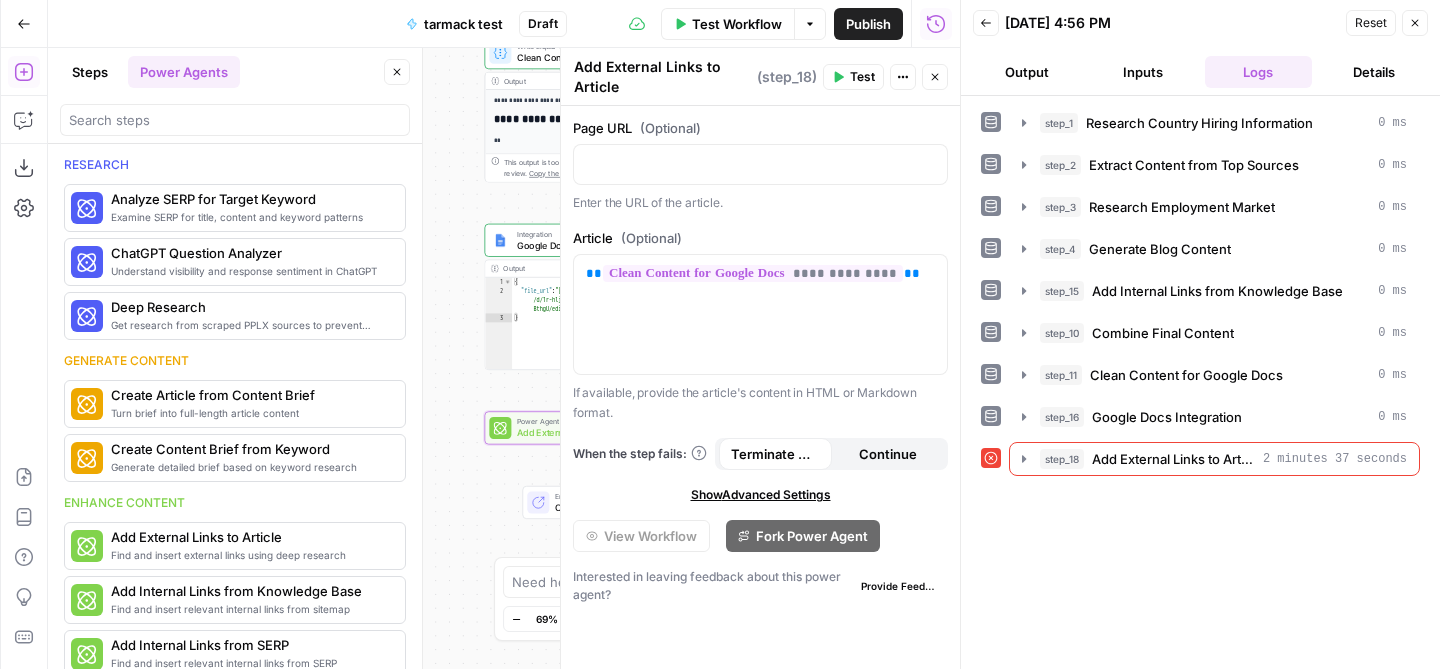 click on "**********" at bounding box center [504, 358] 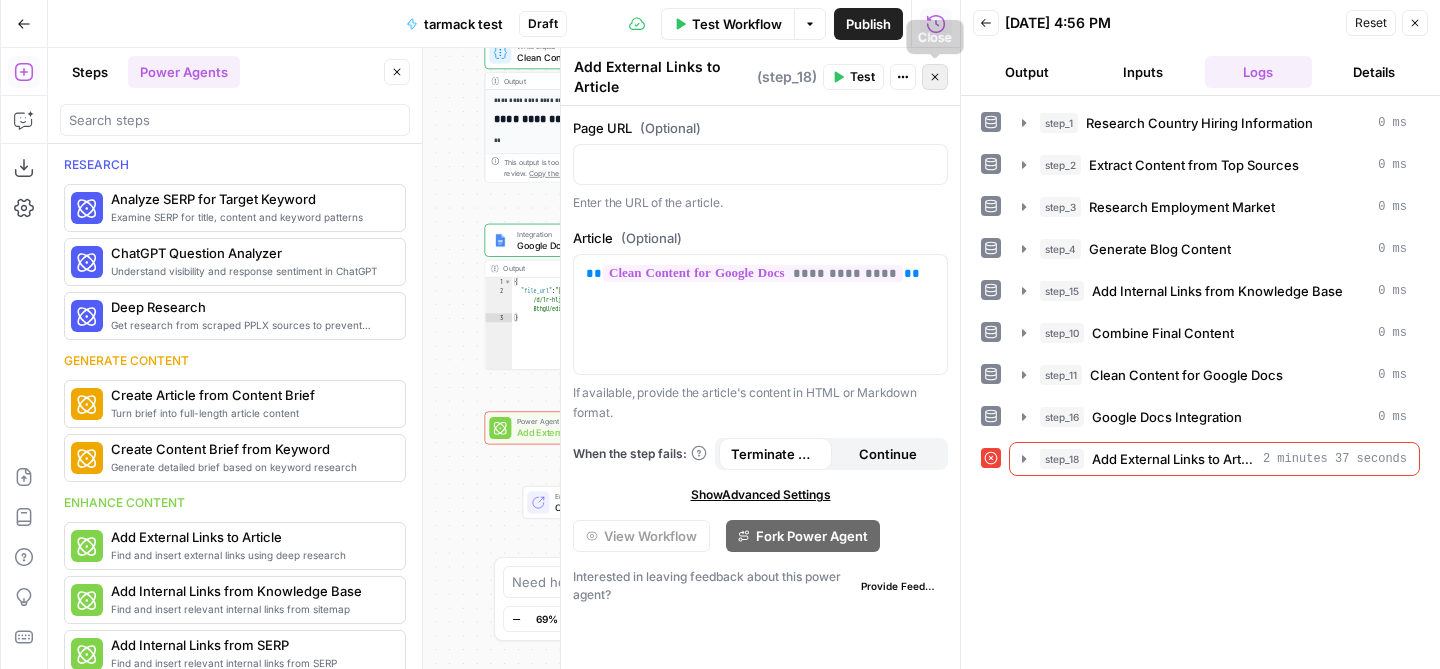 click 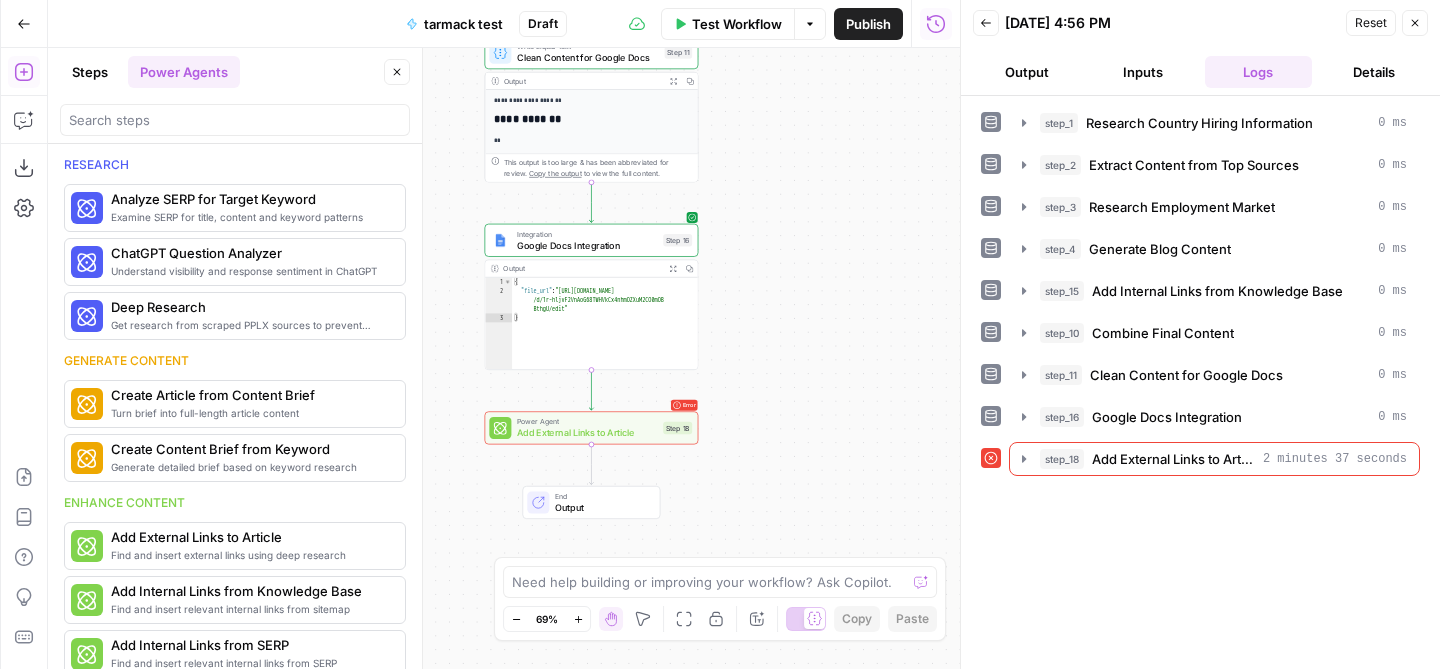 click on "Add External Links to Article" at bounding box center [587, 433] 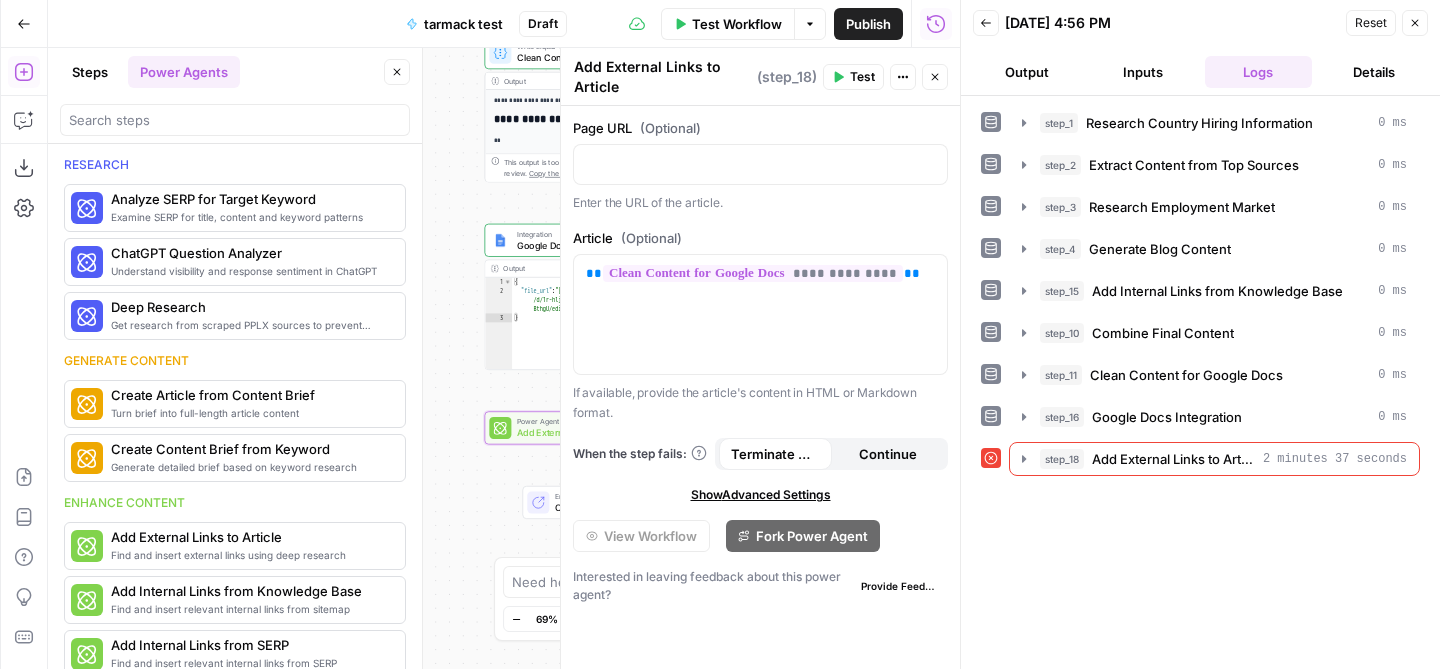 click on "Power Agent" at bounding box center [587, 421] 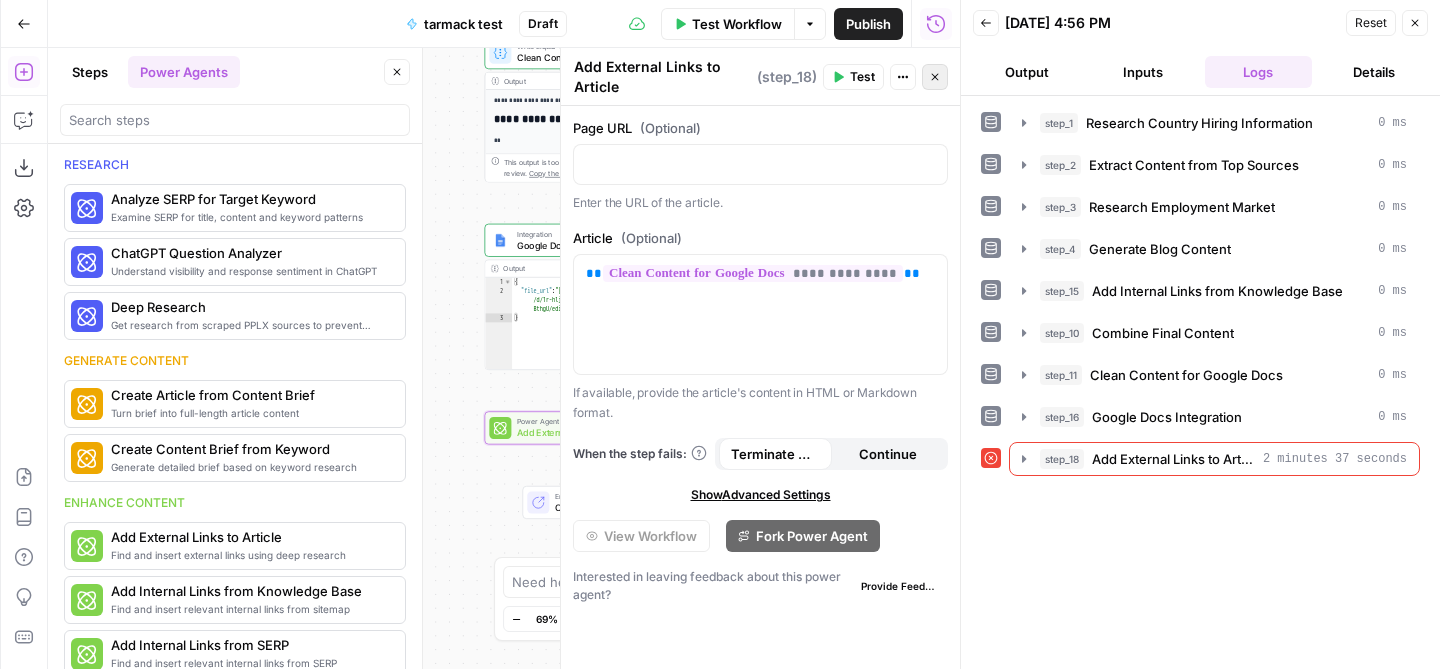 click on "Close" at bounding box center (935, 77) 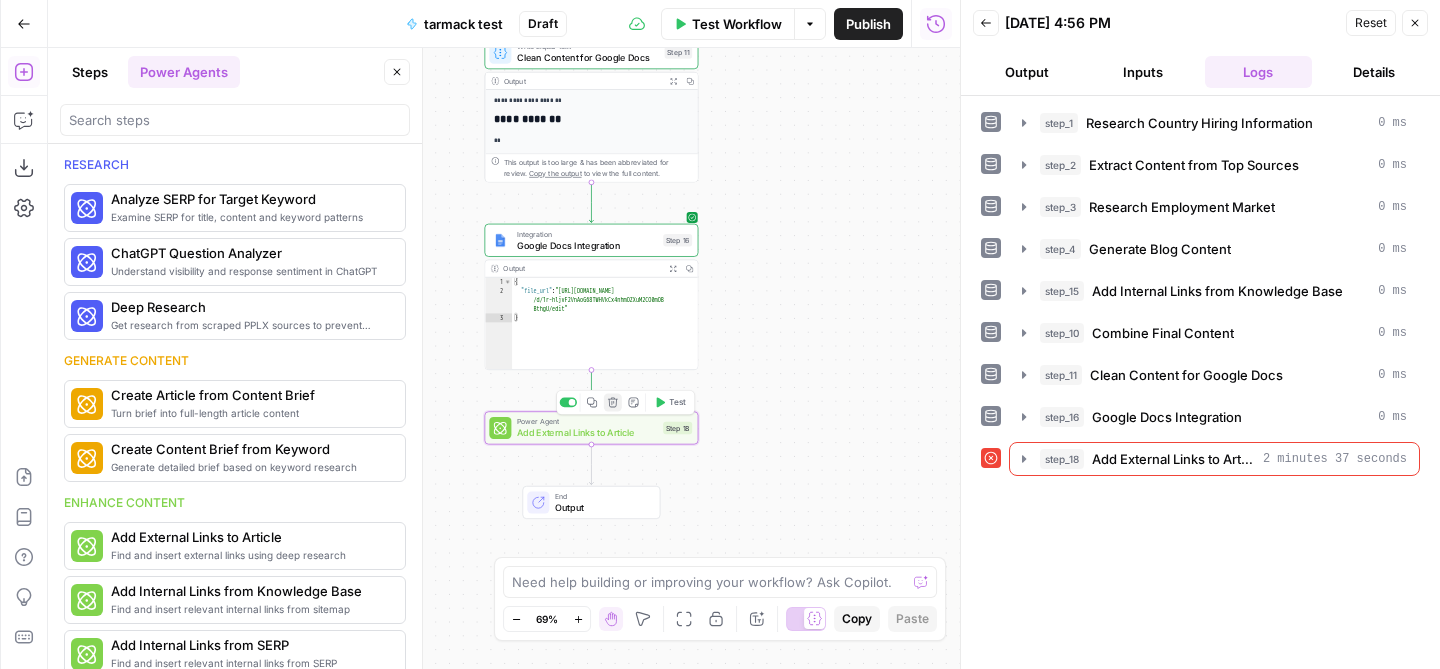 click 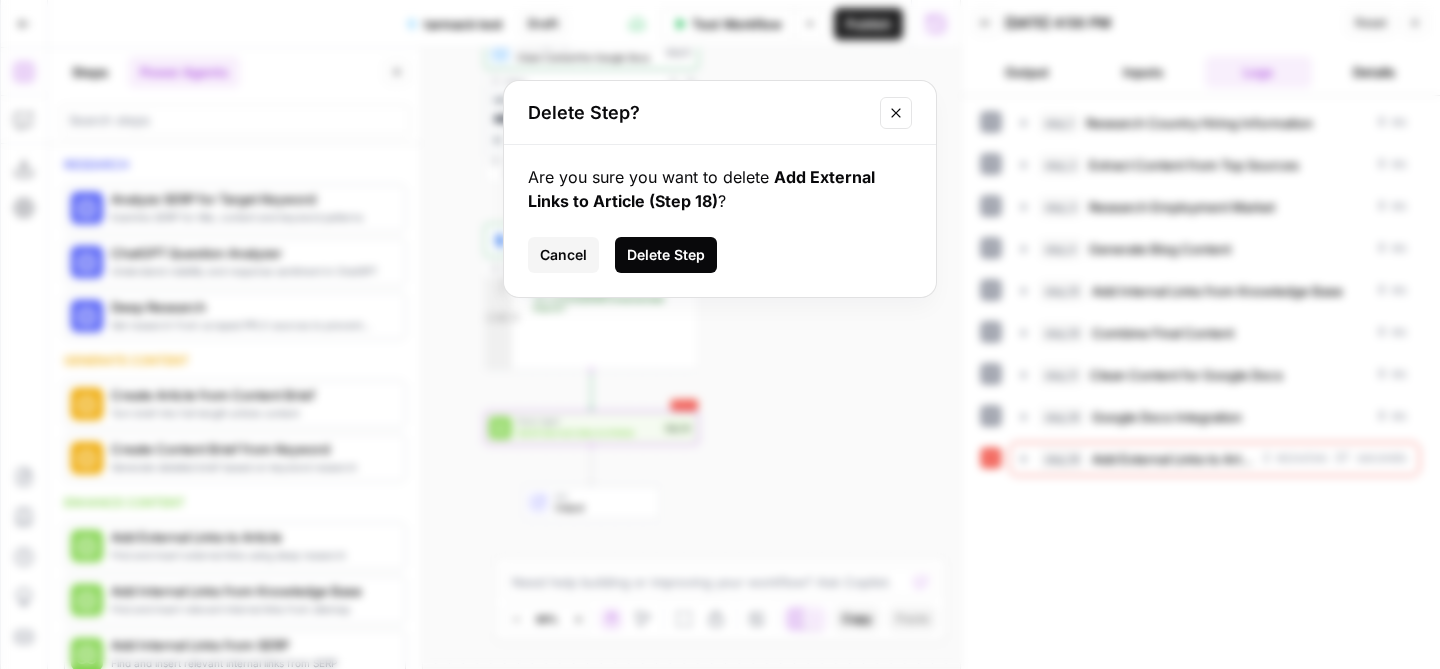 click on "Delete Step" at bounding box center [666, 255] 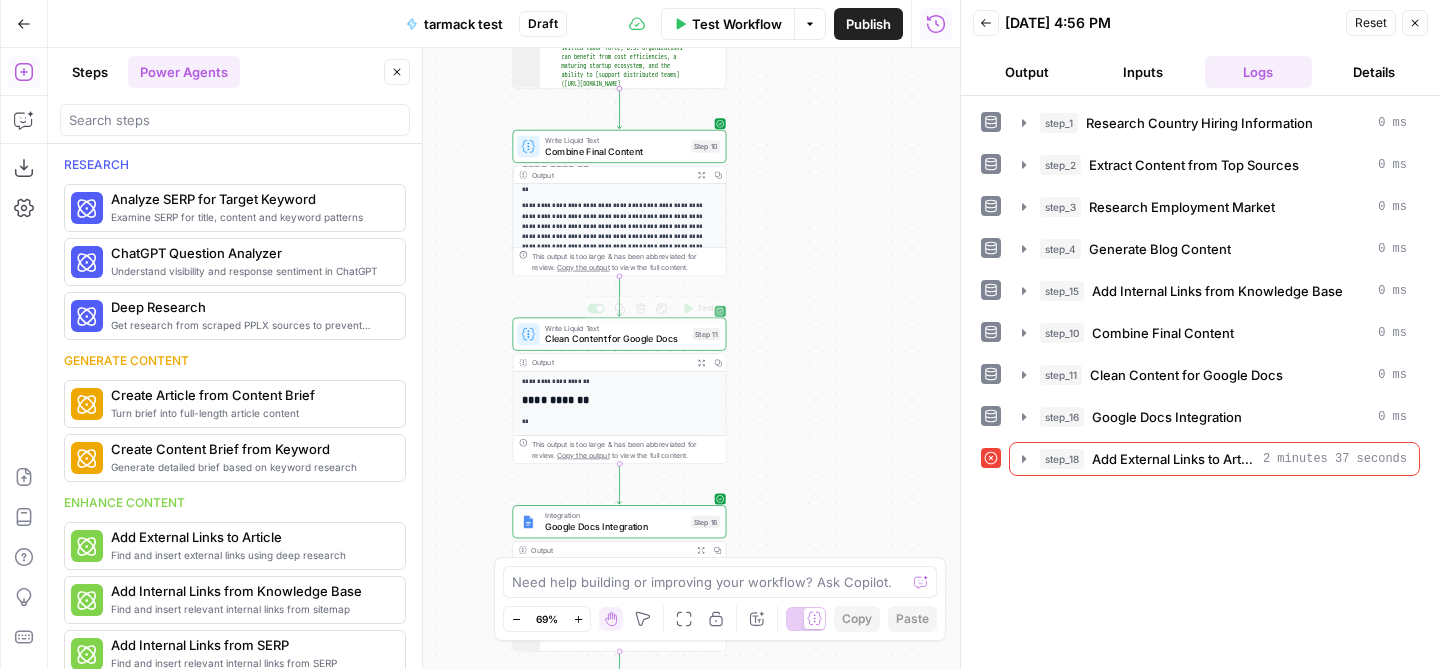 click on "Clean Content for Google Docs" at bounding box center [616, 339] 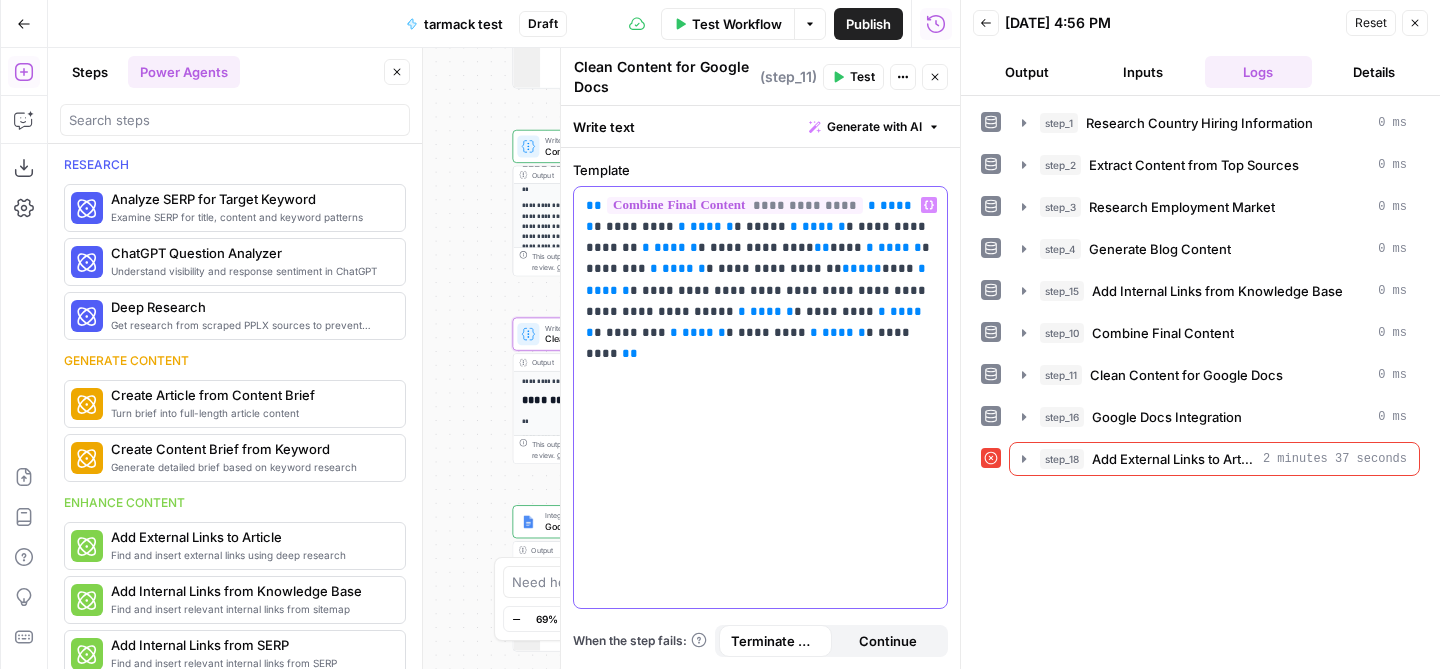 click on "**********" at bounding box center [760, 269] 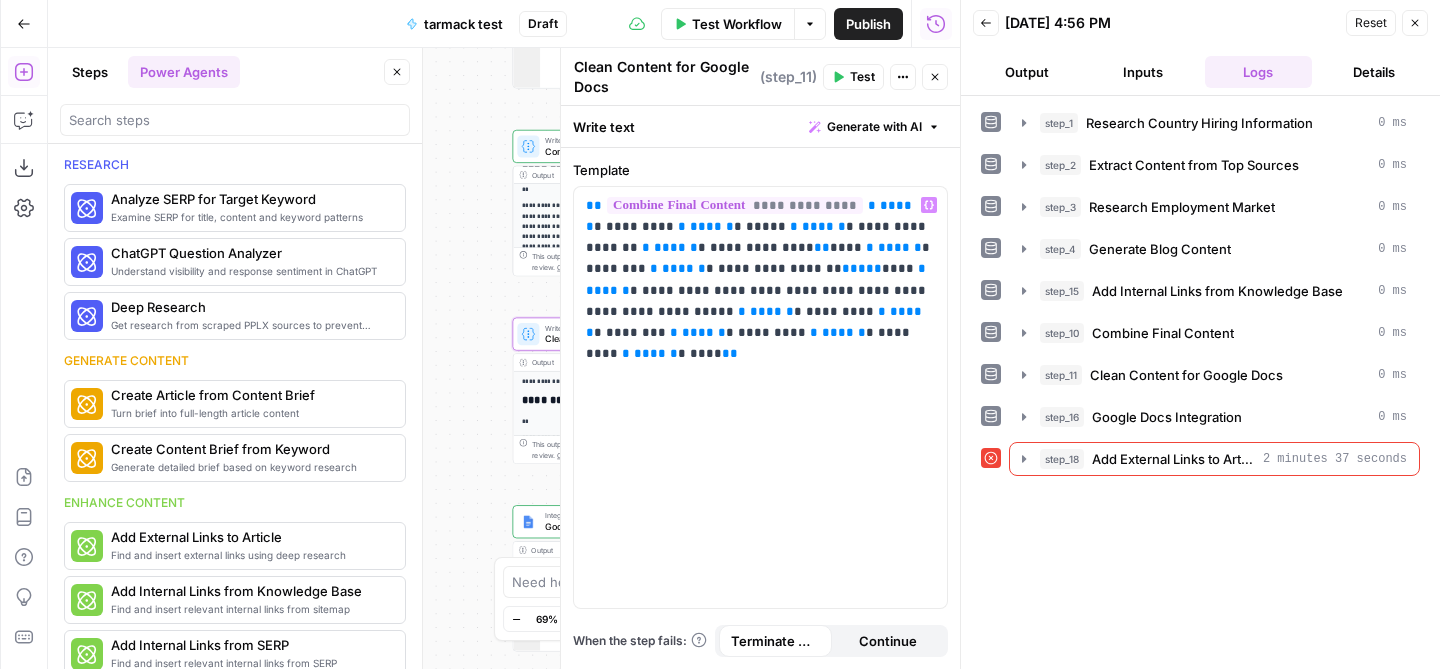 click on "step_1 Research Country Hiring Information 0 ms step_2 Extract Content from Top Sources 0 ms step_3 Research Employment Market 0 ms step_4 Generate Blog Content 0 ms step_15 Add Internal Links from Knowledge Base 0 ms step_10 Combine Final Content 0 ms step_11 Clean Content for Google Docs 0 ms step_16 Google Docs Integration 0 ms step_18 Add External Links to Article 2 minutes 37 seconds" at bounding box center [1200, 382] 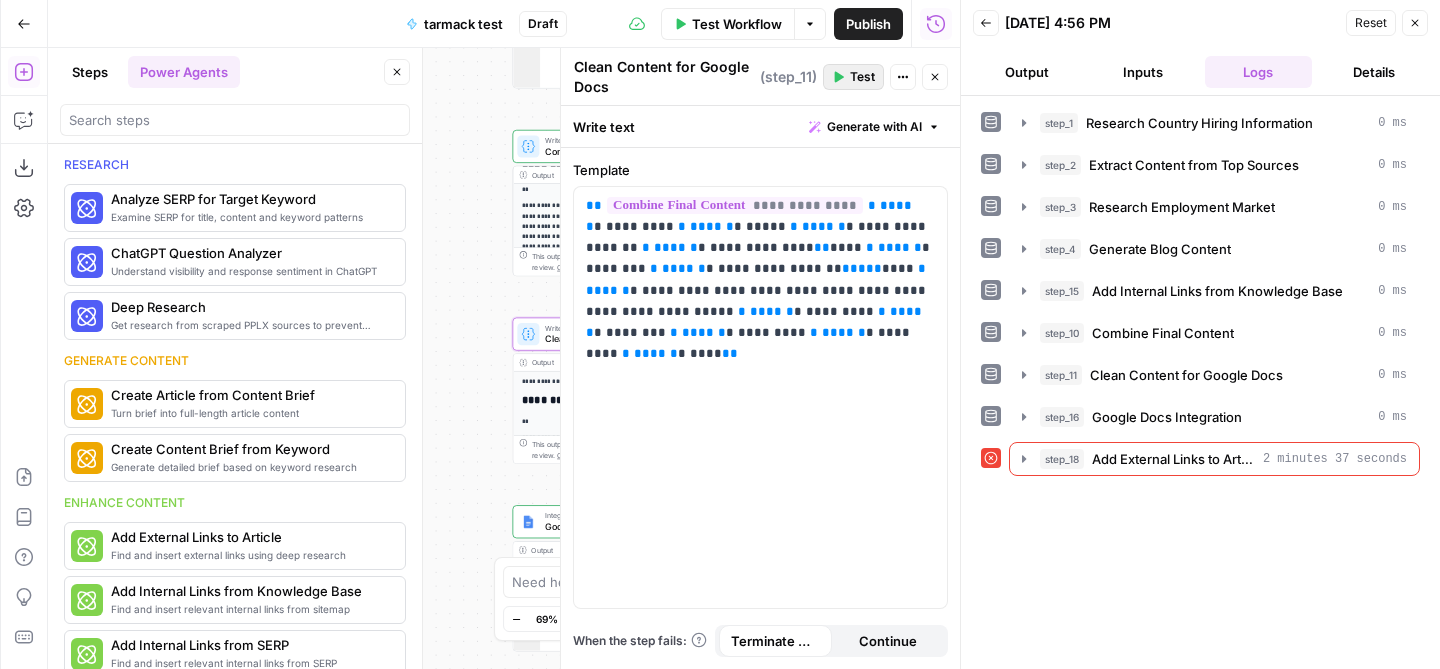 click on "Test" at bounding box center (853, 77) 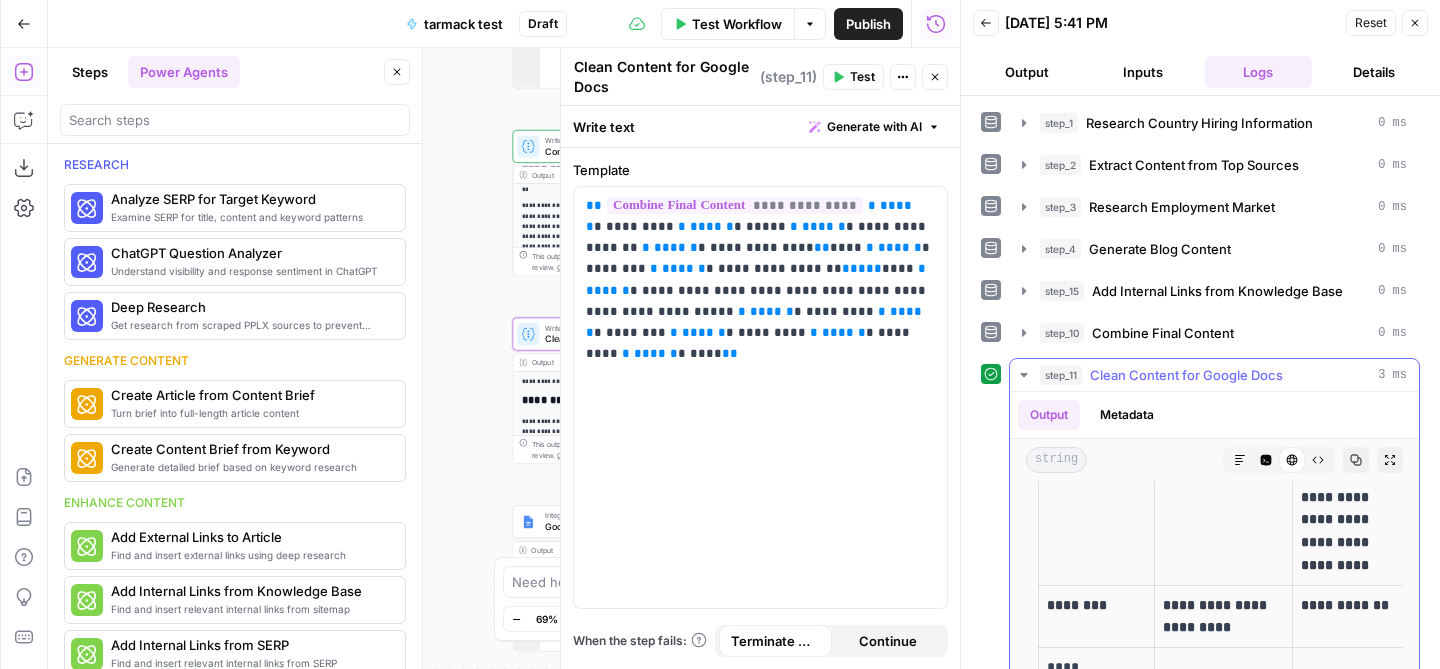 scroll, scrollTop: 2579, scrollLeft: 0, axis: vertical 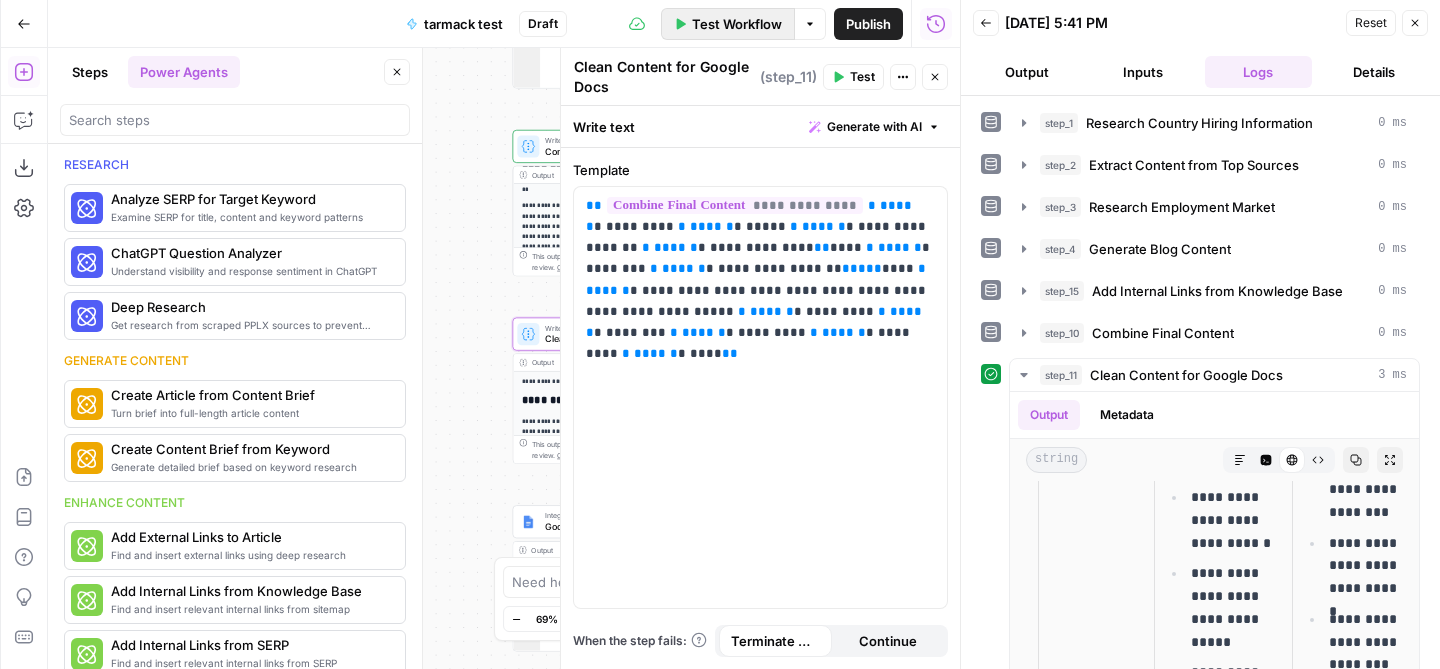 click on "Test Workflow" at bounding box center [737, 24] 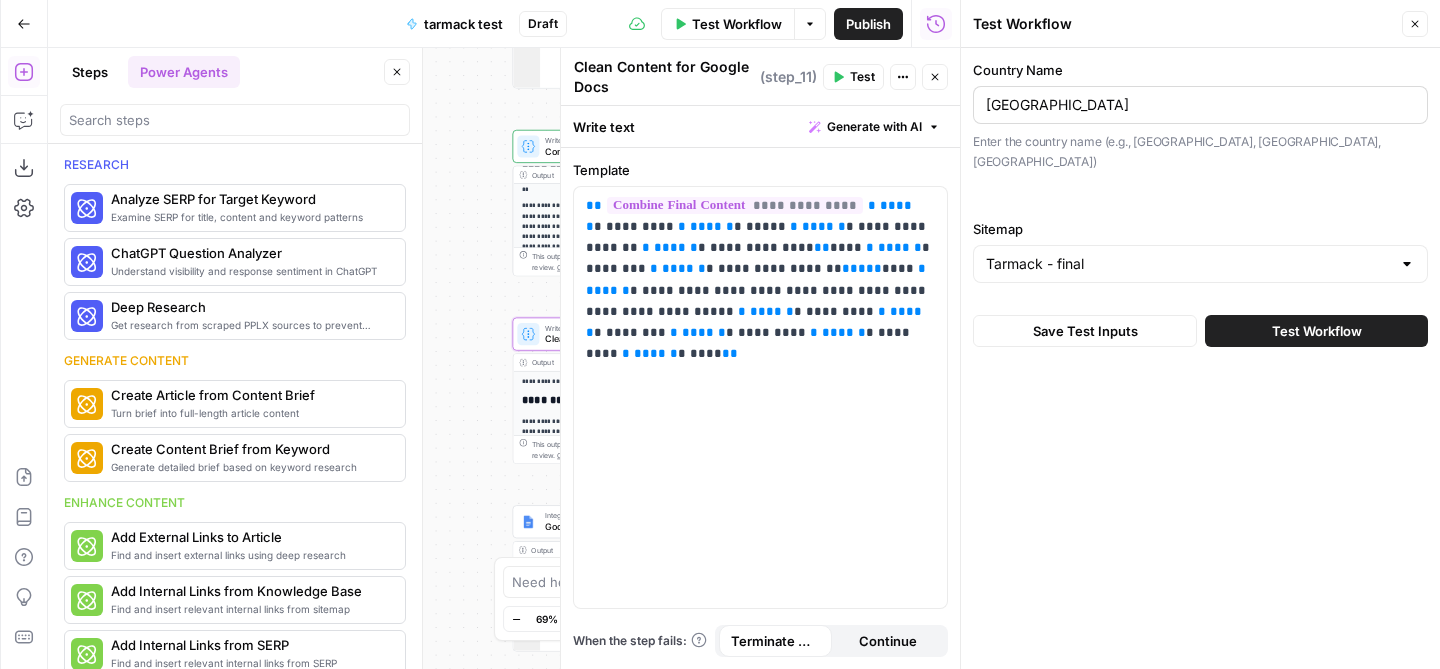 click on "[GEOGRAPHIC_DATA]" at bounding box center (1200, 105) 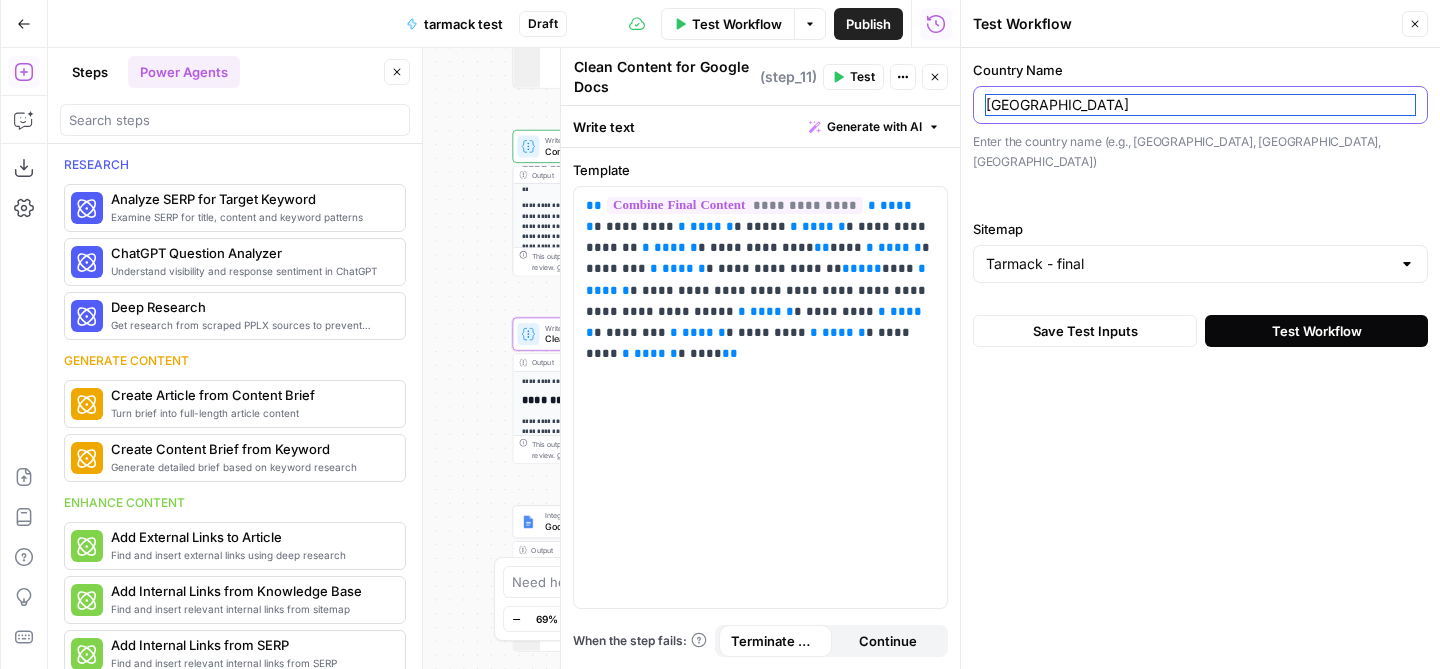 type on "[GEOGRAPHIC_DATA]" 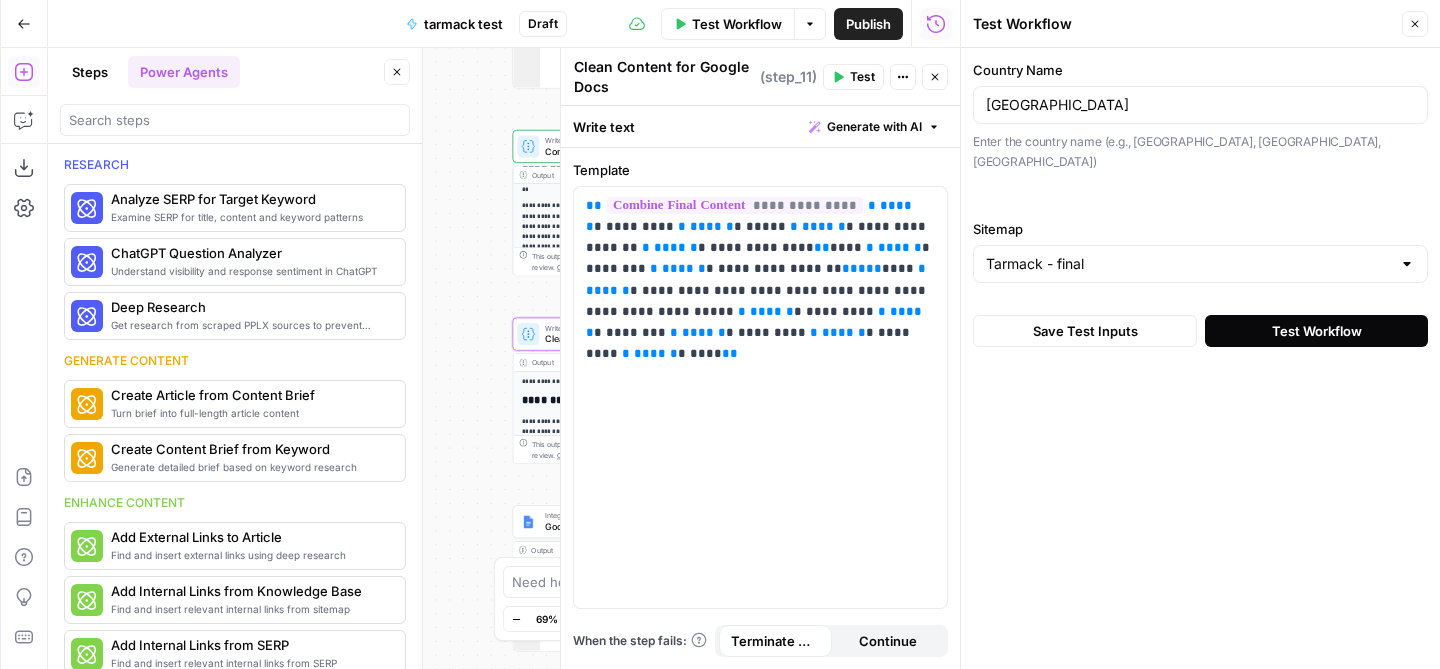 click on "Test Workflow" at bounding box center [1317, 331] 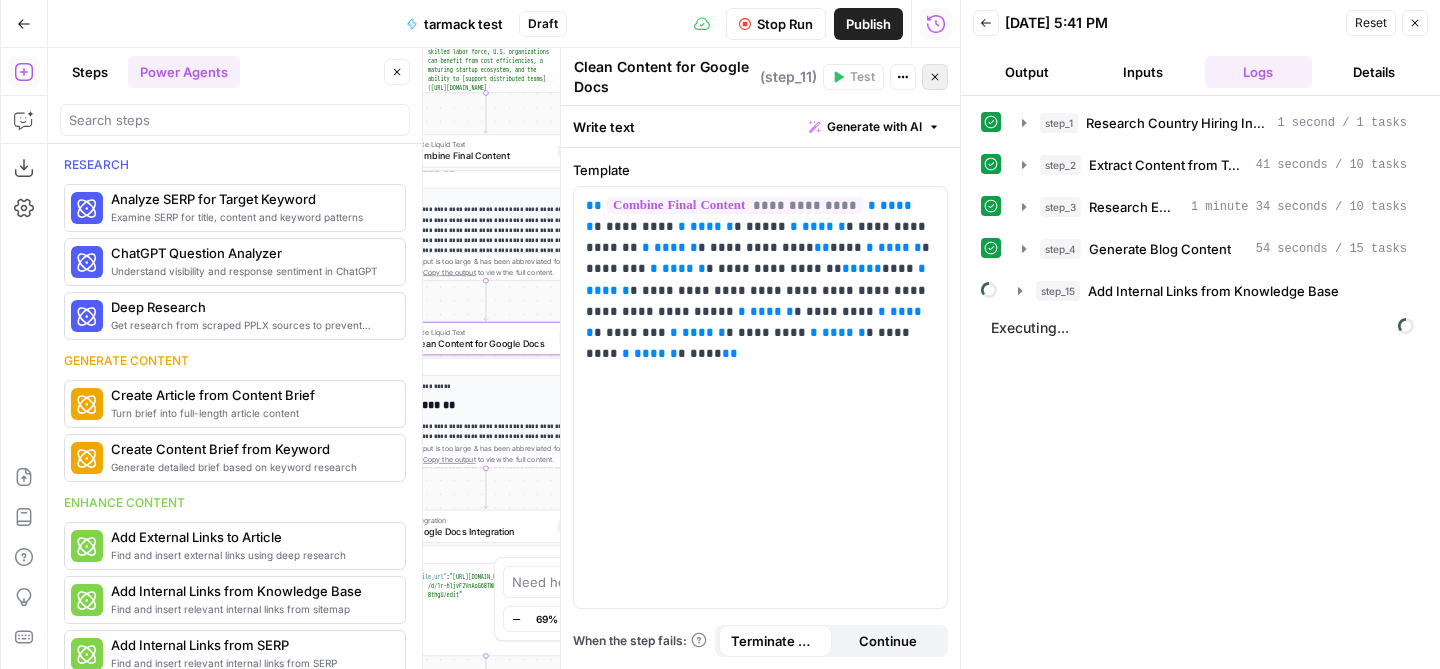 click on "Close" at bounding box center [935, 77] 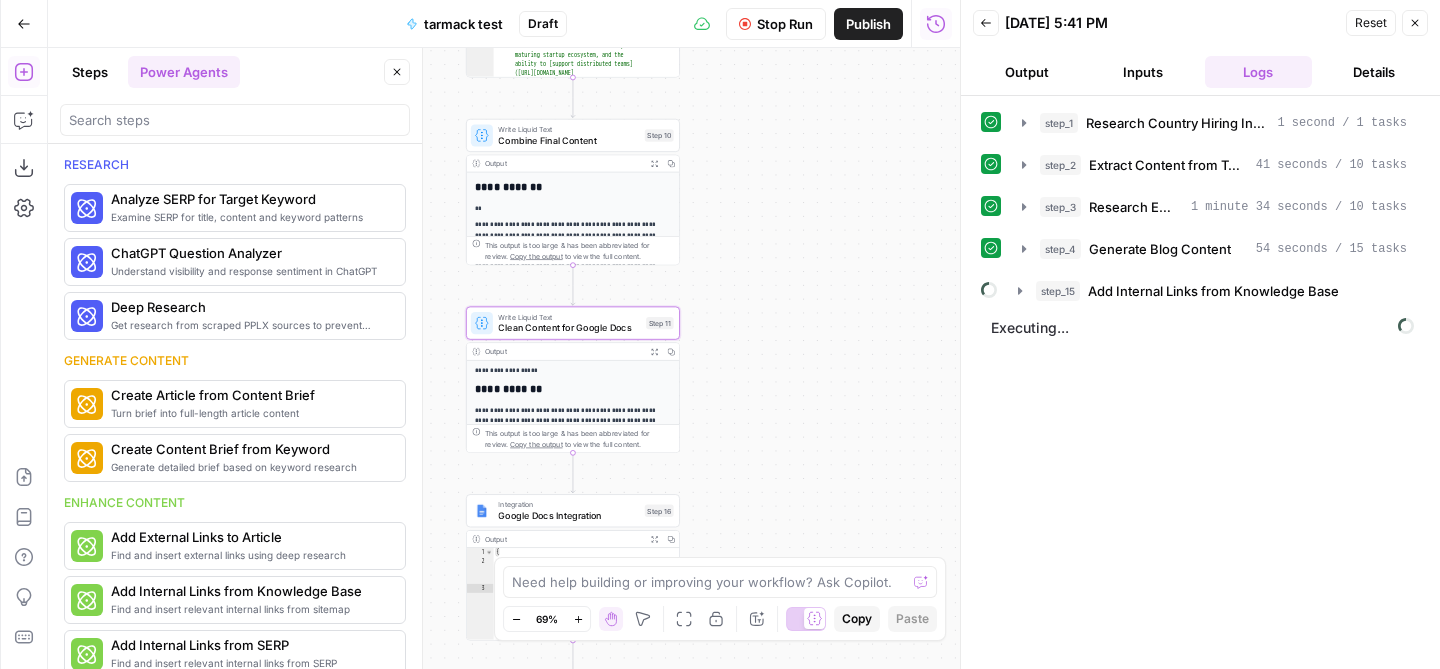 scroll, scrollTop: 0, scrollLeft: 0, axis: both 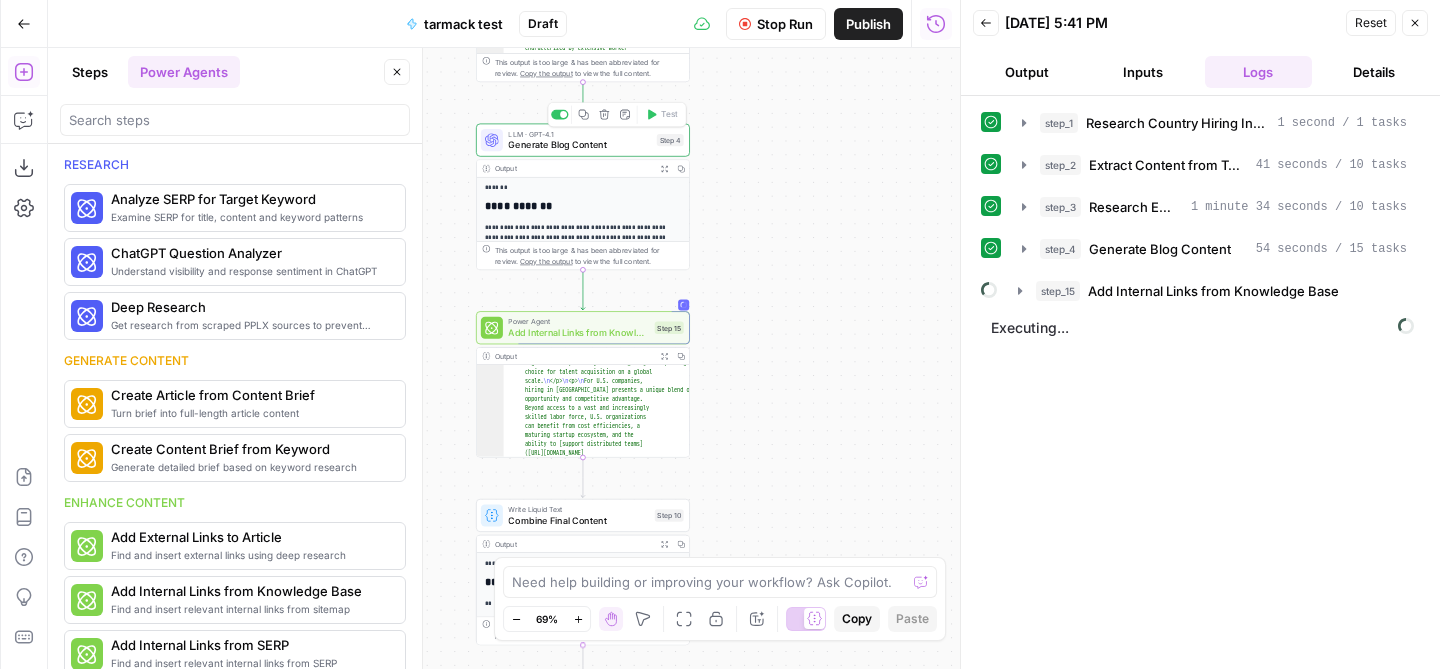 click on "Generate Blog Content" at bounding box center (579, 145) 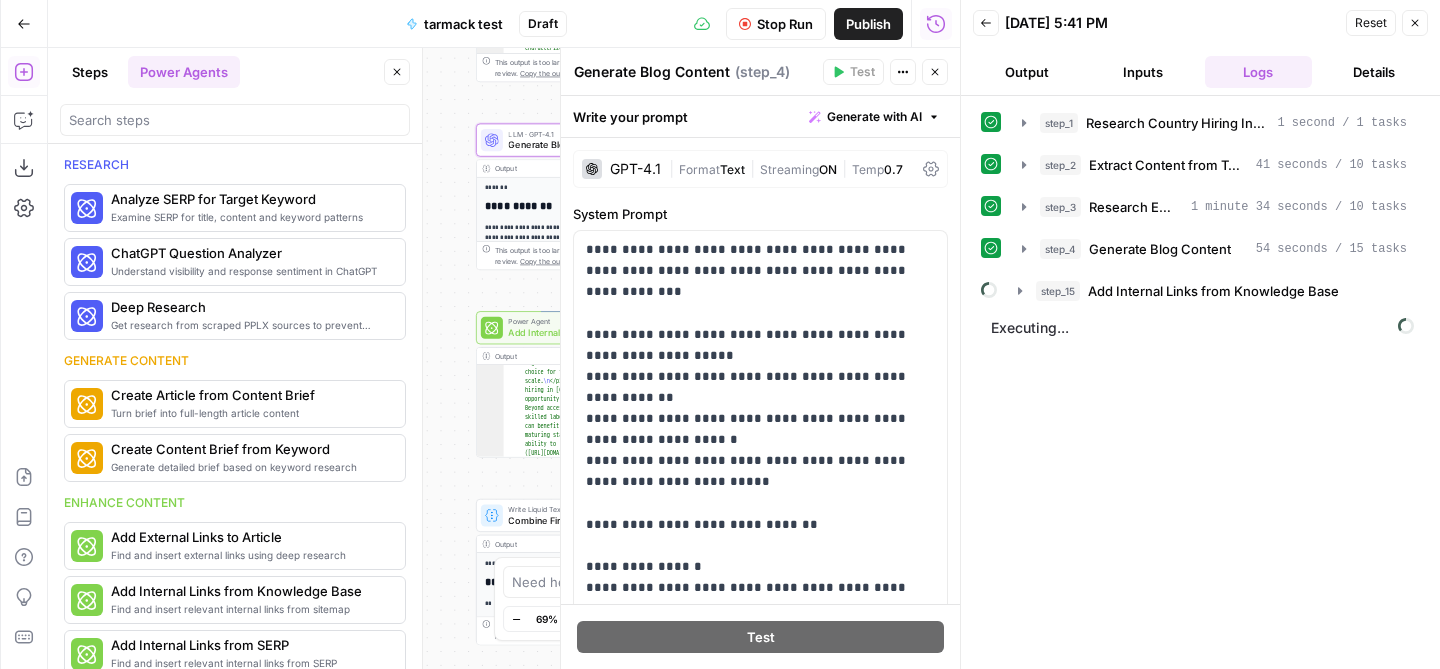 click on "**********" at bounding box center (504, 358) 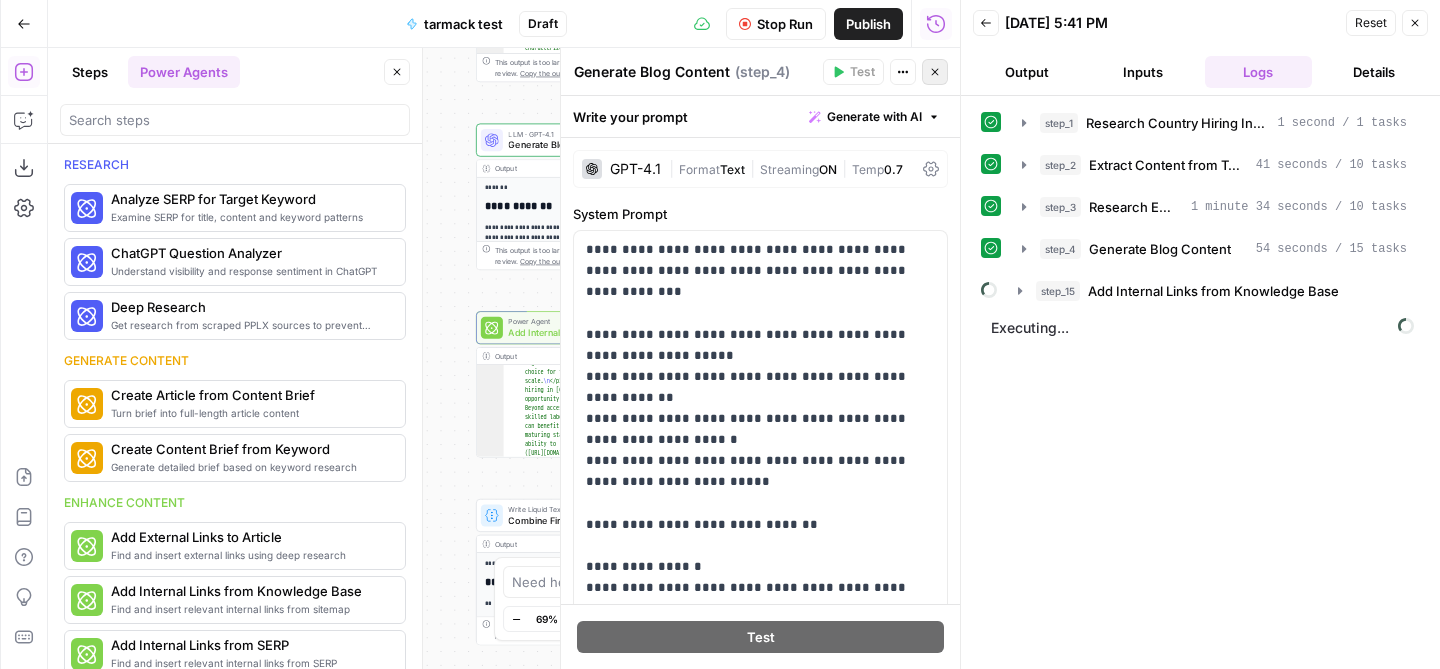 click 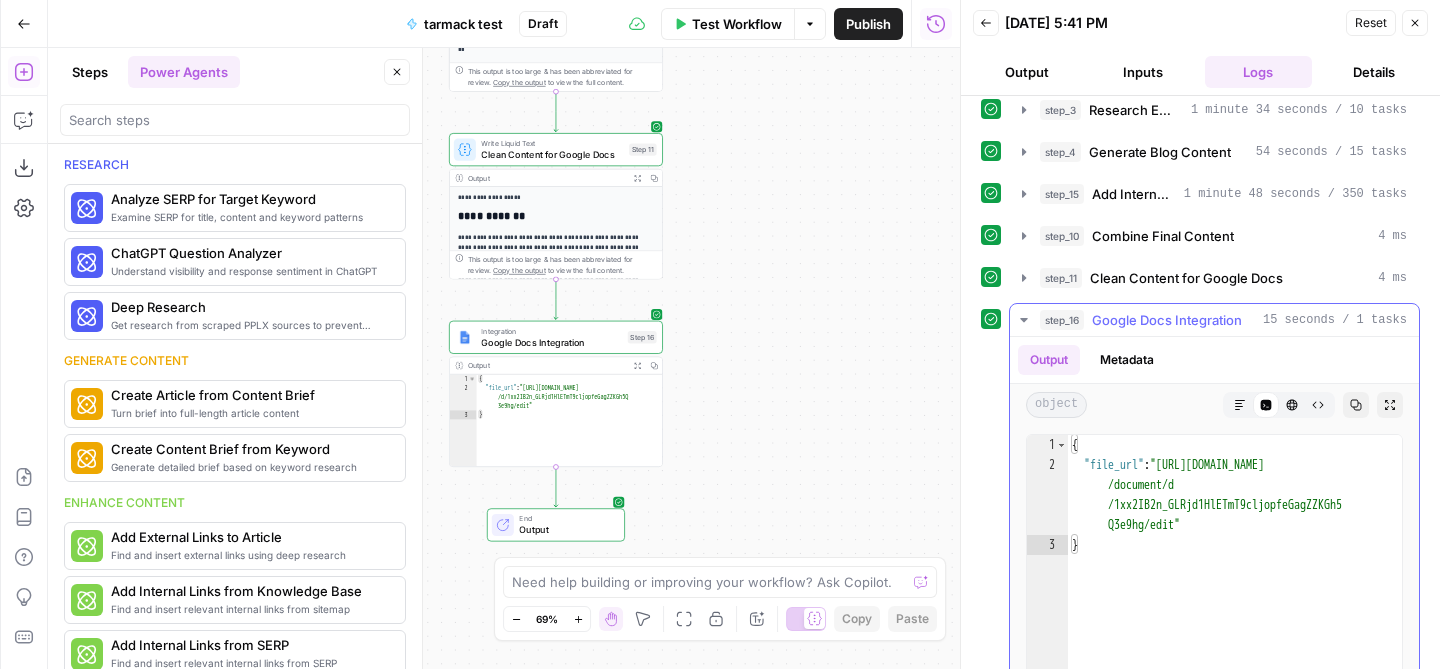scroll, scrollTop: 121, scrollLeft: 0, axis: vertical 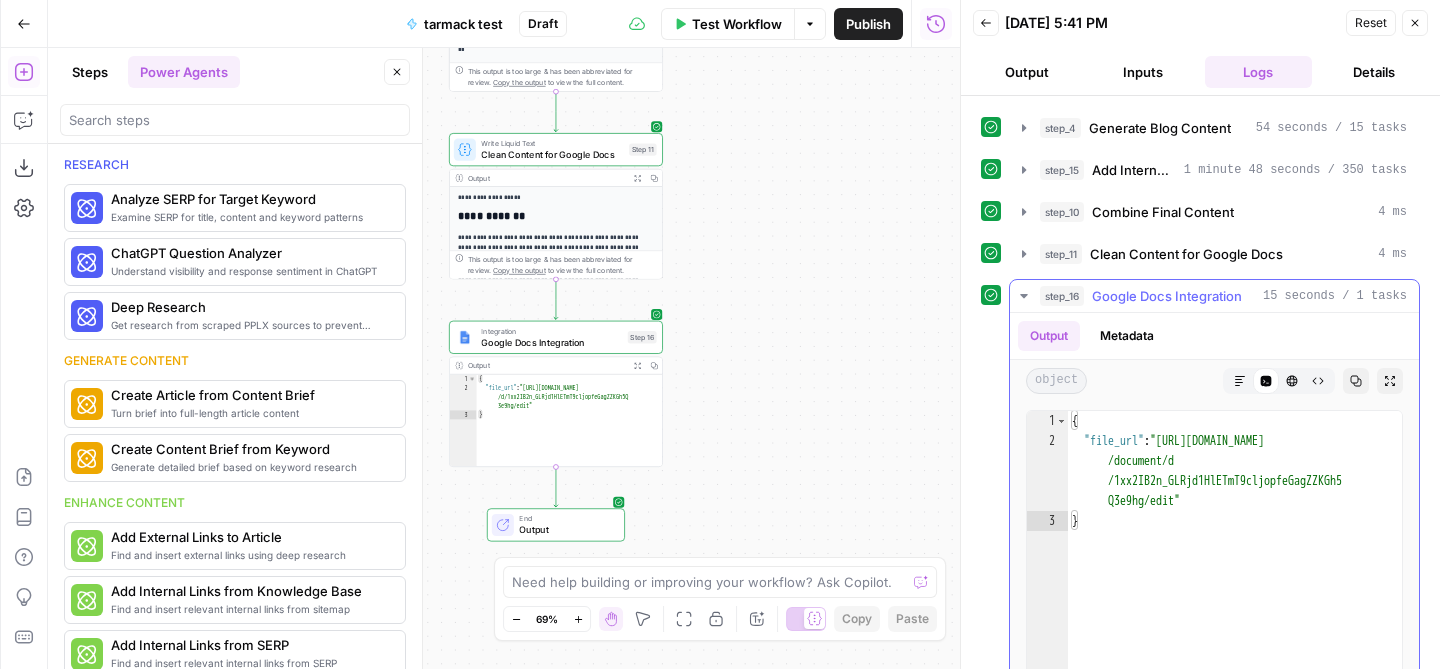type on "**********" 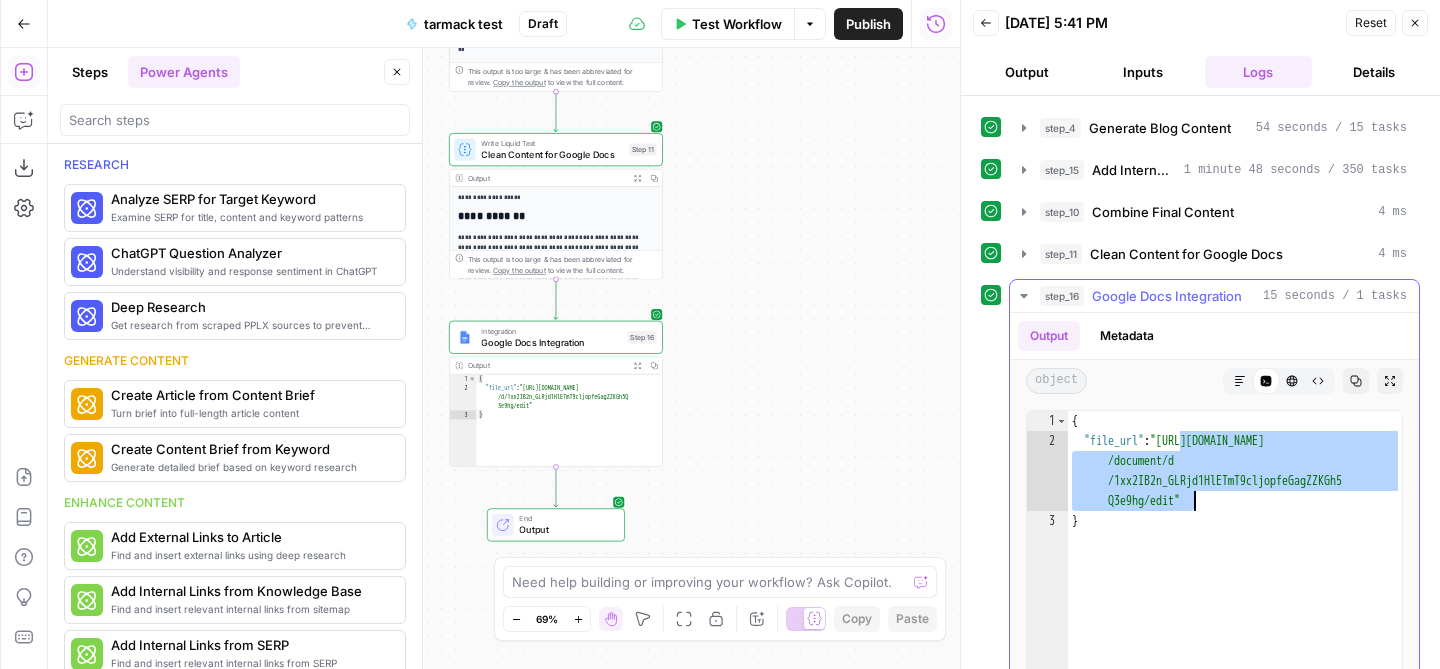 drag, startPoint x: 1183, startPoint y: 441, endPoint x: 1191, endPoint y: 508, distance: 67.47592 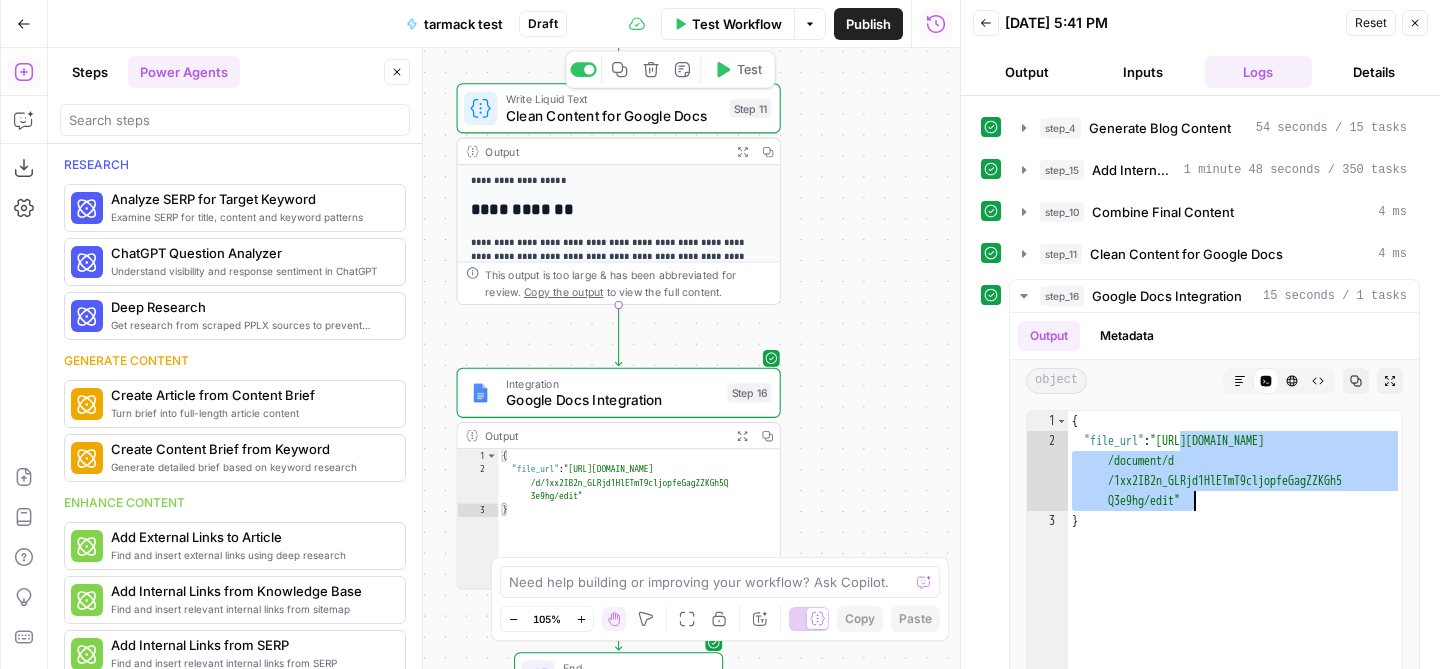 click on "Clean Content for Google Docs" at bounding box center (613, 115) 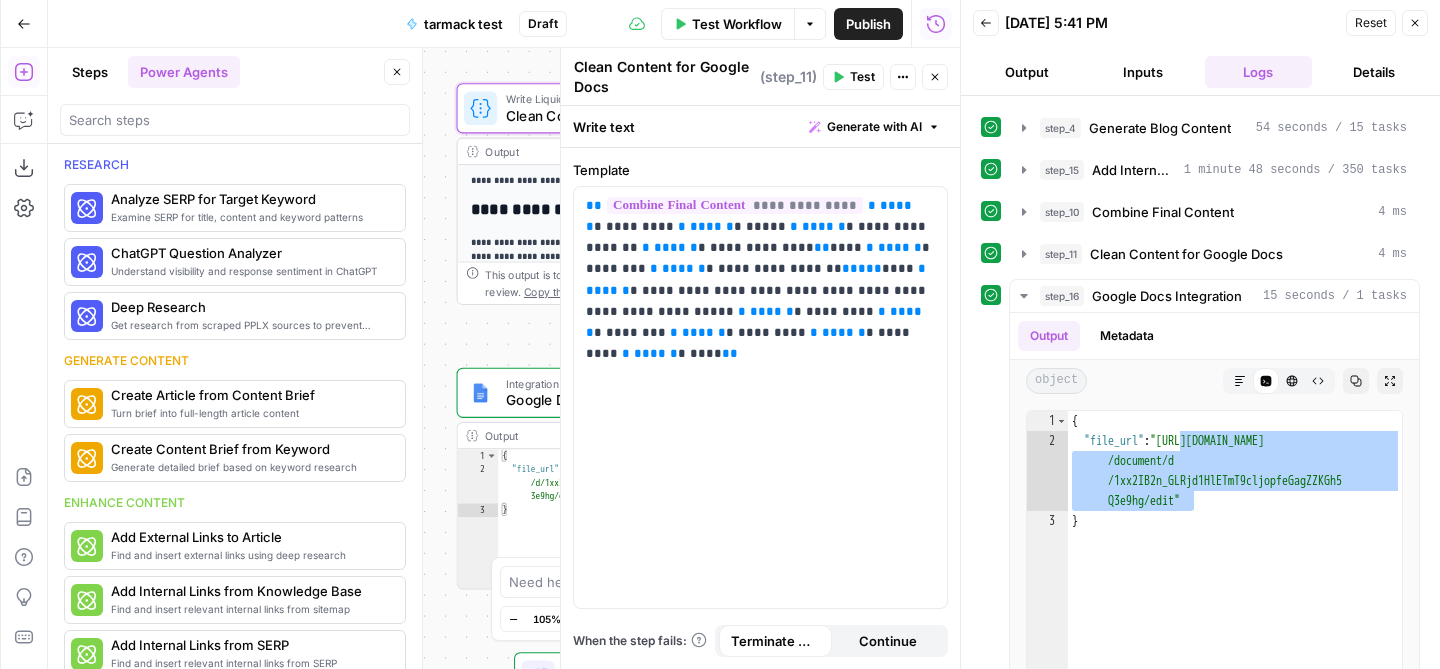 click on "**********" at bounding box center [504, 358] 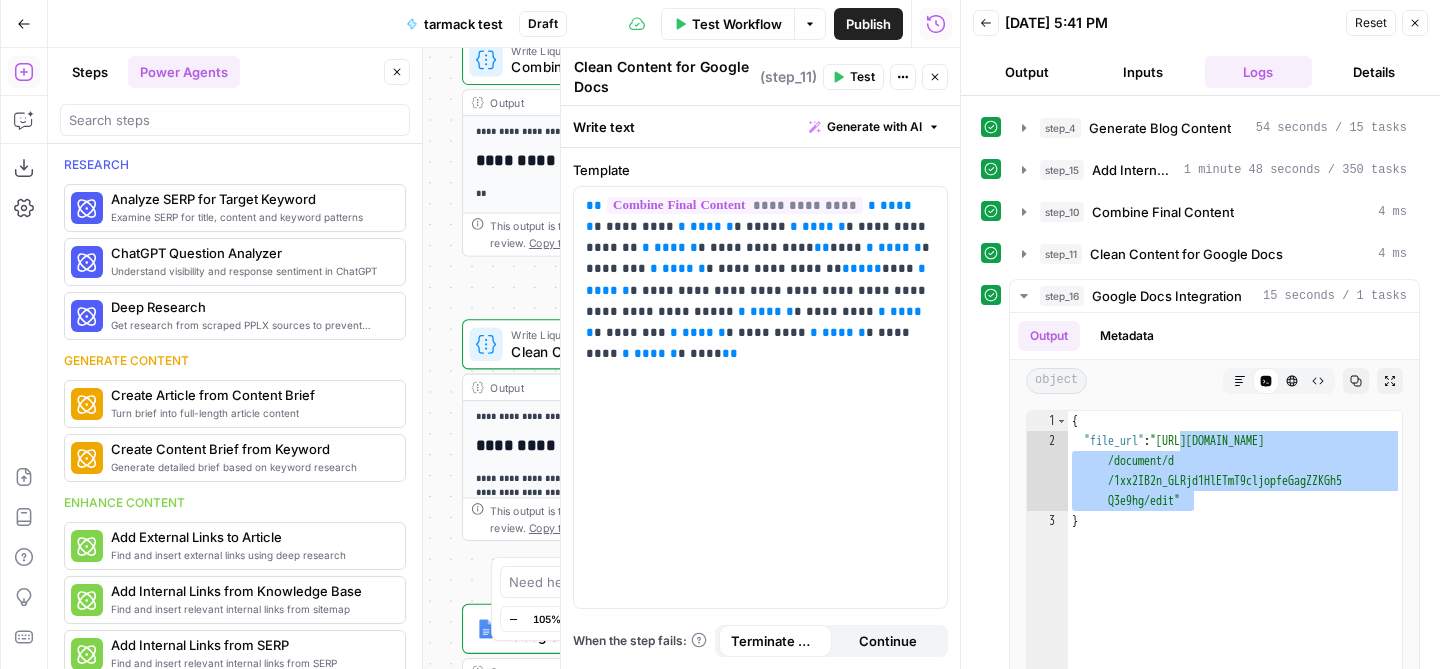 click on "Combine Final Content" at bounding box center [617, 67] 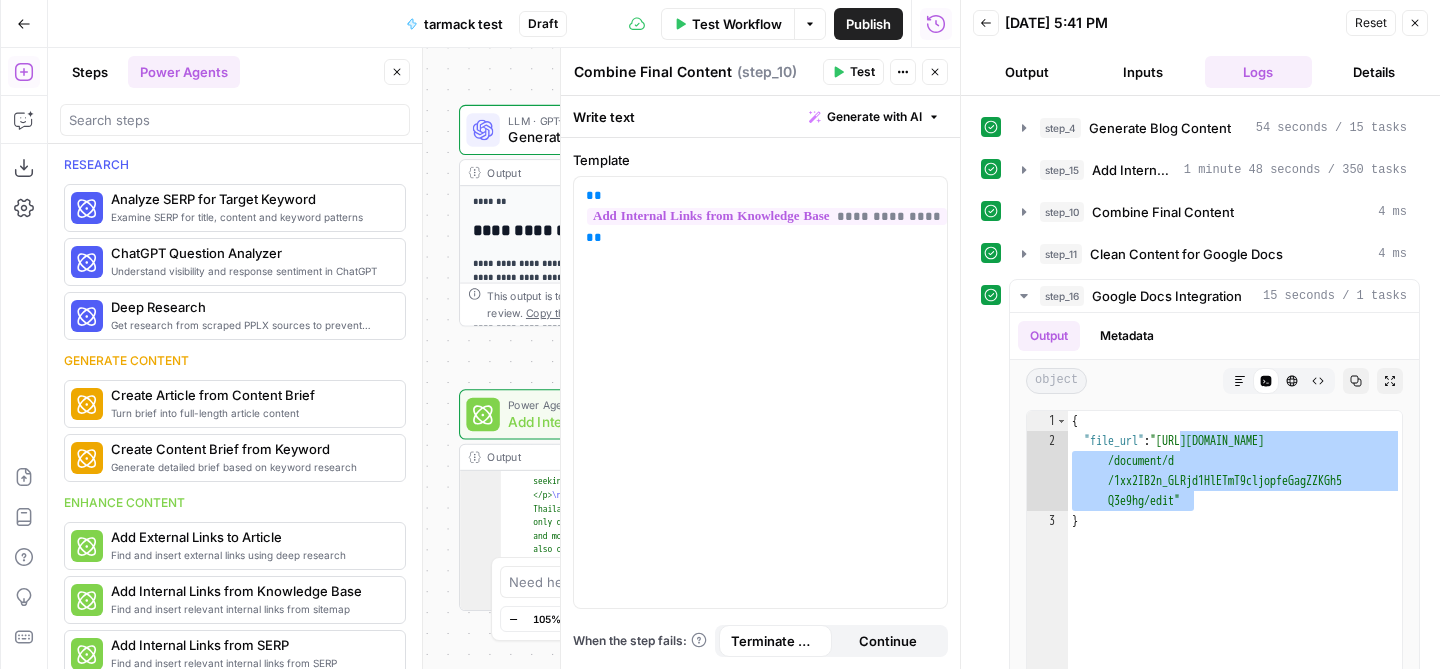 click on "Generate Blog Content" at bounding box center [616, 137] 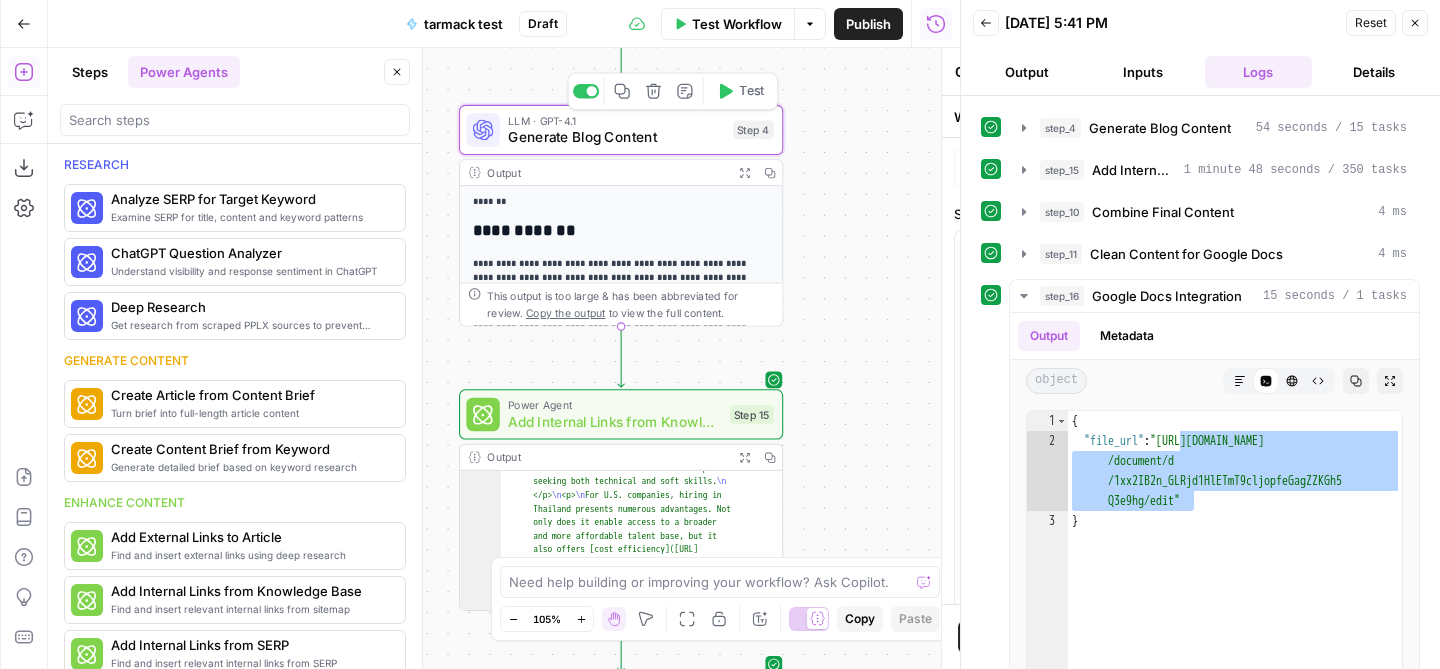 type on "Generate Blog Content" 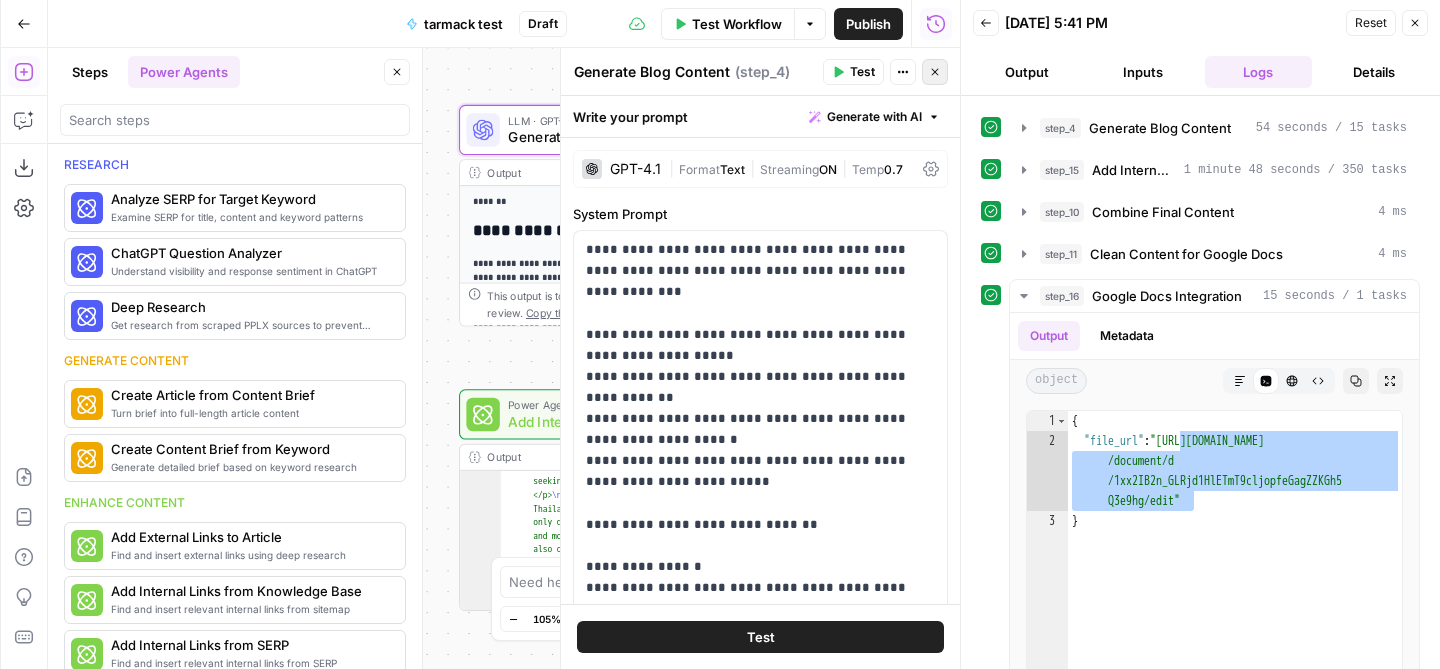 click 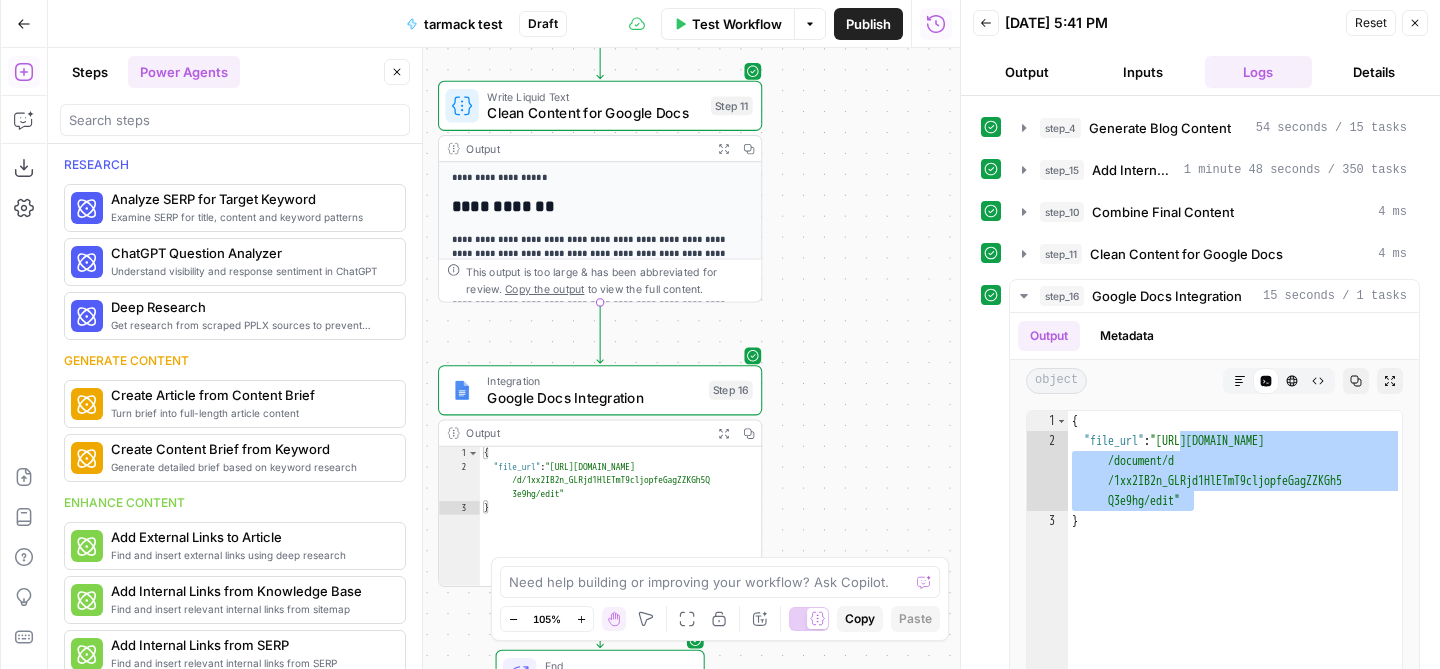 click 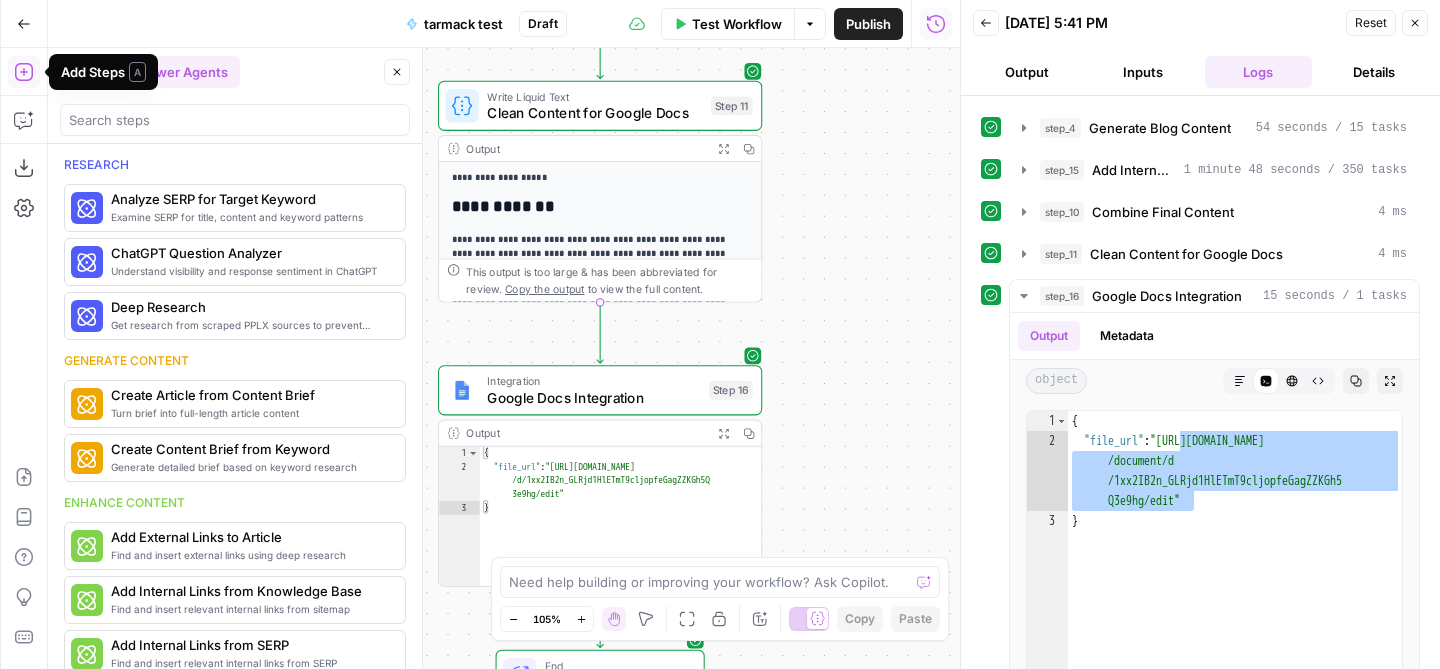 click 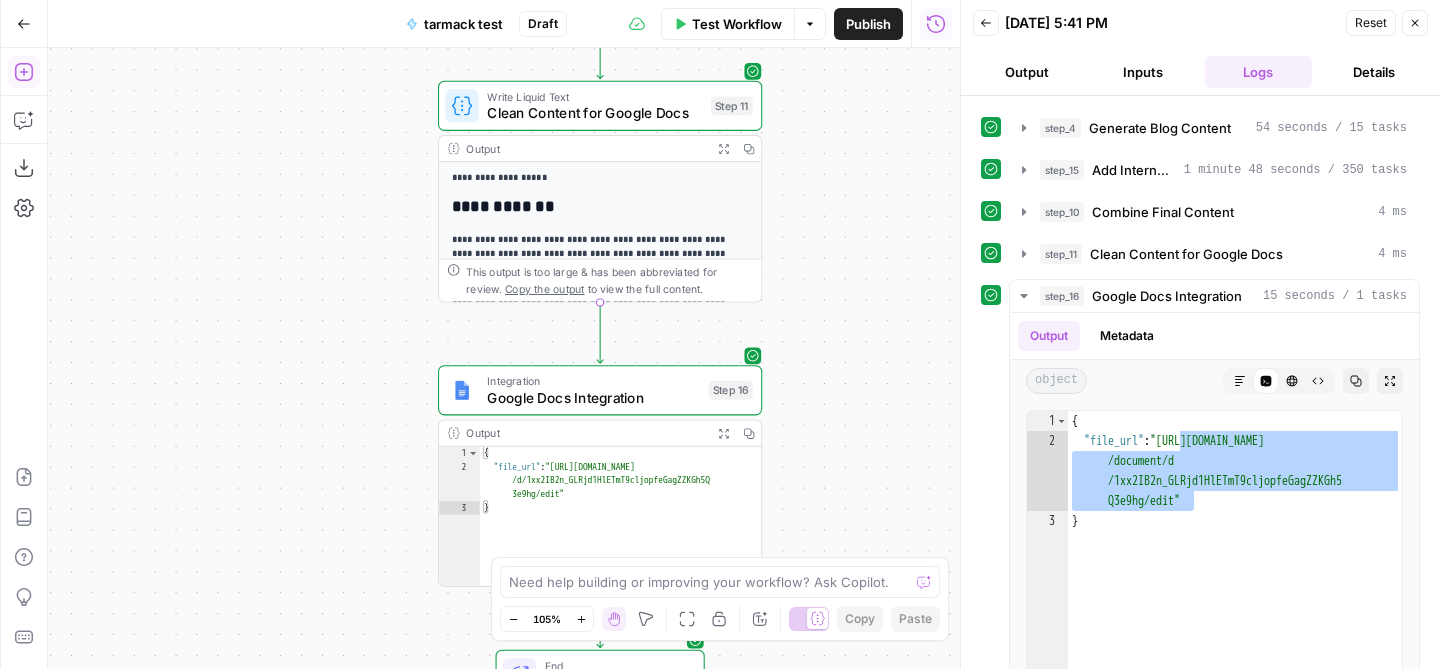click 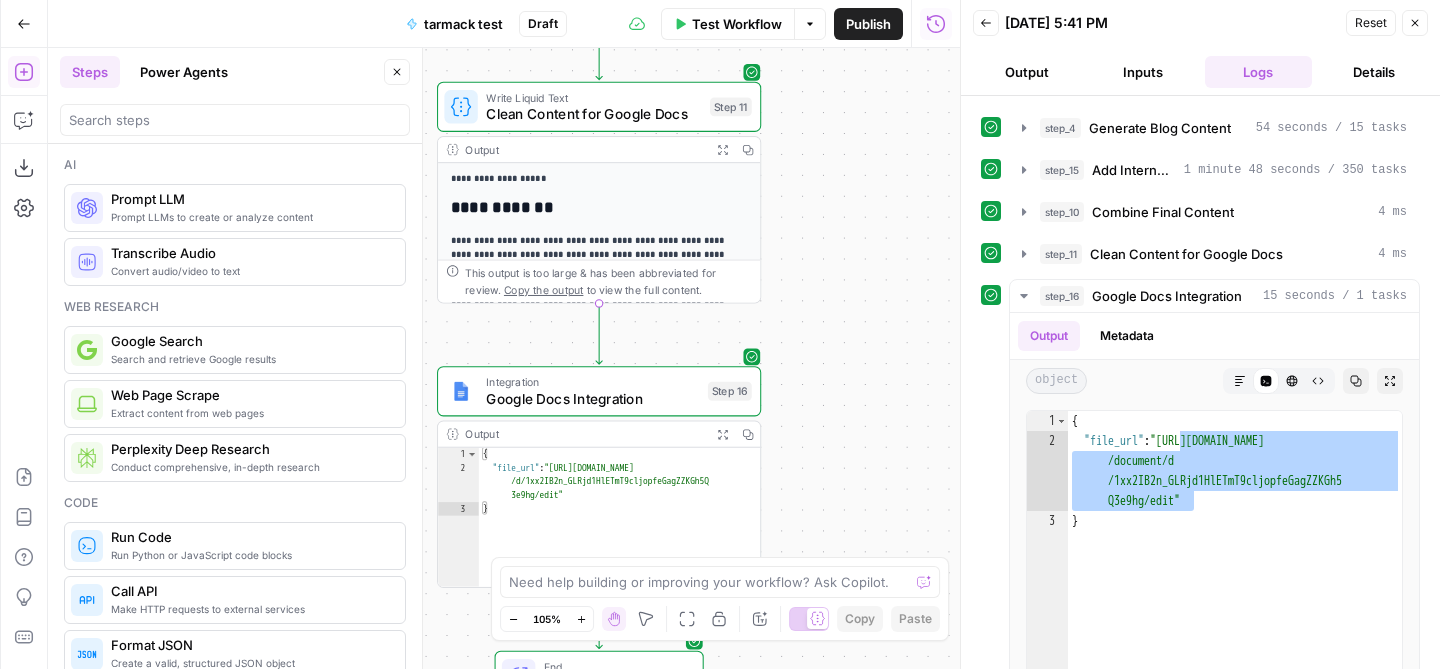 click on "**********" at bounding box center [504, 358] 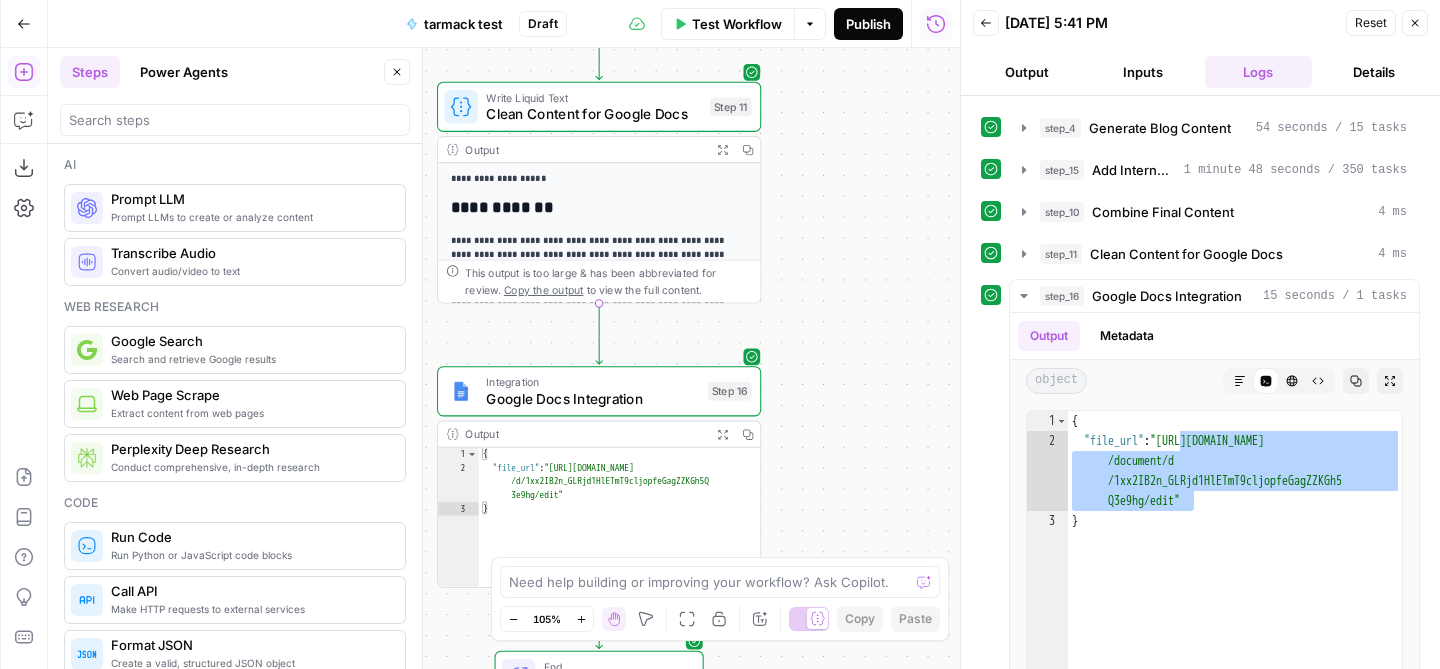 click on "Publish" at bounding box center (868, 24) 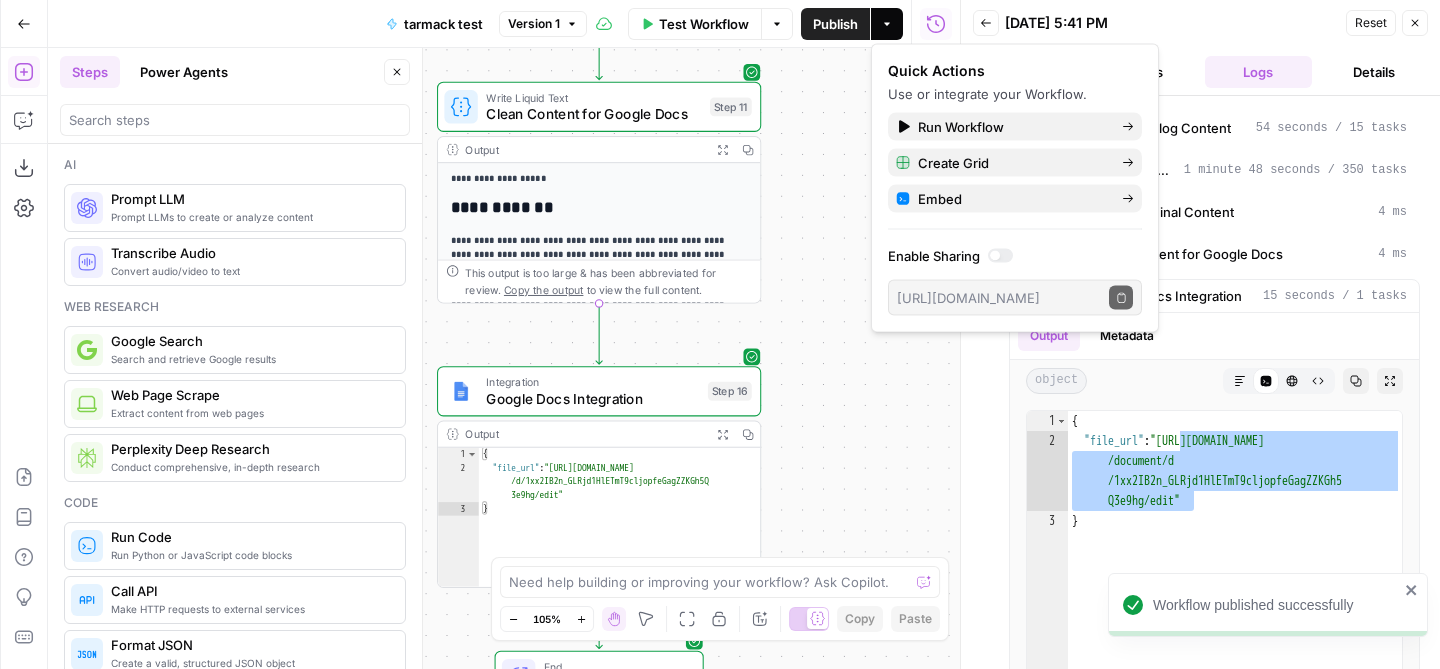 scroll, scrollTop: 25, scrollLeft: 0, axis: vertical 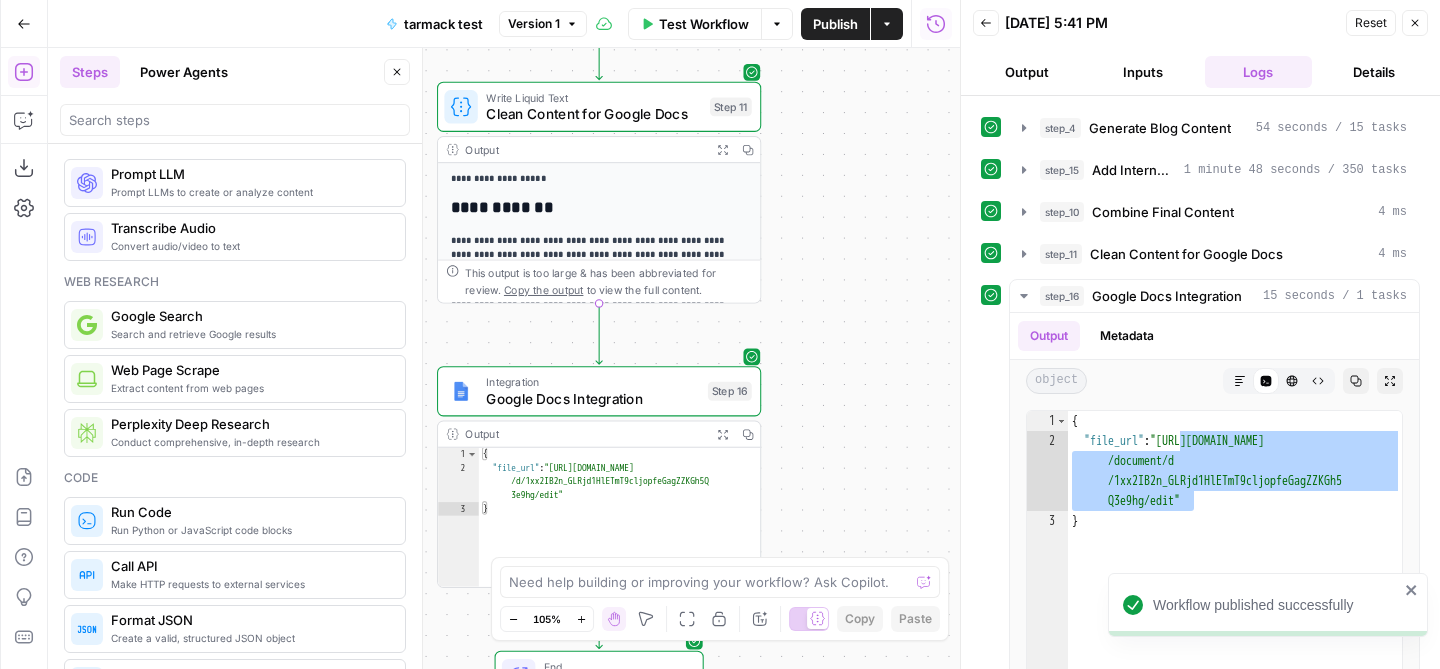 click on "Prompt LLM" at bounding box center (250, 174) 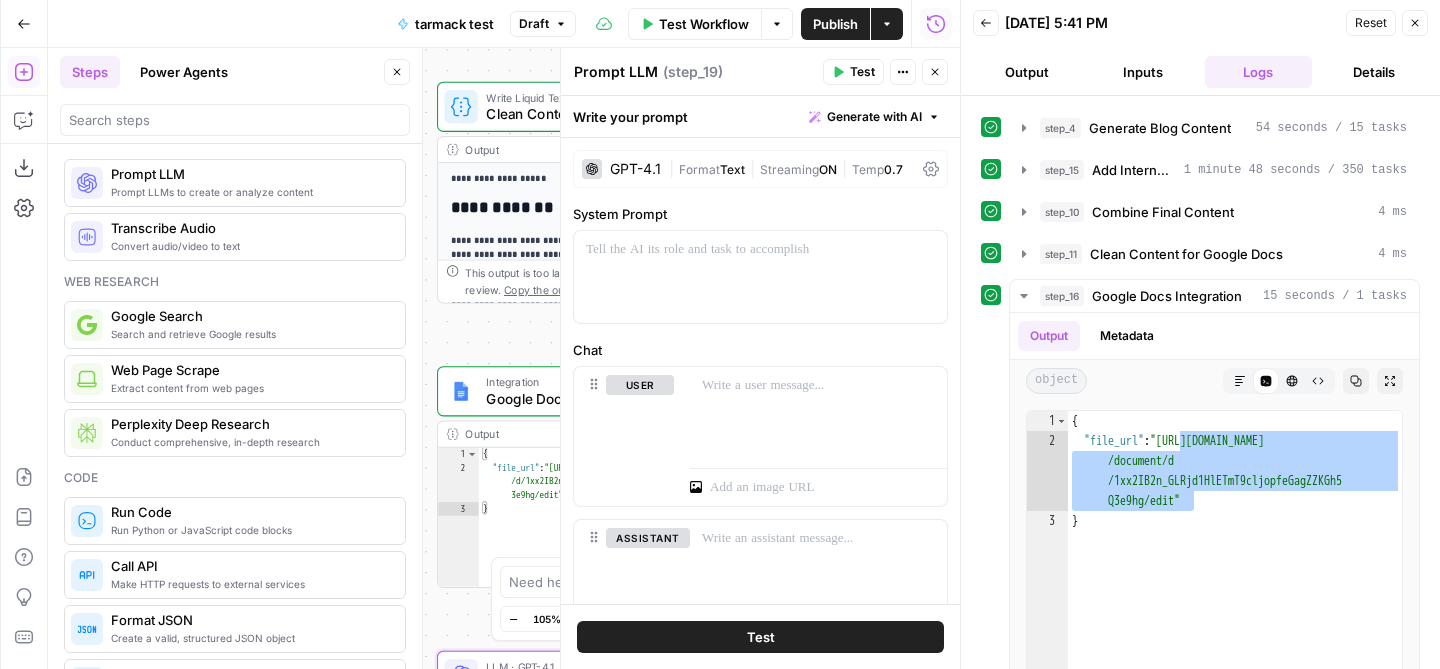 drag, startPoint x: 124, startPoint y: 177, endPoint x: 152, endPoint y: 178, distance: 28.01785 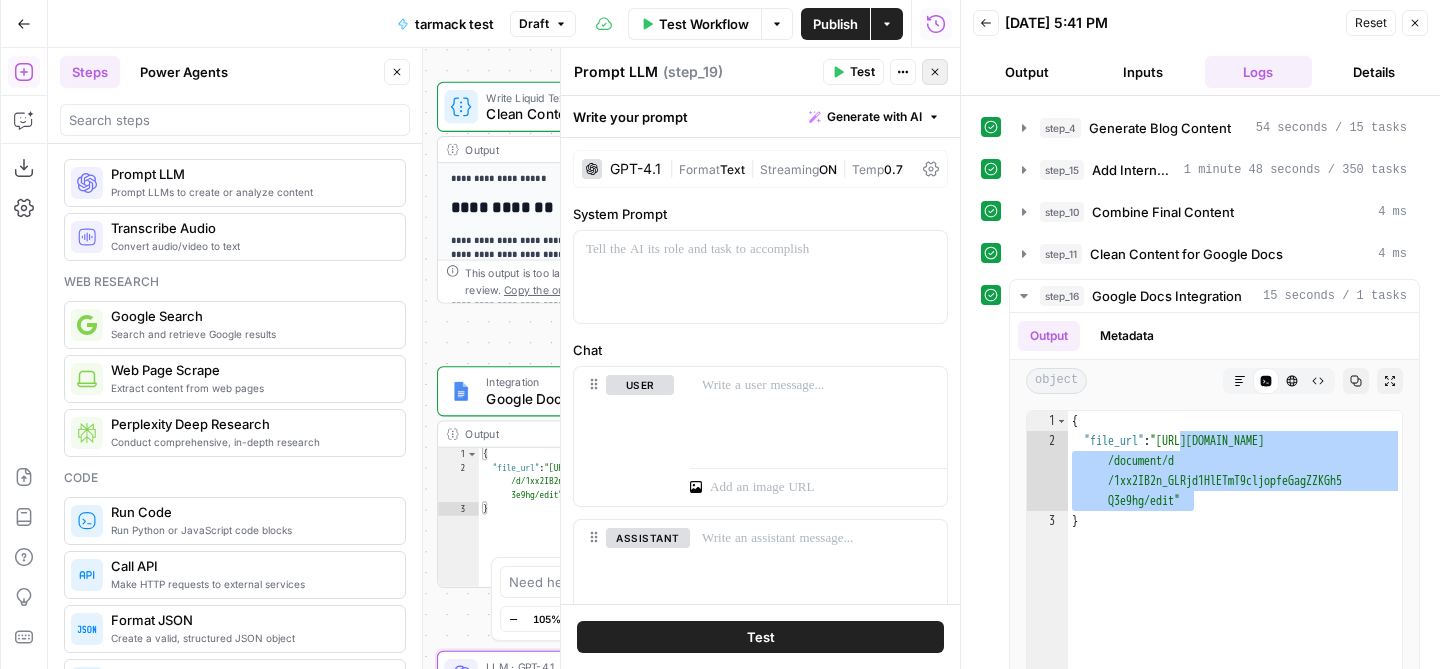 click 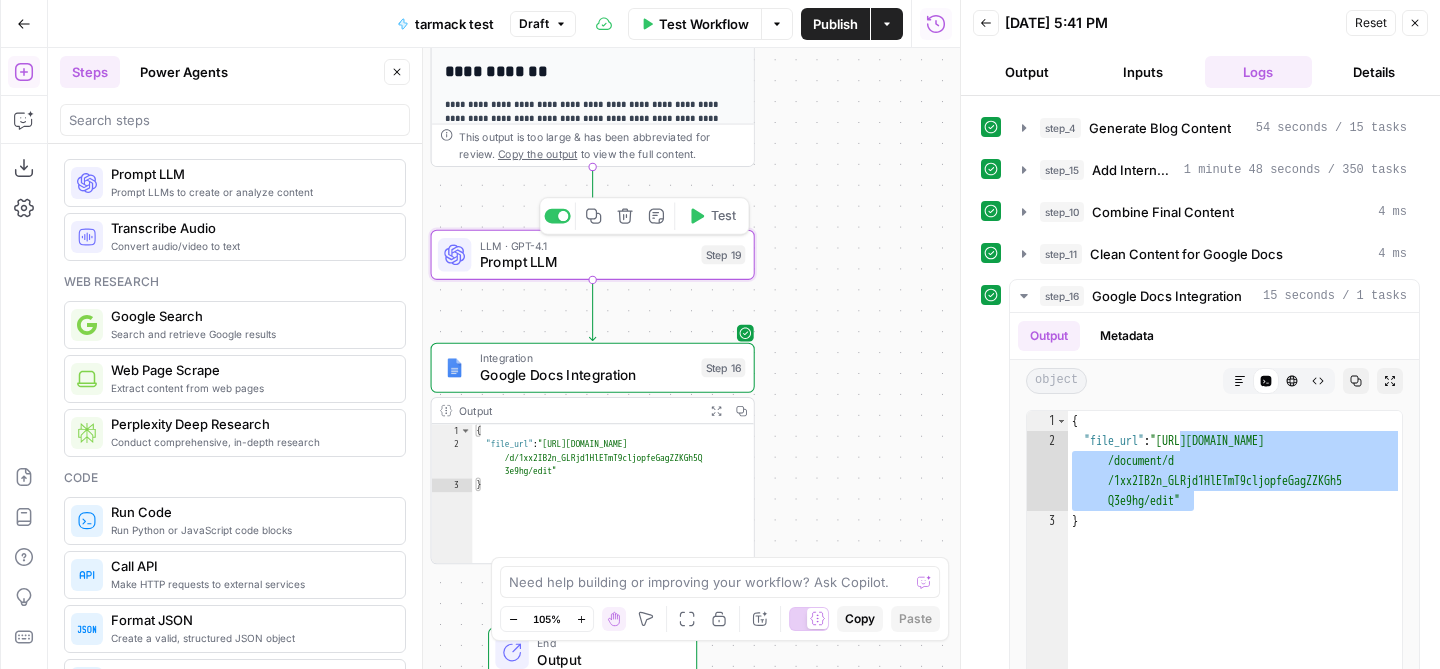 click on "Prompt LLM" at bounding box center (586, 262) 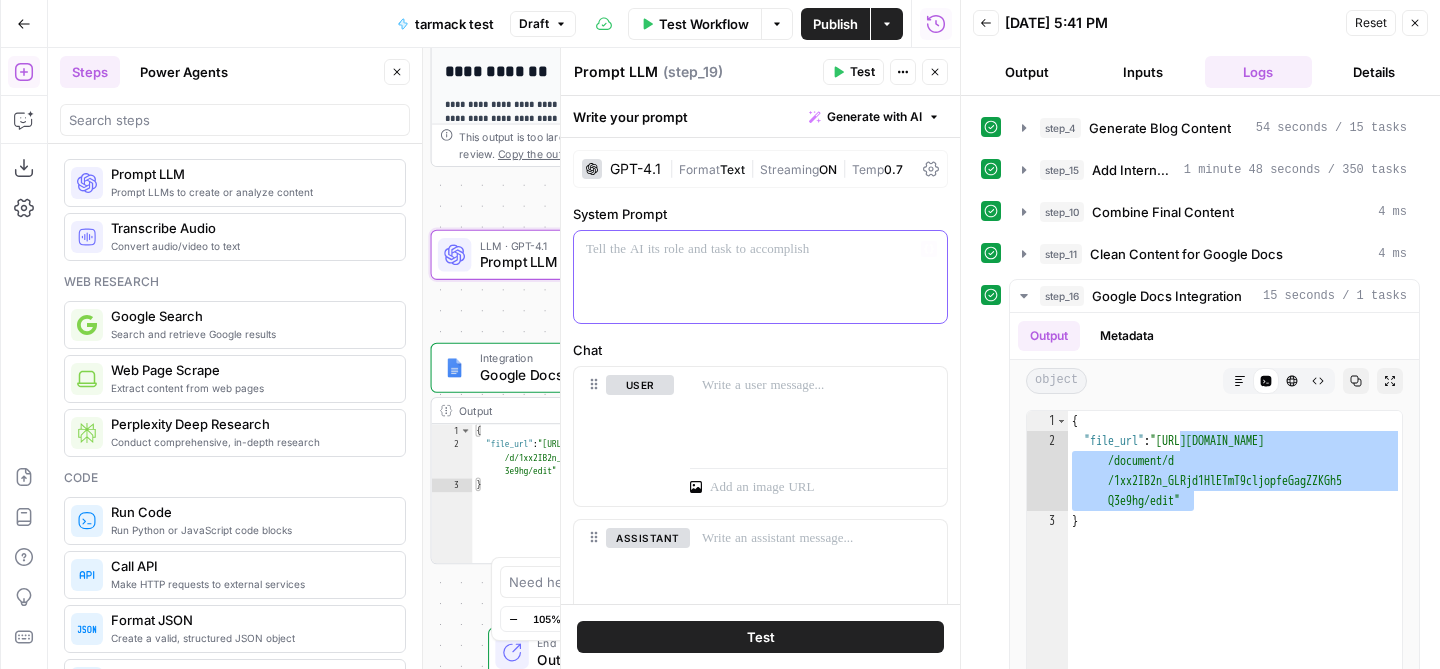 click at bounding box center [760, 249] 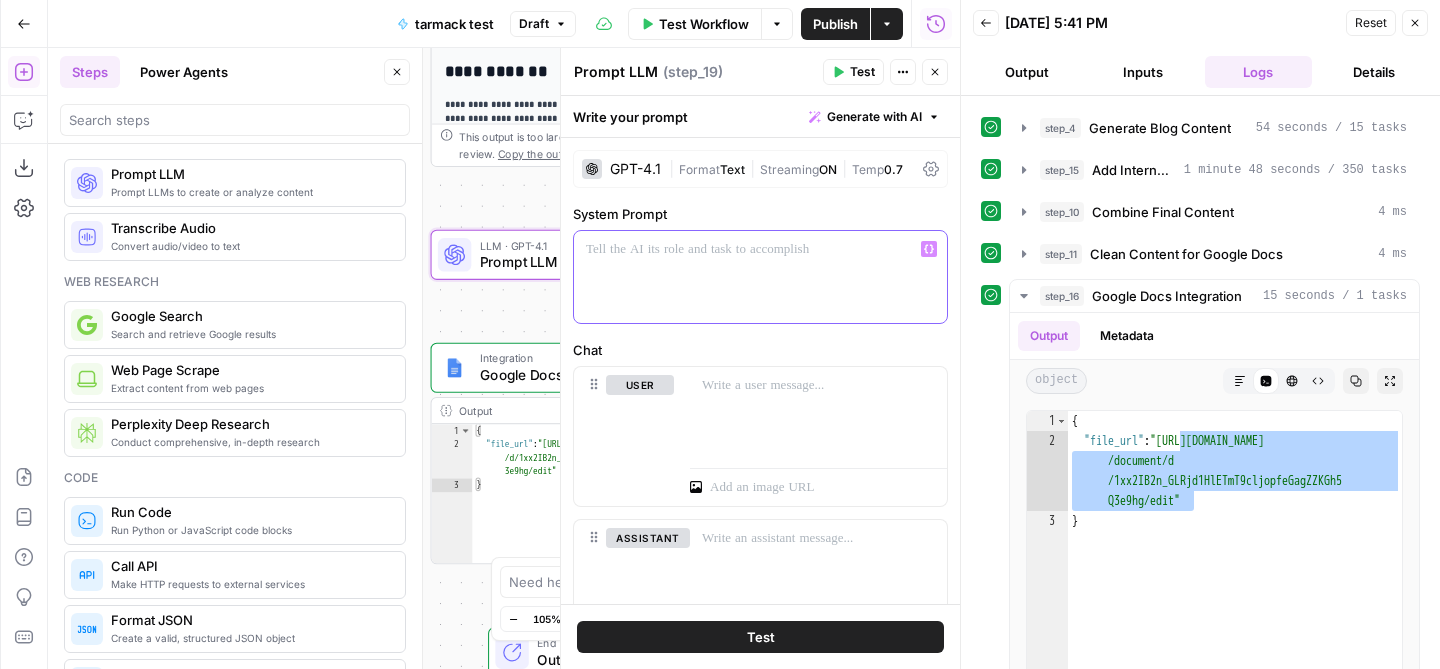 click at bounding box center [760, 249] 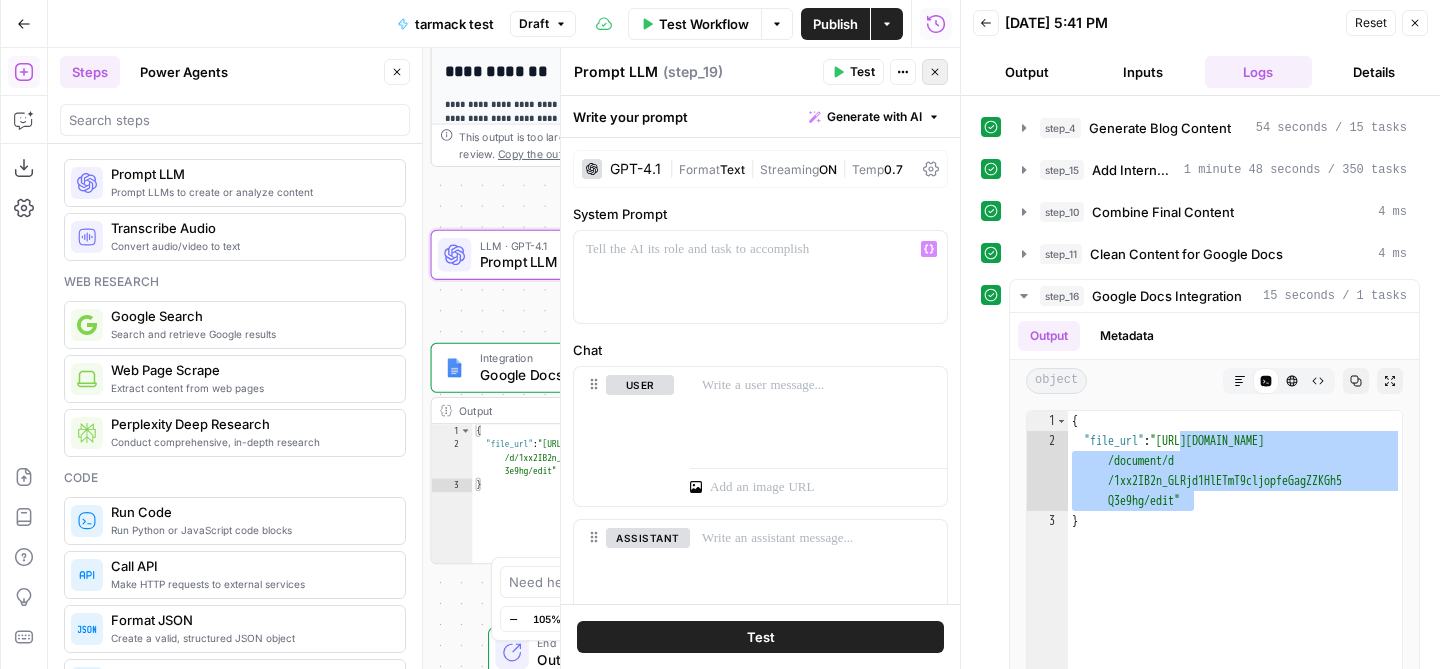 click on "Close" at bounding box center [935, 72] 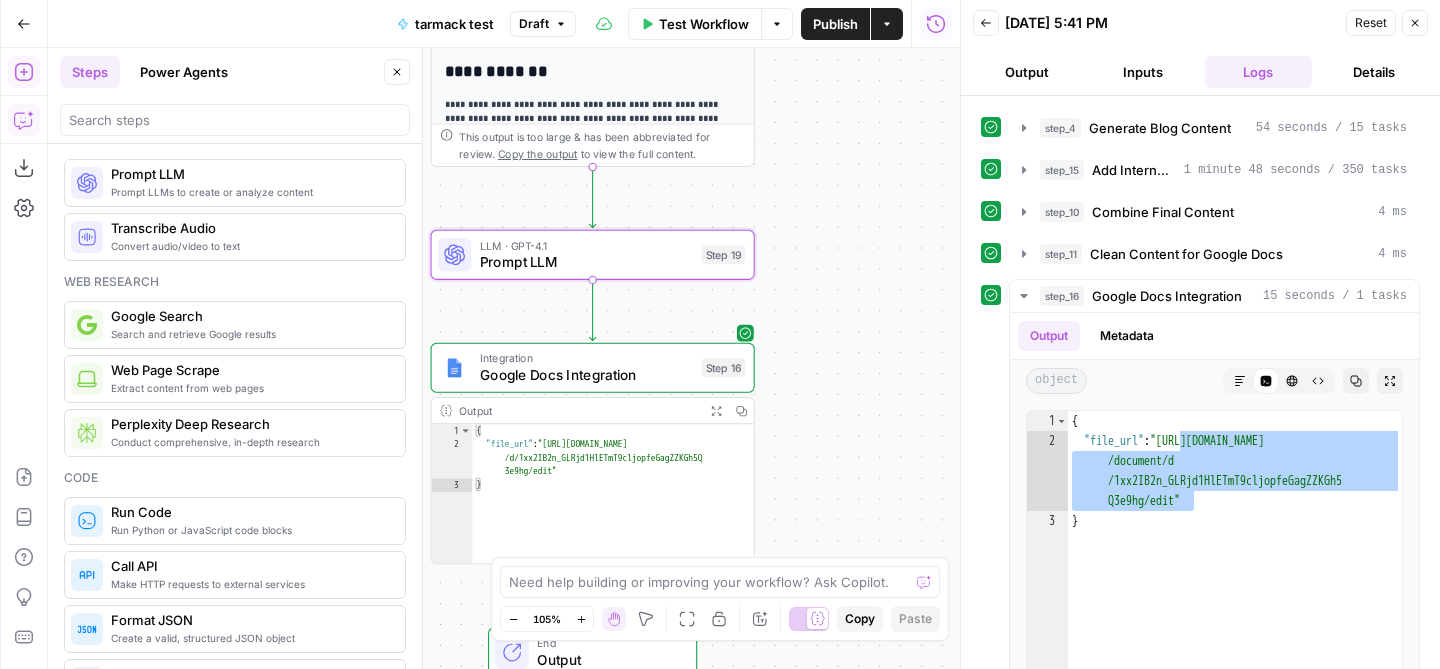 click 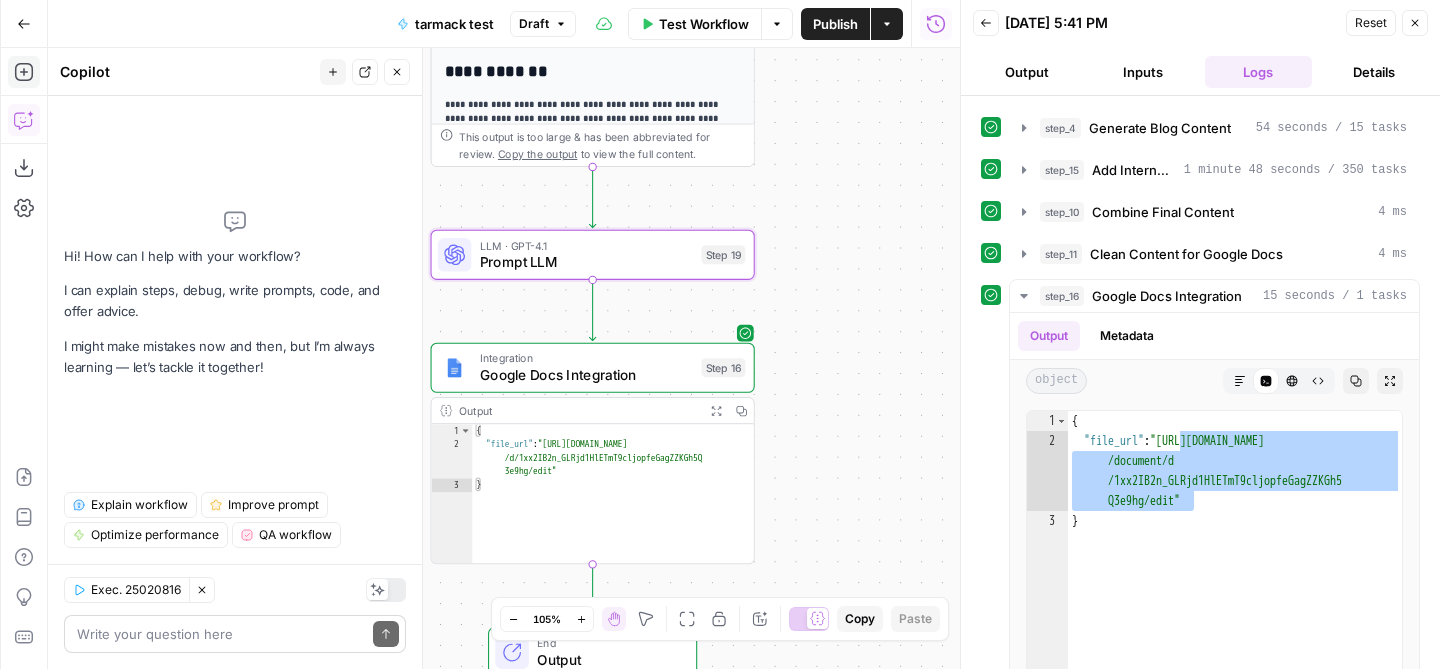 click at bounding box center (221, 634) 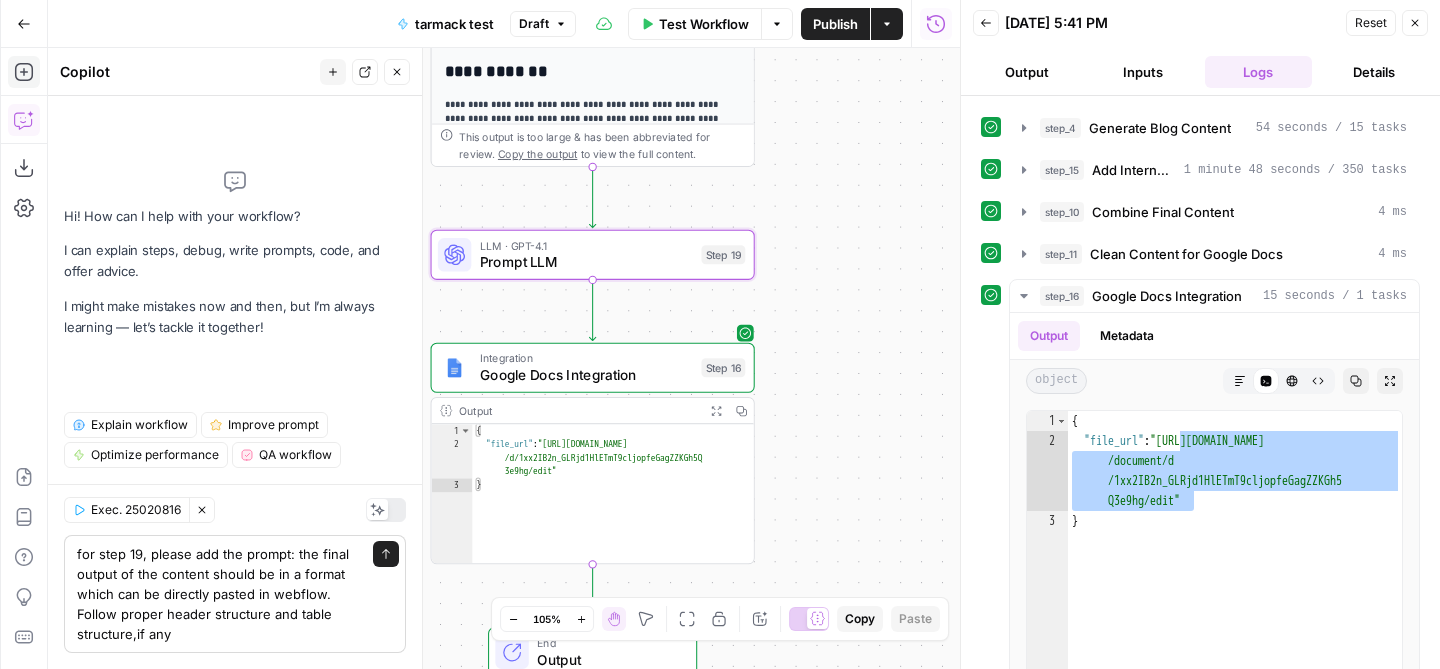 click on "for step 19, please add the prompt: the final output of the content should be in a format which can be directly pasted in webflow. Follow proper header structure and table structure,if any" at bounding box center [221, 594] 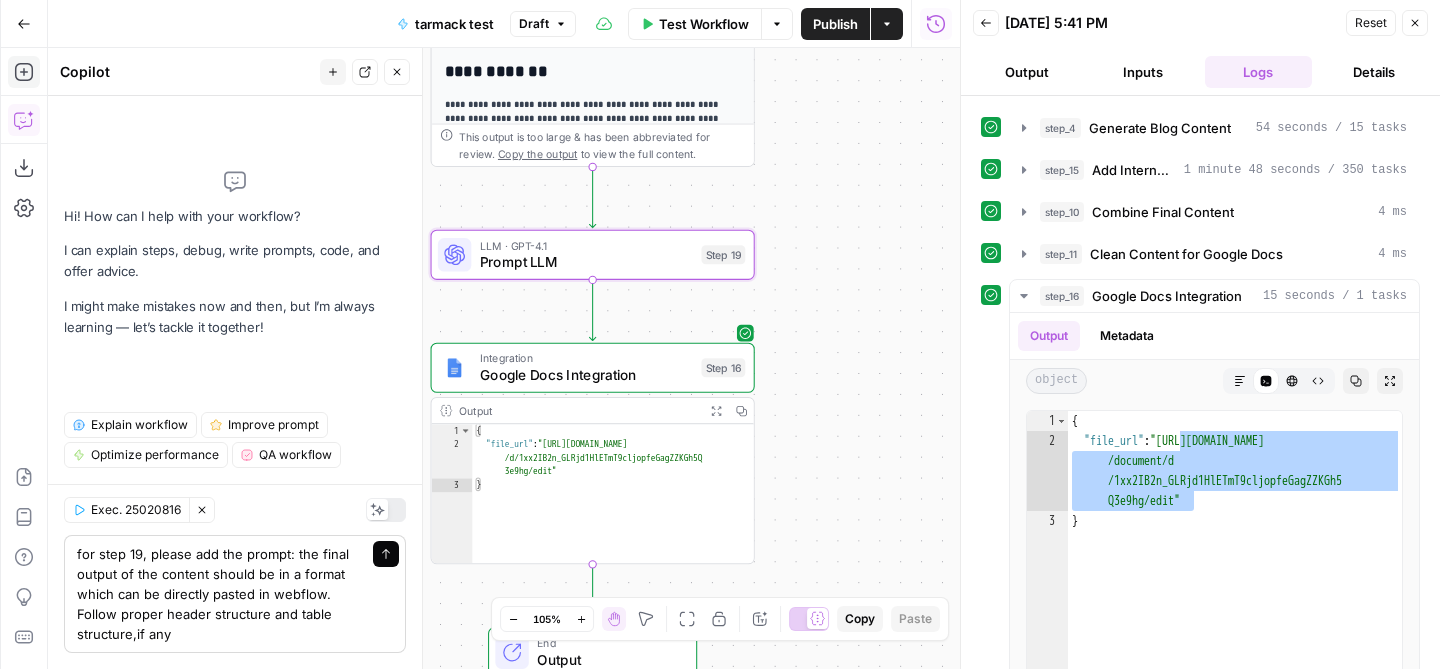 type on "for step 19, please add the prompt: the final output of the content should be in a format which can be directly pasted in webflow. Follow proper header structure and table structure,if any" 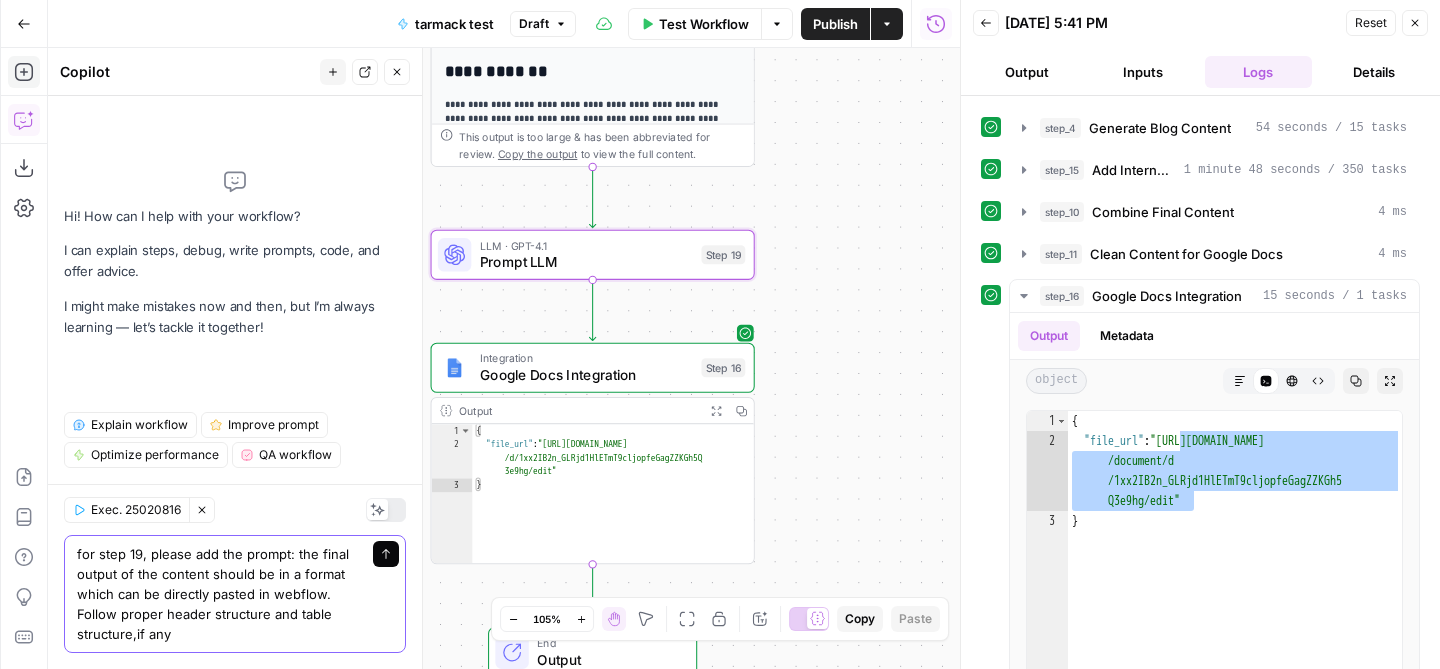 click 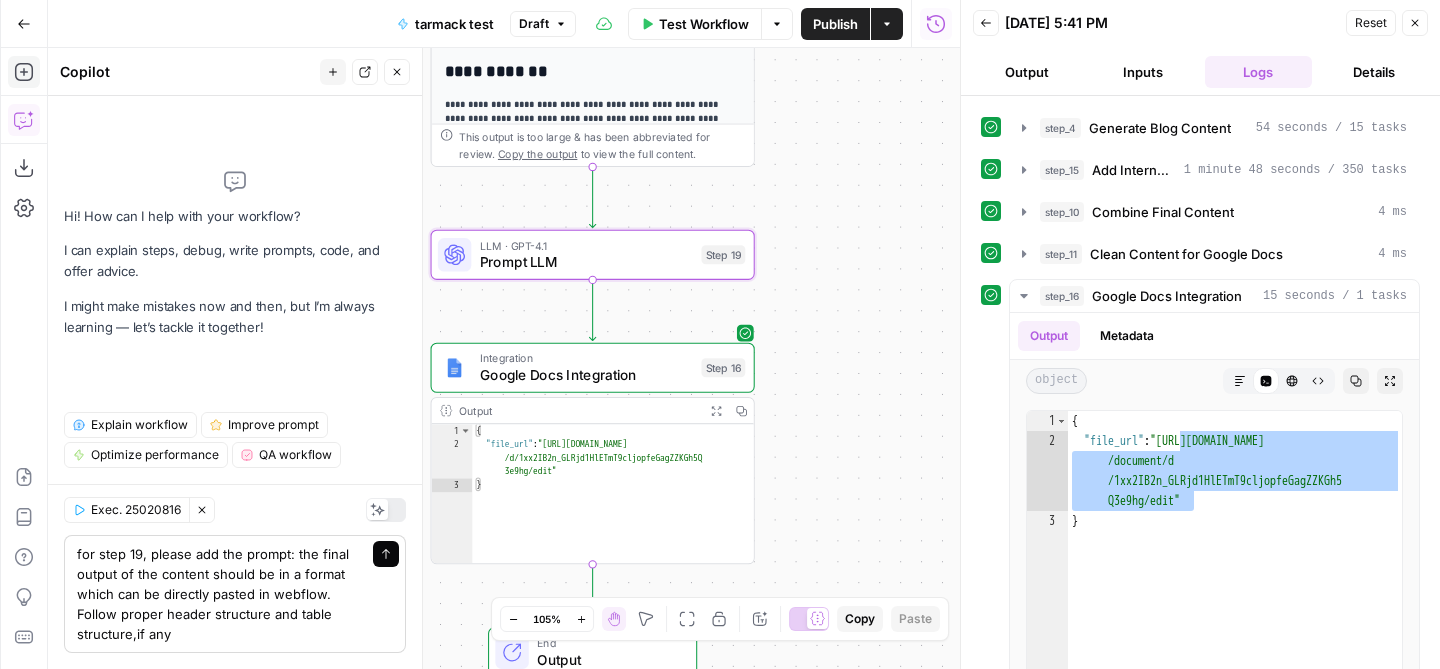 type 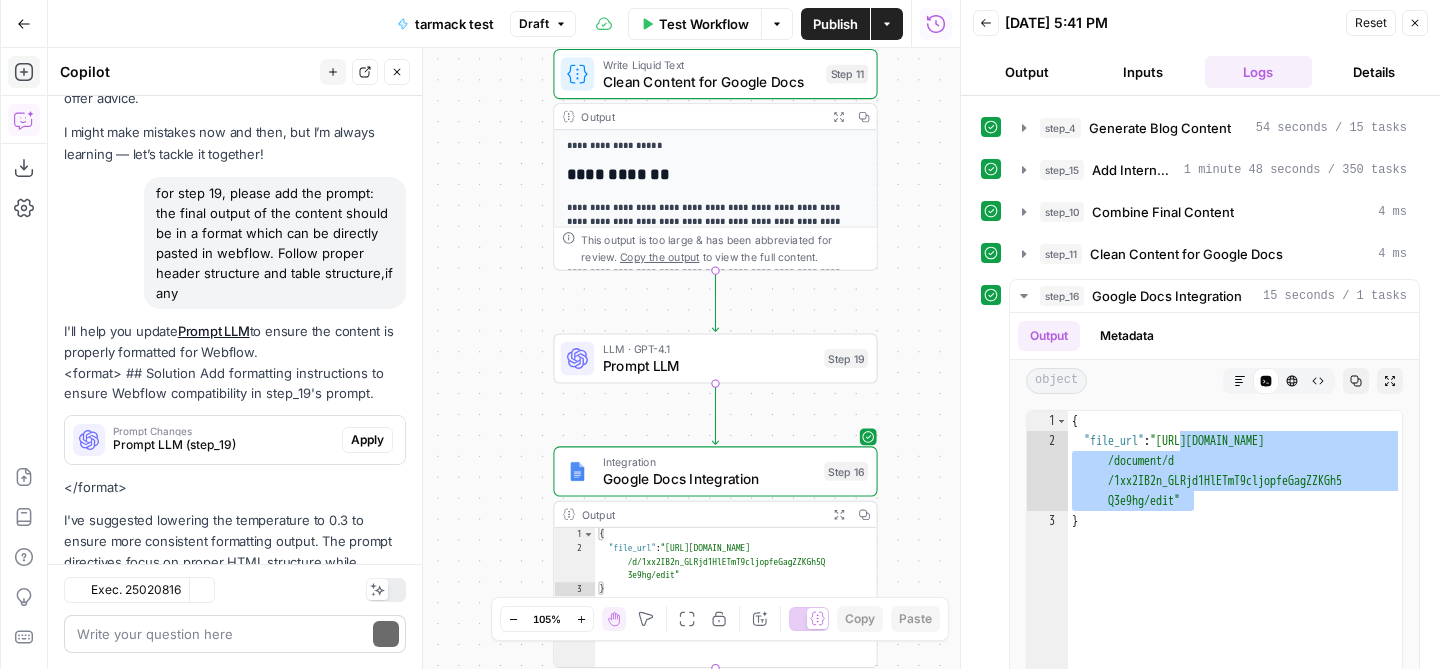 scroll, scrollTop: 137, scrollLeft: 0, axis: vertical 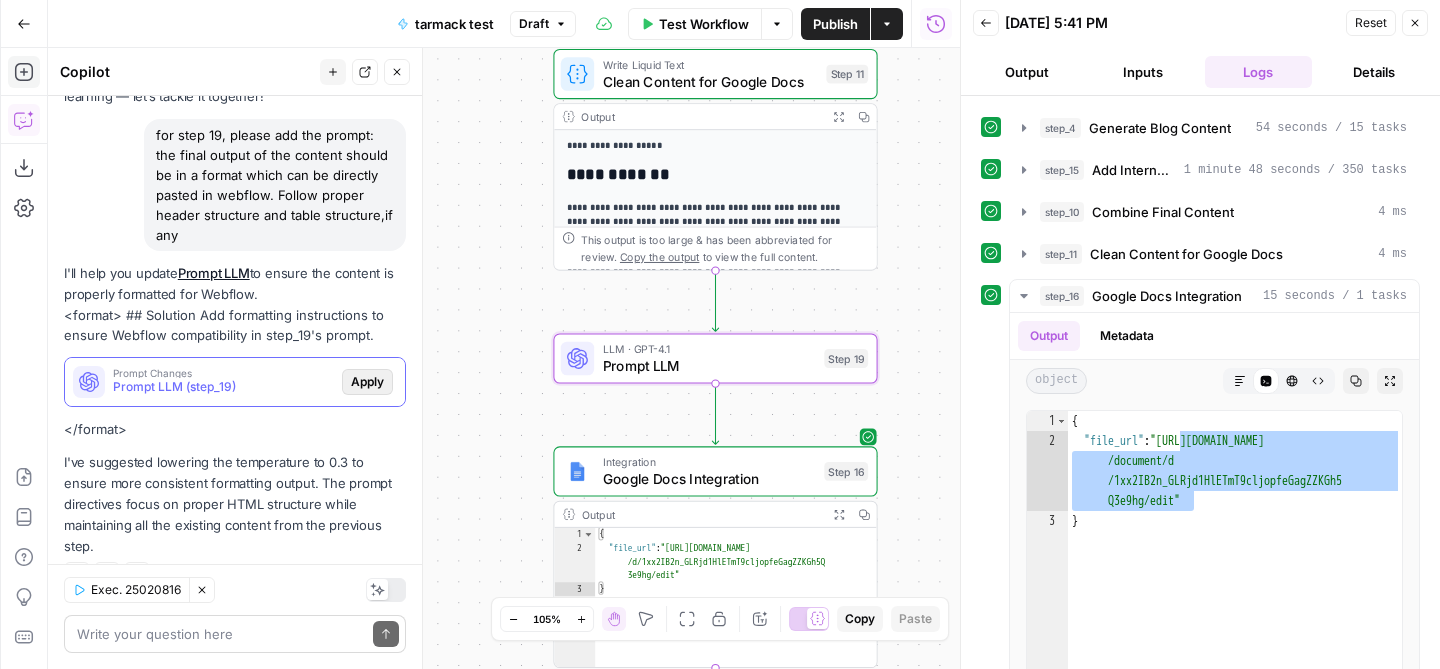 click on "Apply" at bounding box center (367, 382) 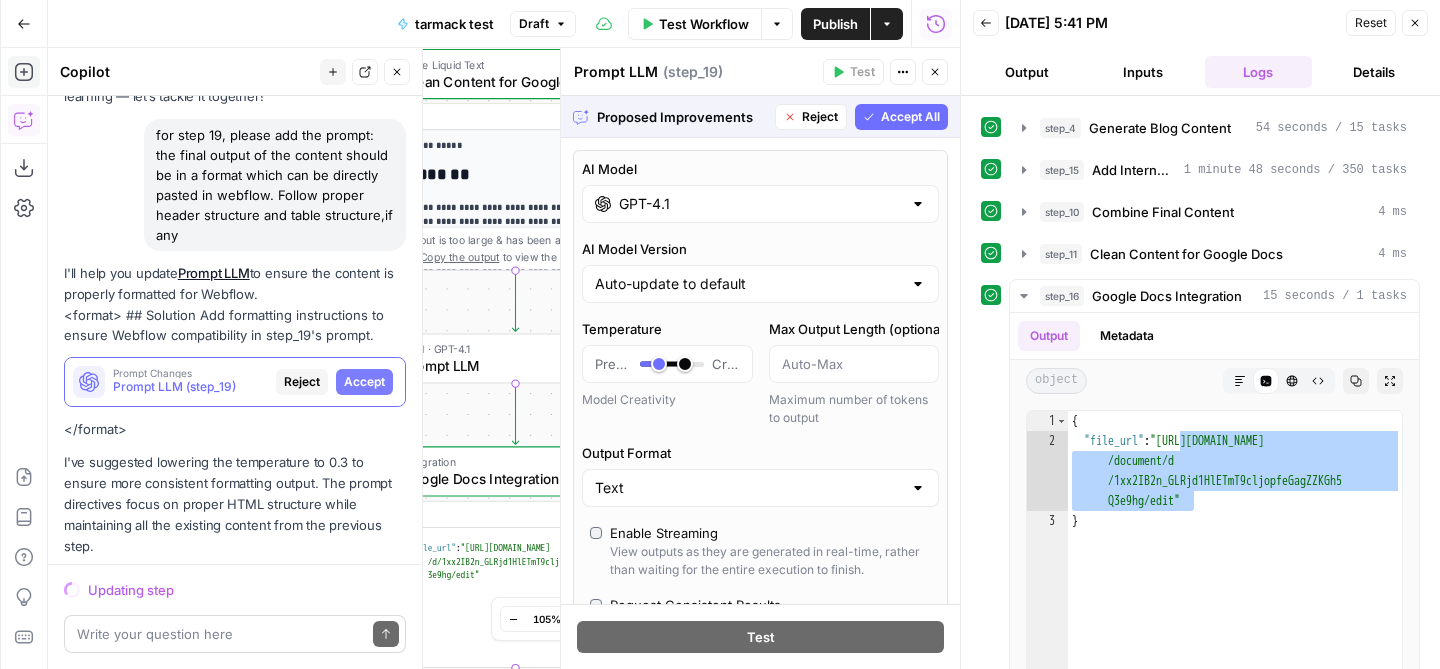 click on "Accept All" at bounding box center [910, 117] 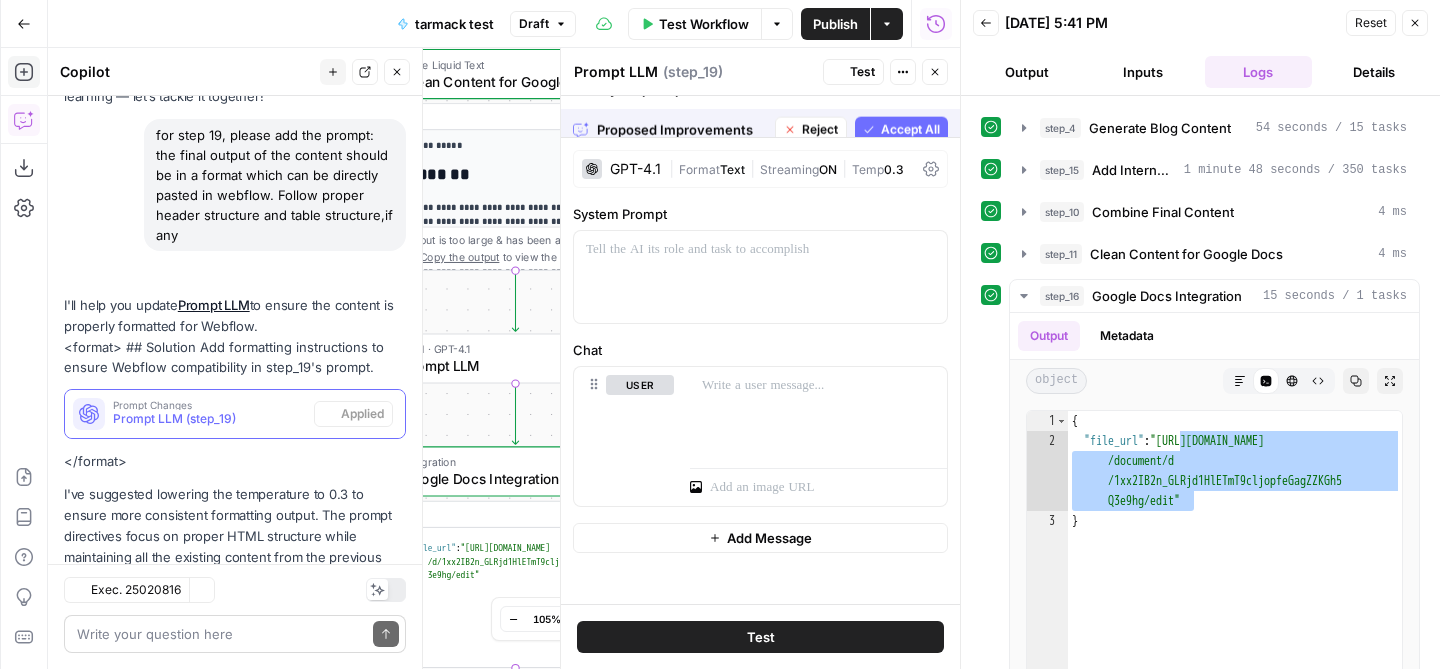 scroll, scrollTop: 169, scrollLeft: 0, axis: vertical 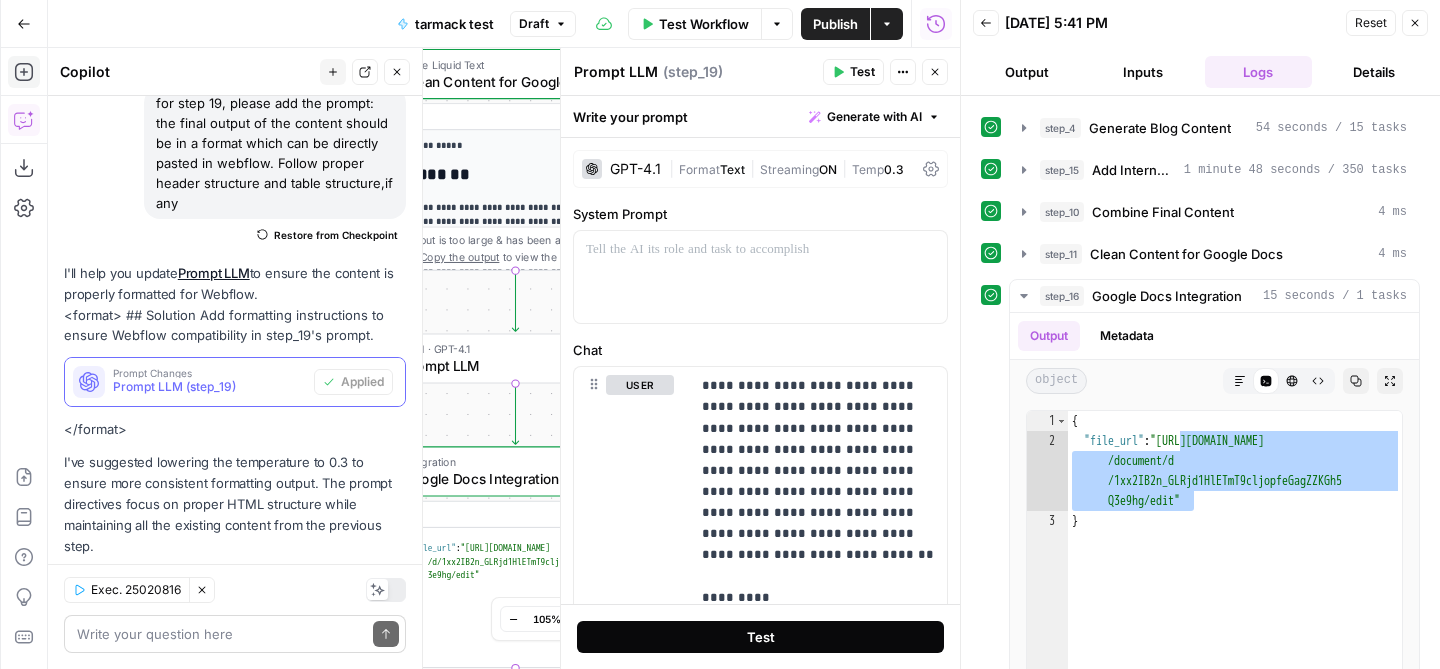 click on "Test" at bounding box center (760, 637) 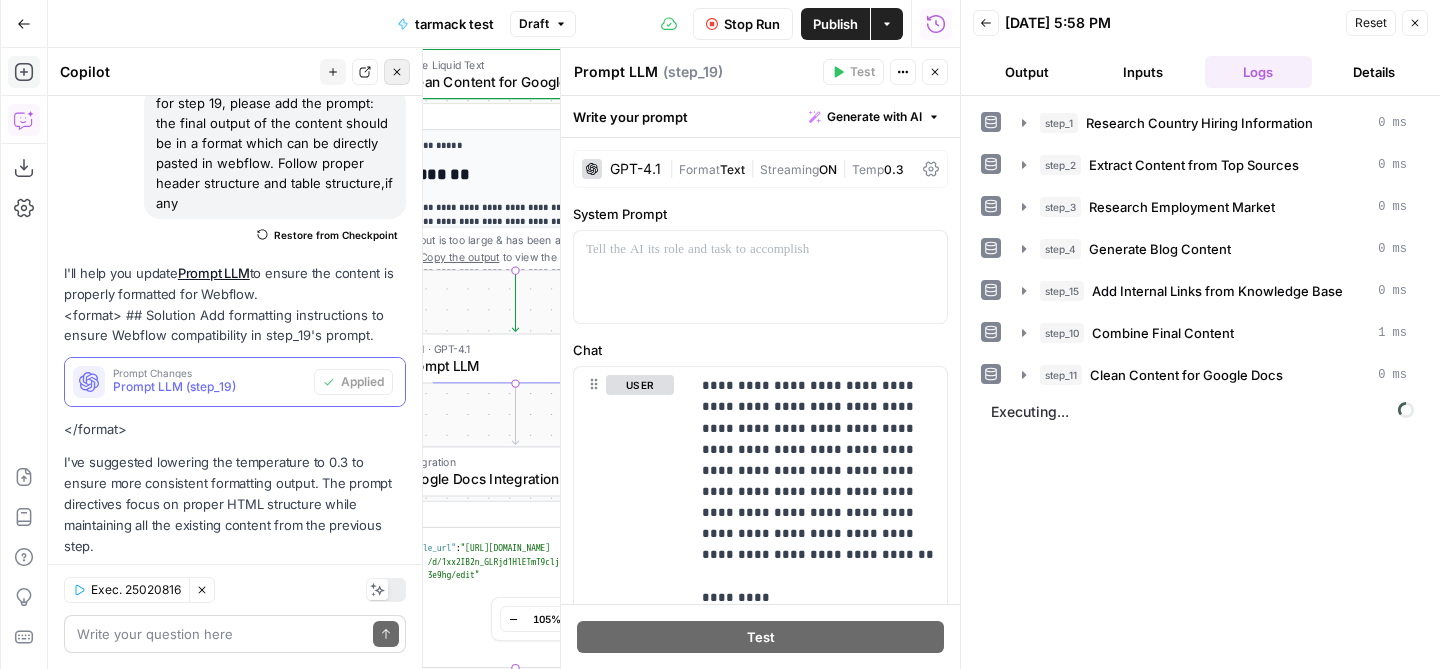 click 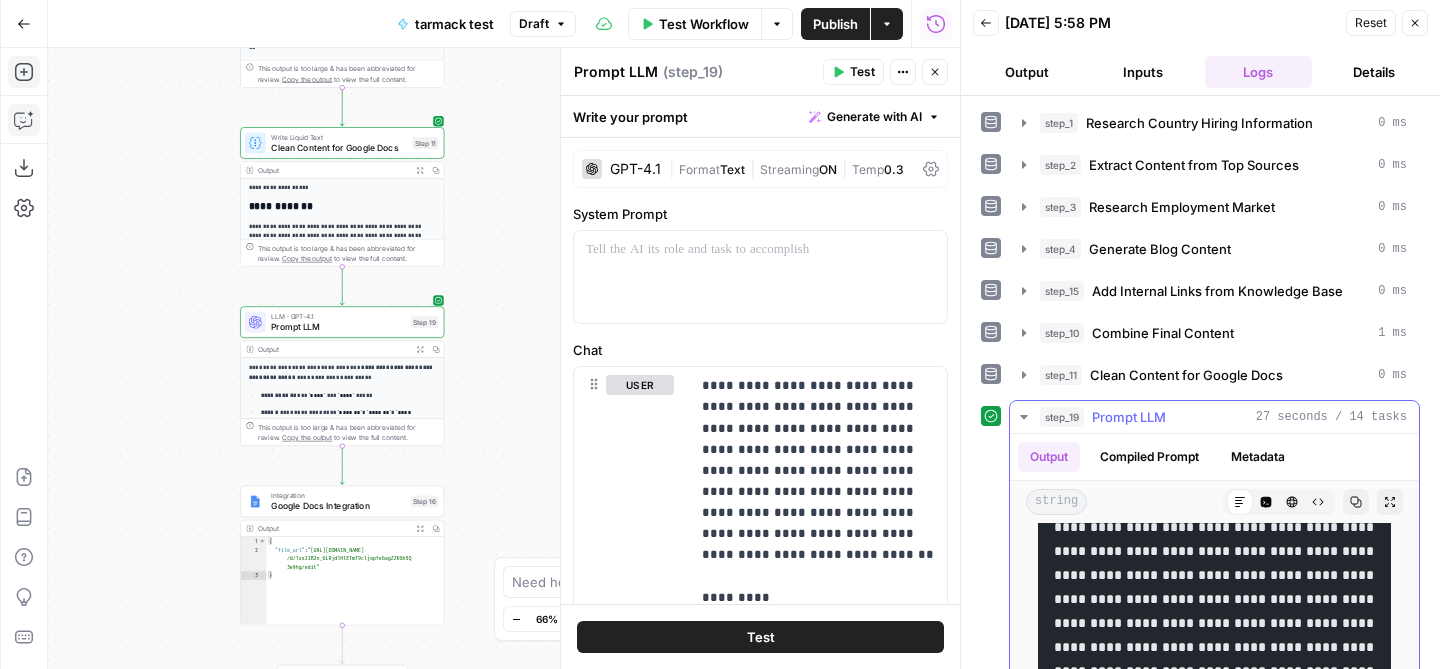 scroll, scrollTop: 716, scrollLeft: 0, axis: vertical 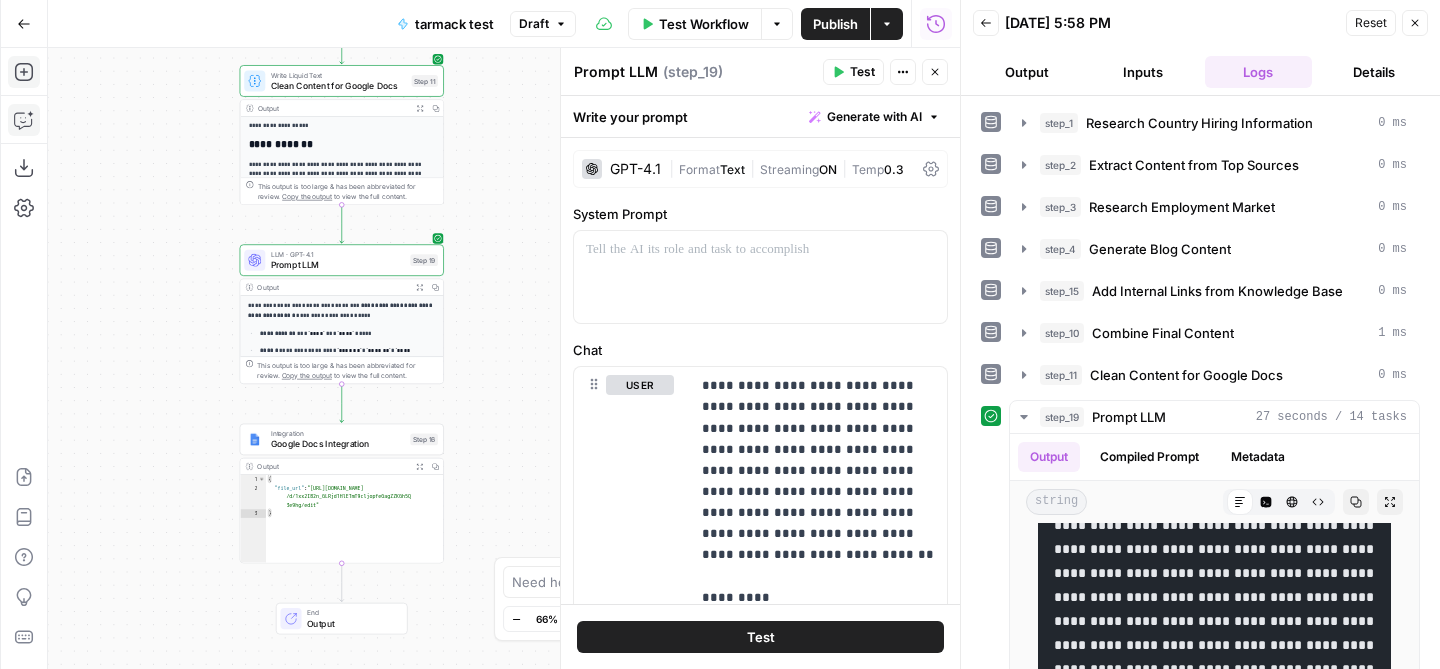 click on "**********" at bounding box center (340, 310) 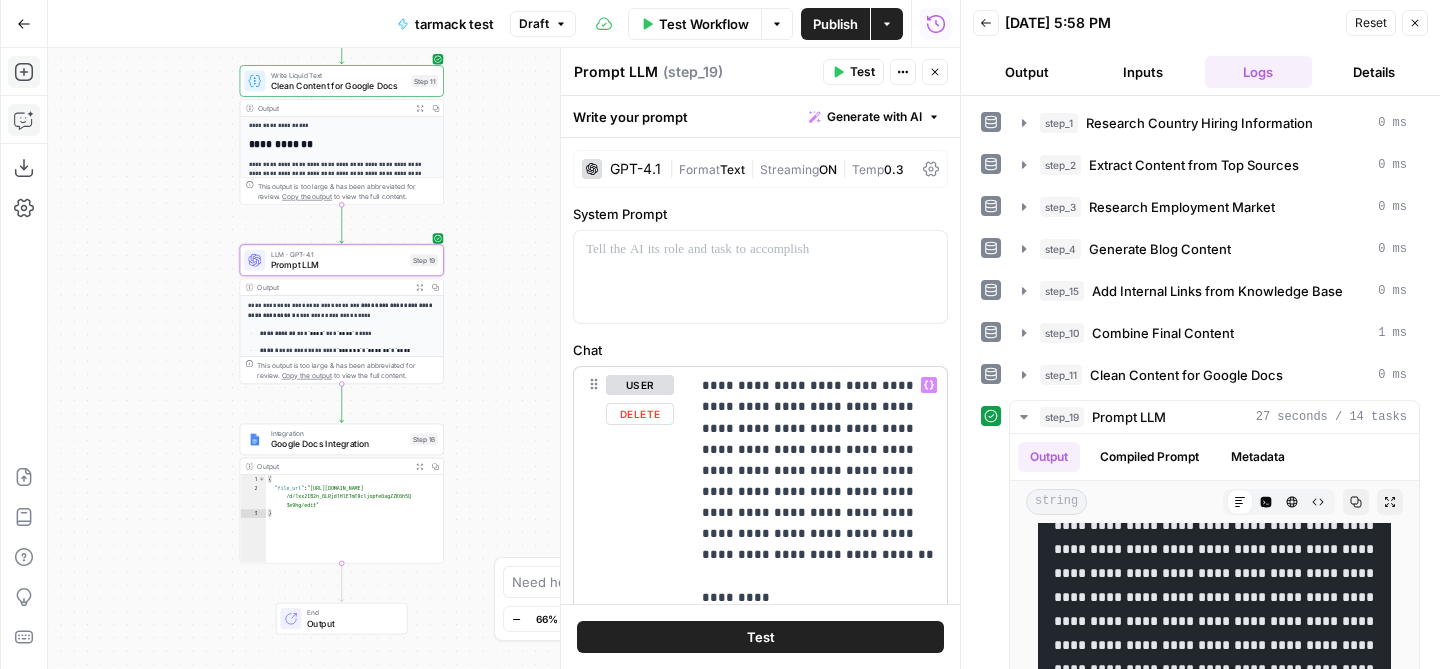 scroll, scrollTop: 38, scrollLeft: 0, axis: vertical 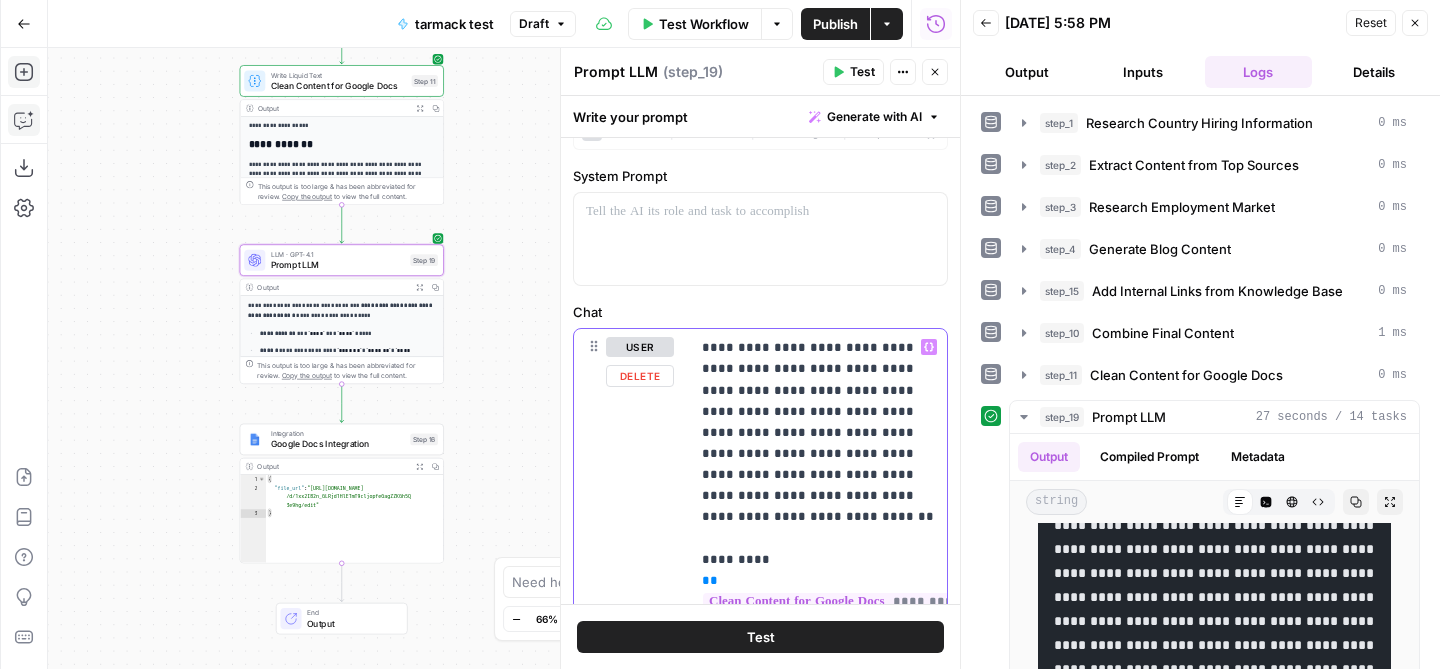 click on "**********" at bounding box center [818, 495] 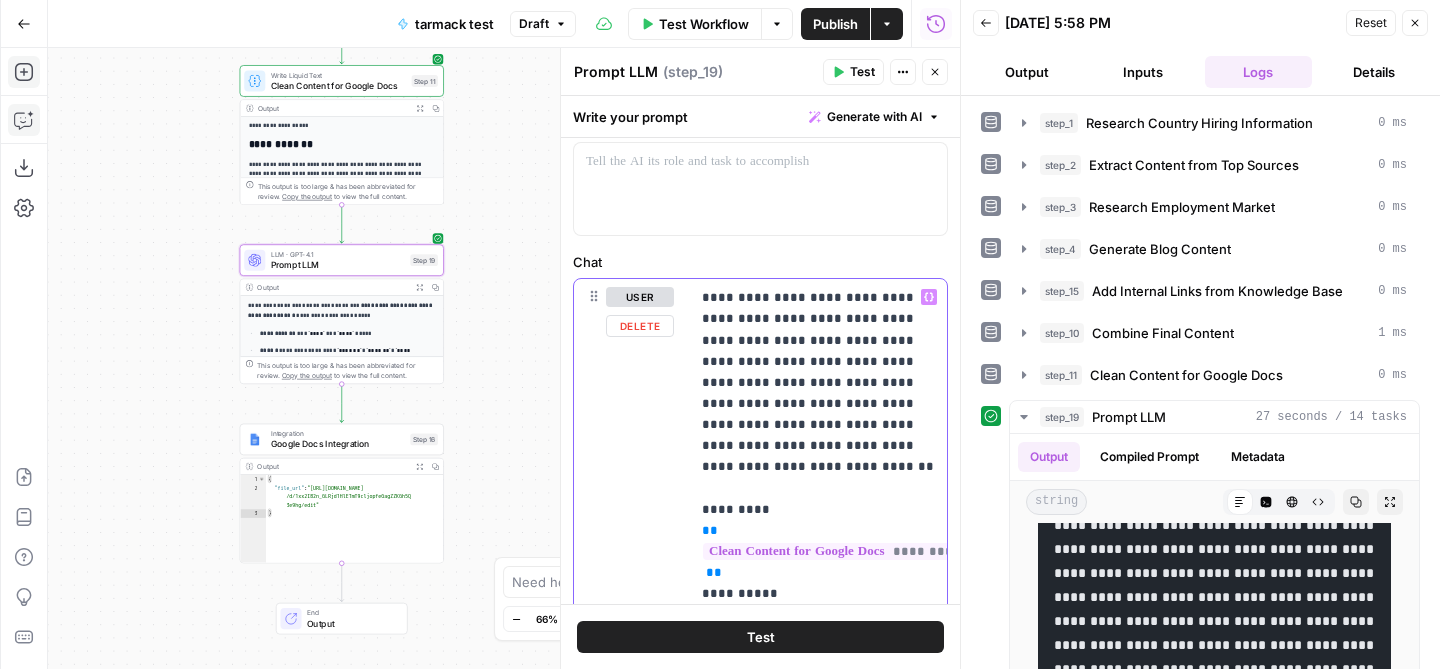 scroll, scrollTop: 210, scrollLeft: 0, axis: vertical 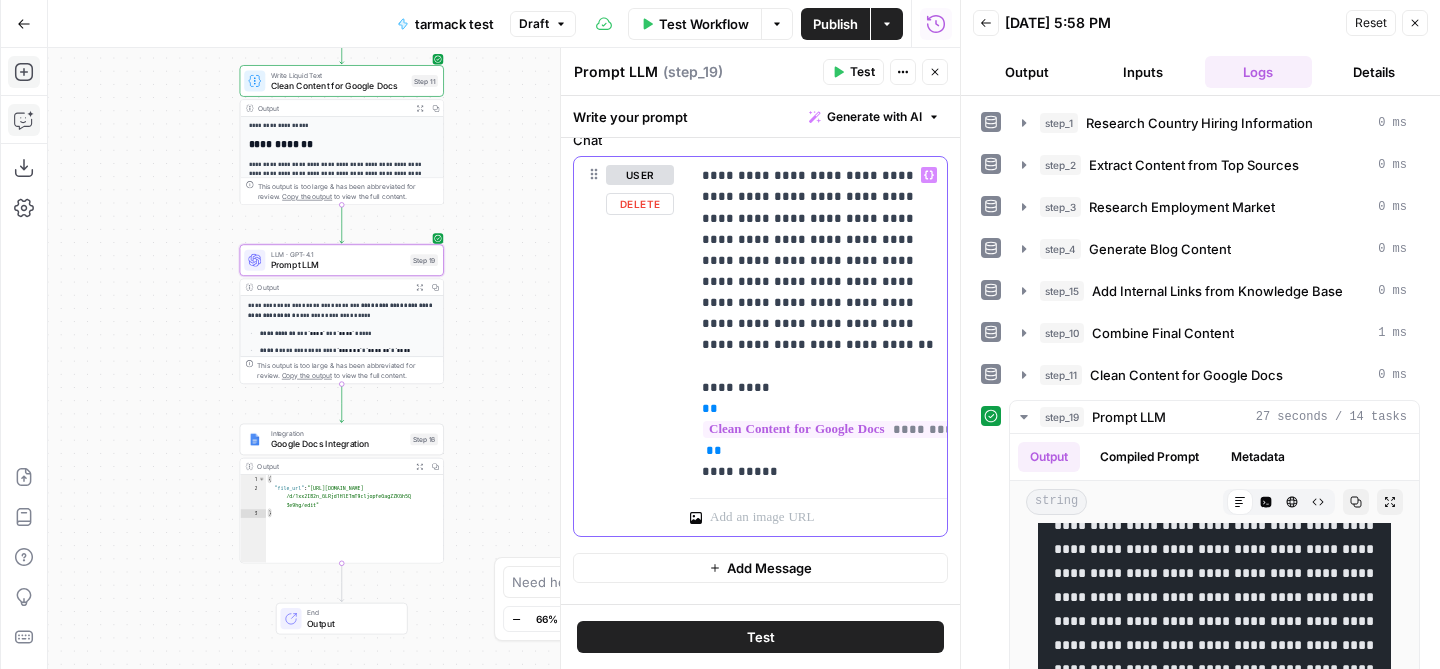 drag, startPoint x: 815, startPoint y: 198, endPoint x: 862, endPoint y: 199, distance: 47.010635 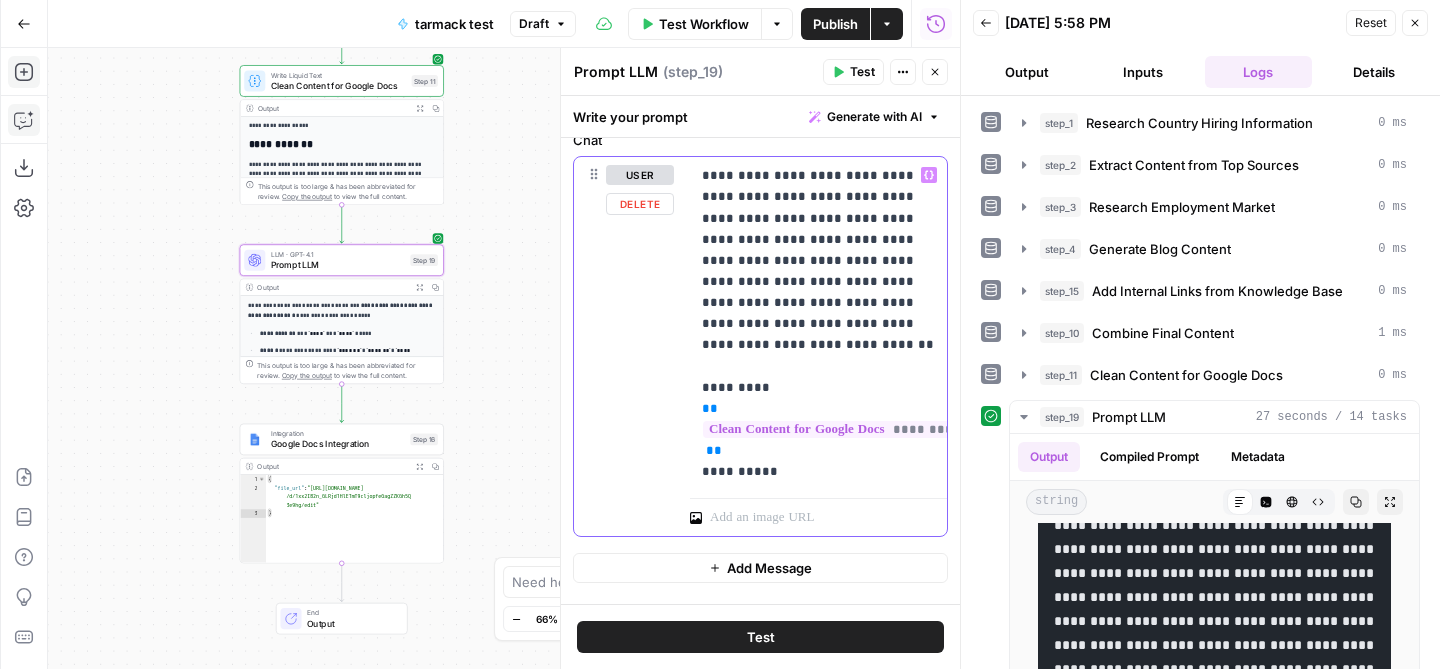 click on "**********" at bounding box center [818, 323] 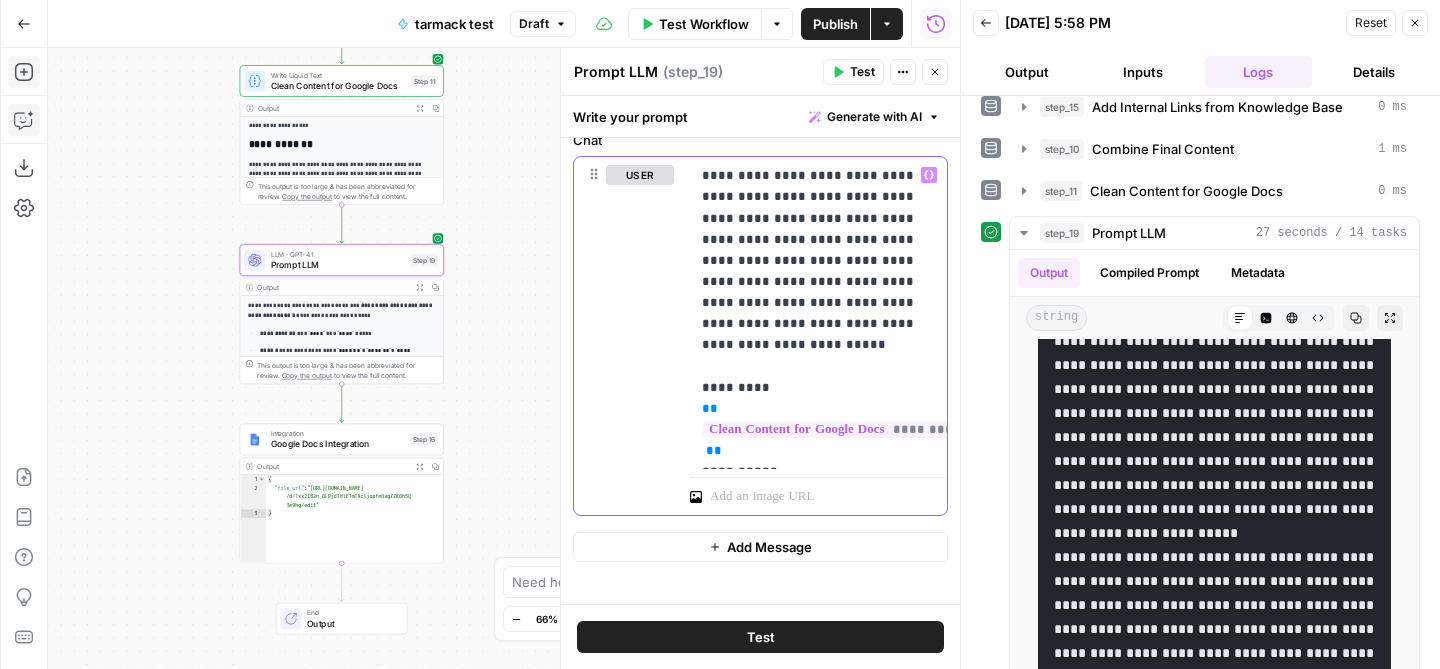 scroll, scrollTop: 249, scrollLeft: 0, axis: vertical 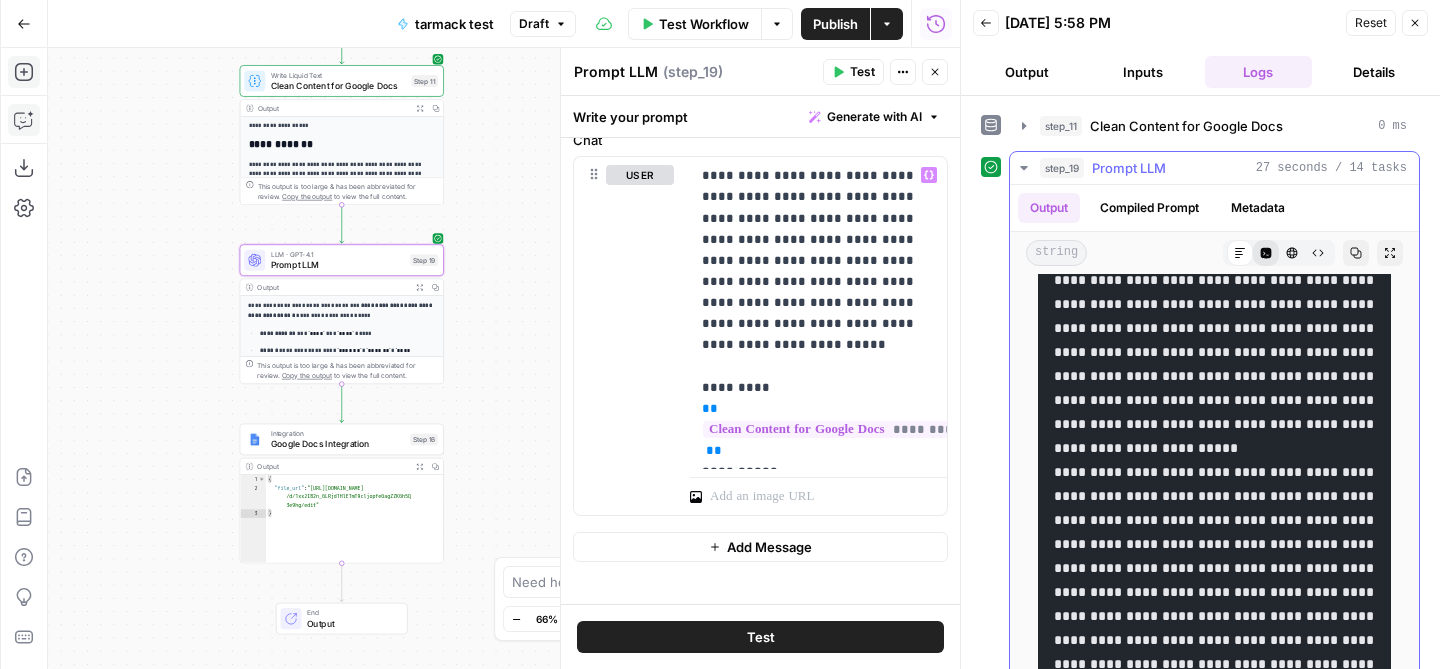 click on "Code Editor" at bounding box center (1266, 253) 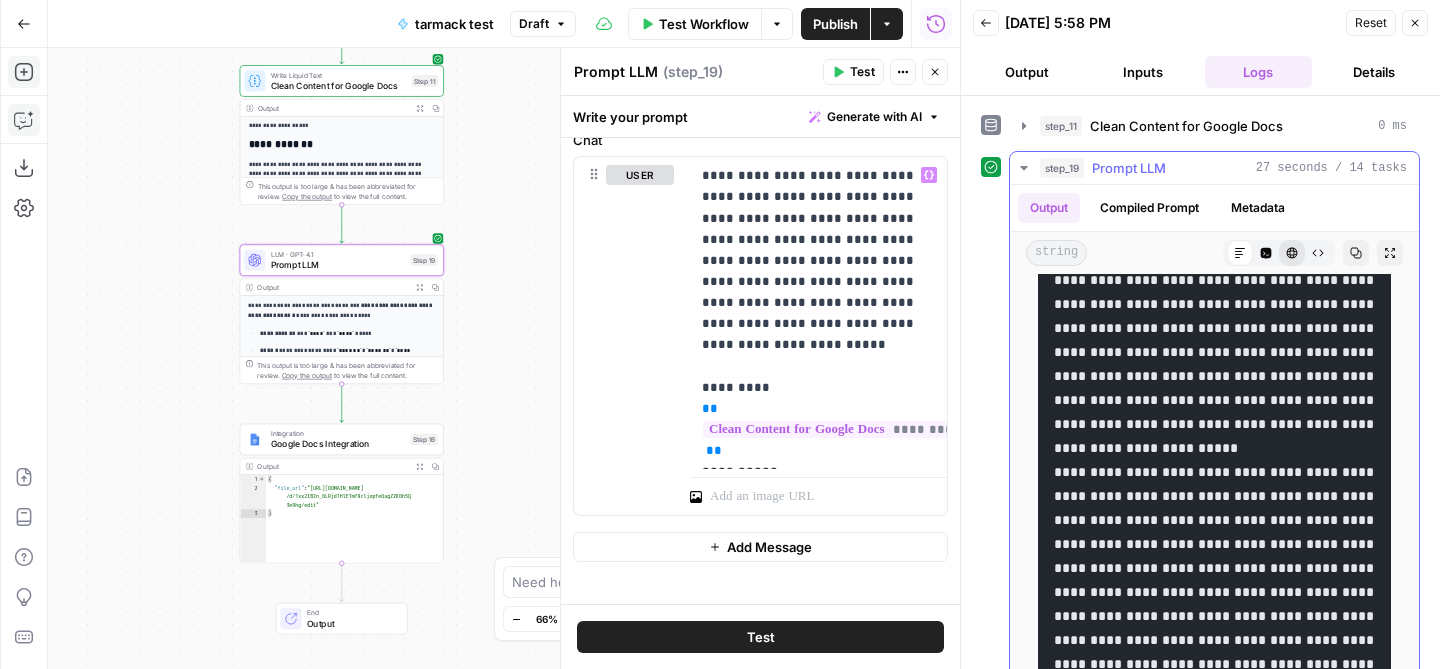 scroll, scrollTop: 0, scrollLeft: 0, axis: both 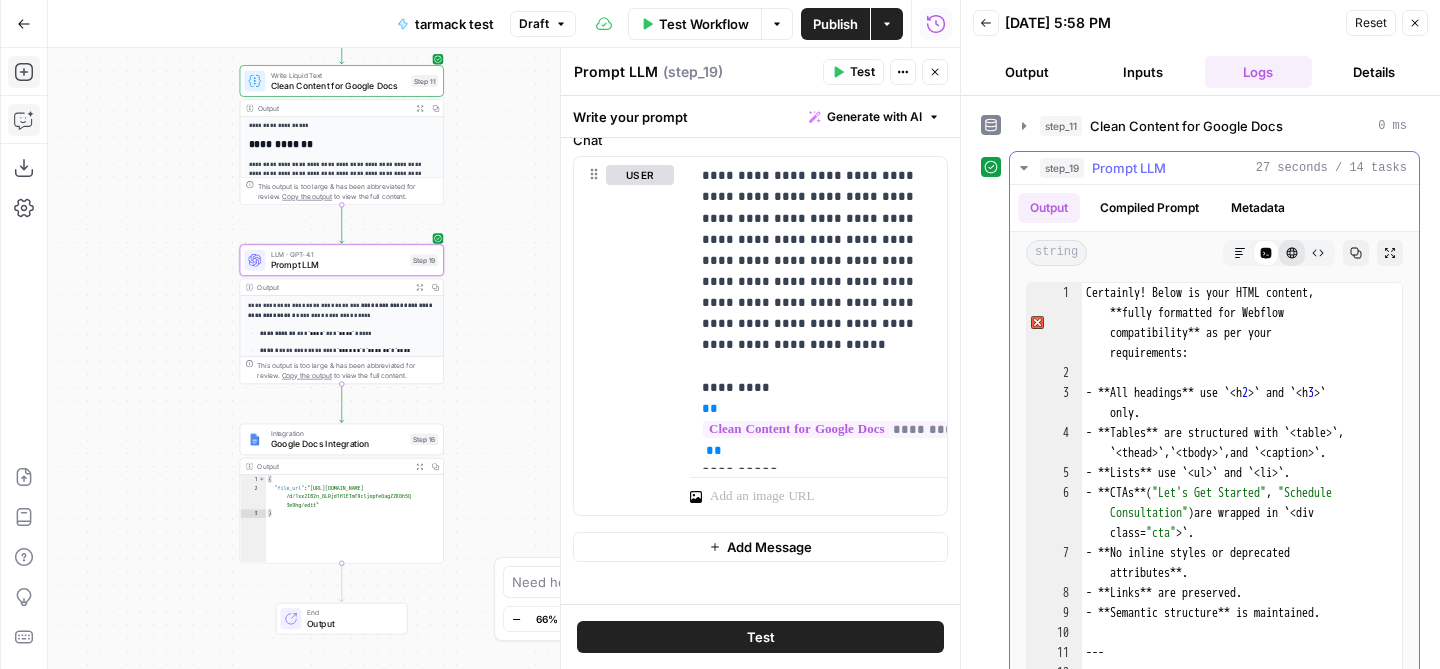 click on "HTML Viewer" at bounding box center [1292, 253] 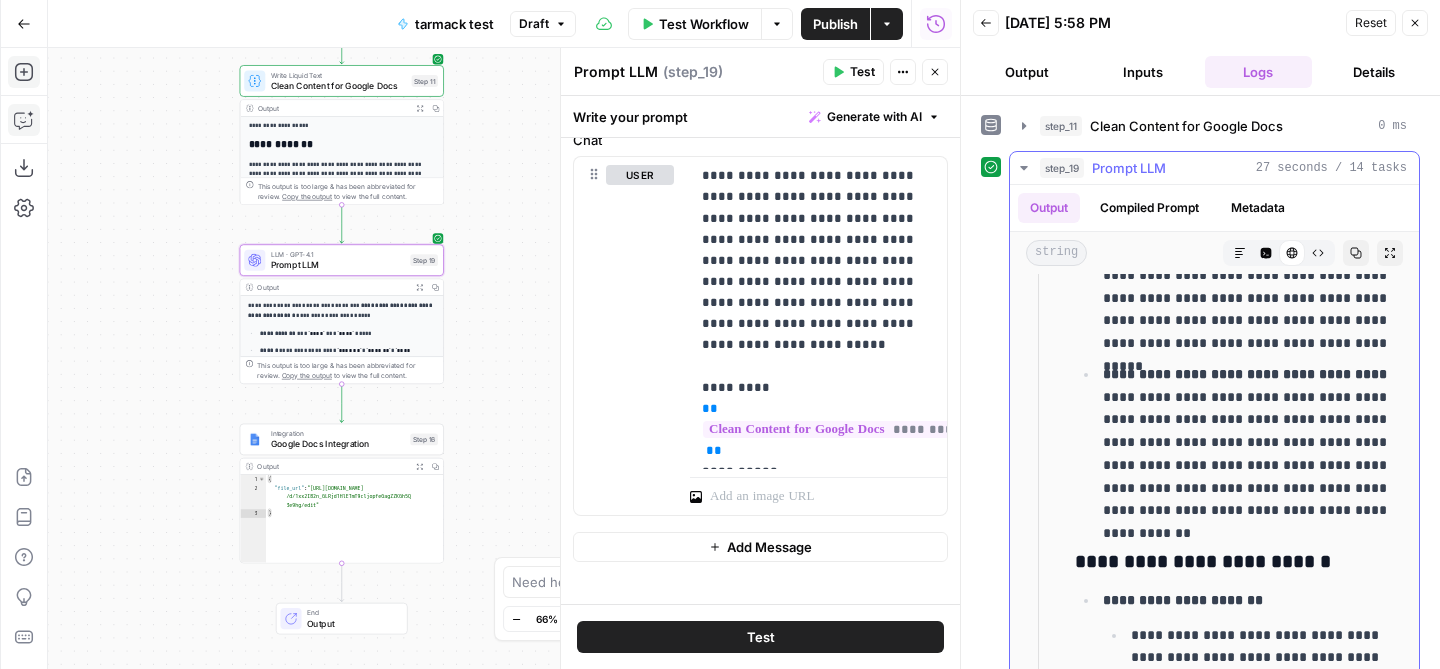 scroll, scrollTop: 1384, scrollLeft: 0, axis: vertical 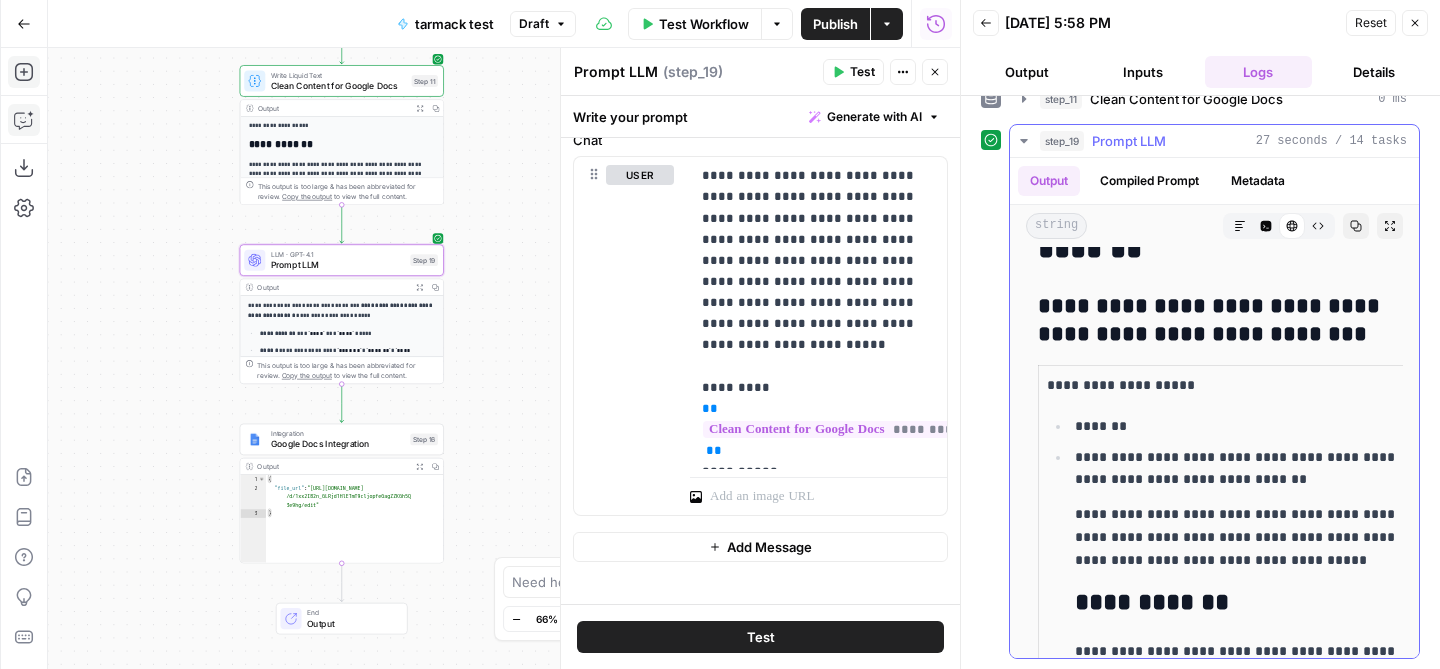 drag, startPoint x: 1060, startPoint y: 381, endPoint x: 1209, endPoint y: 528, distance: 209.30838 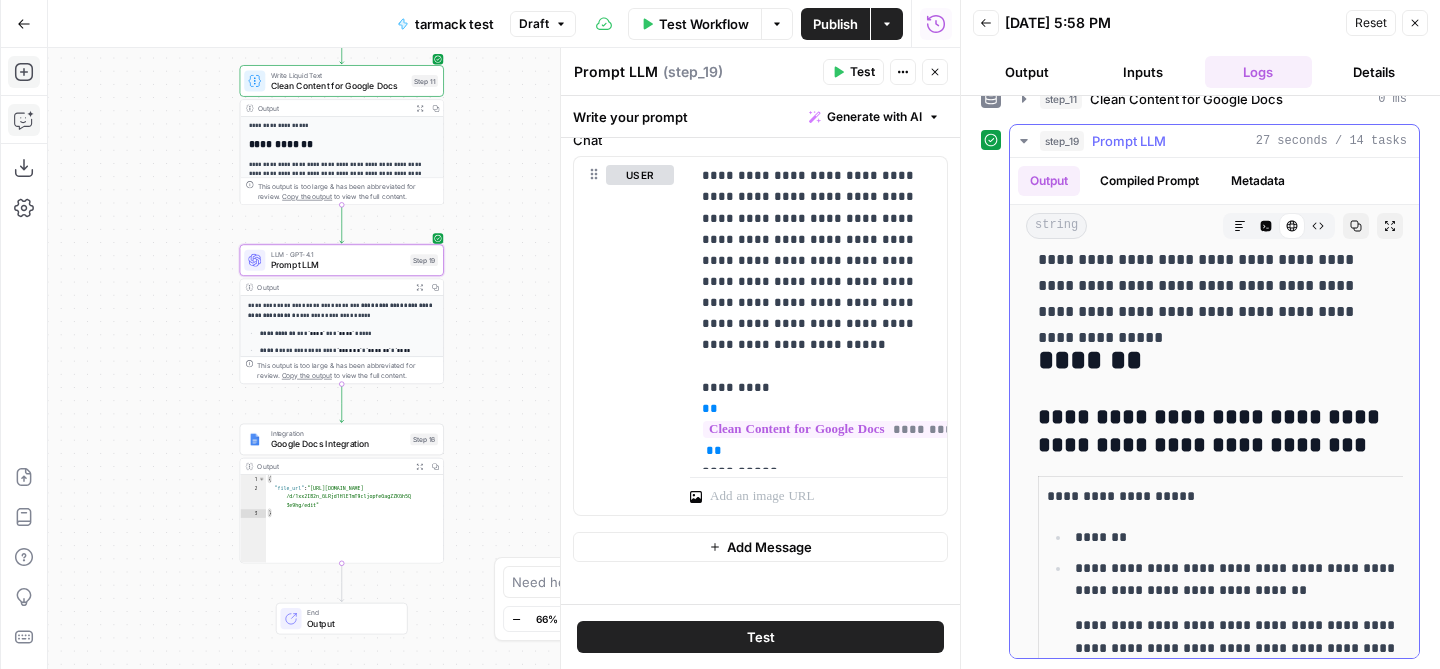 scroll, scrollTop: 1, scrollLeft: 0, axis: vertical 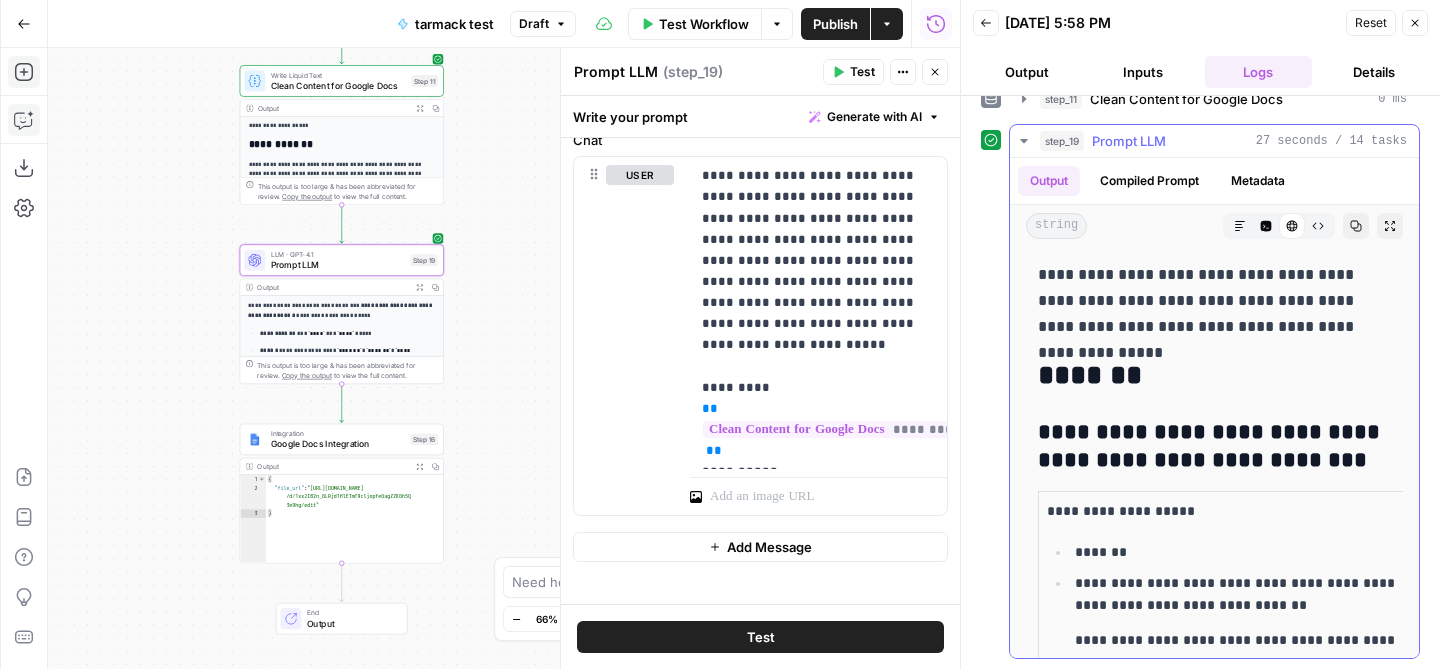 drag, startPoint x: 1046, startPoint y: 426, endPoint x: 1222, endPoint y: 475, distance: 182.69373 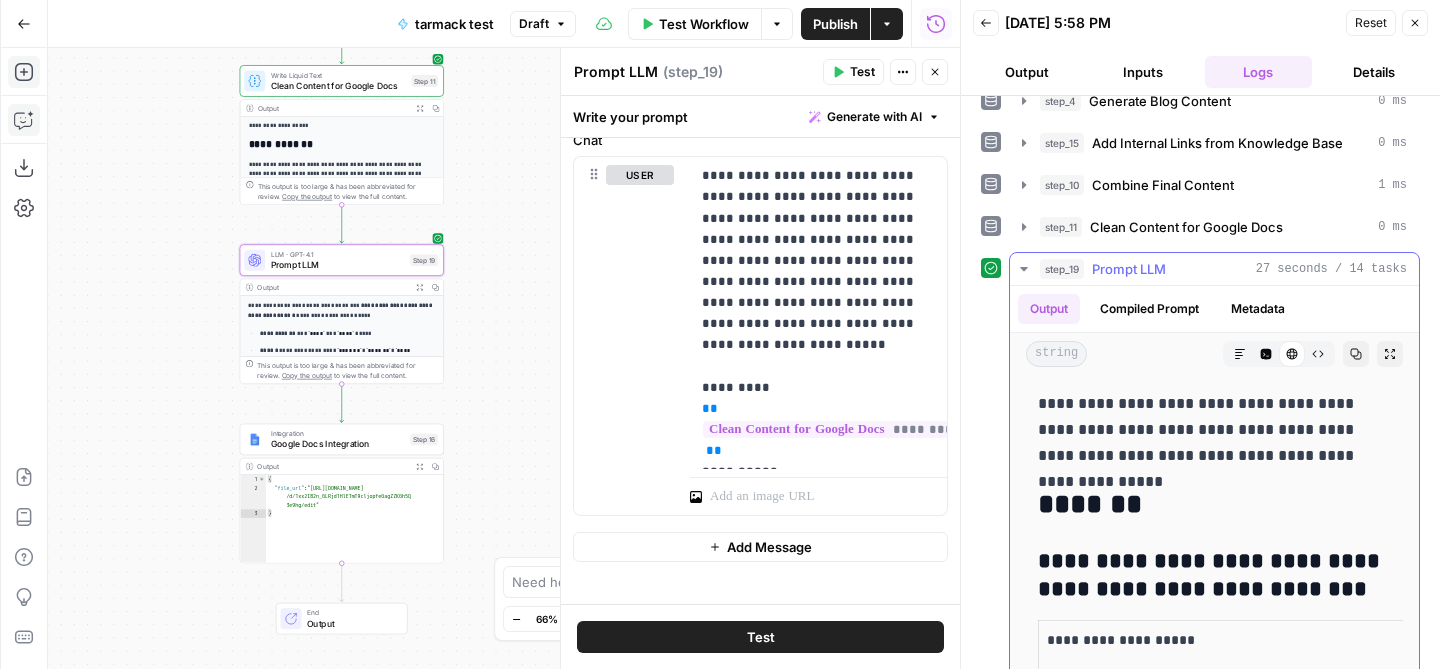 scroll, scrollTop: 113, scrollLeft: 0, axis: vertical 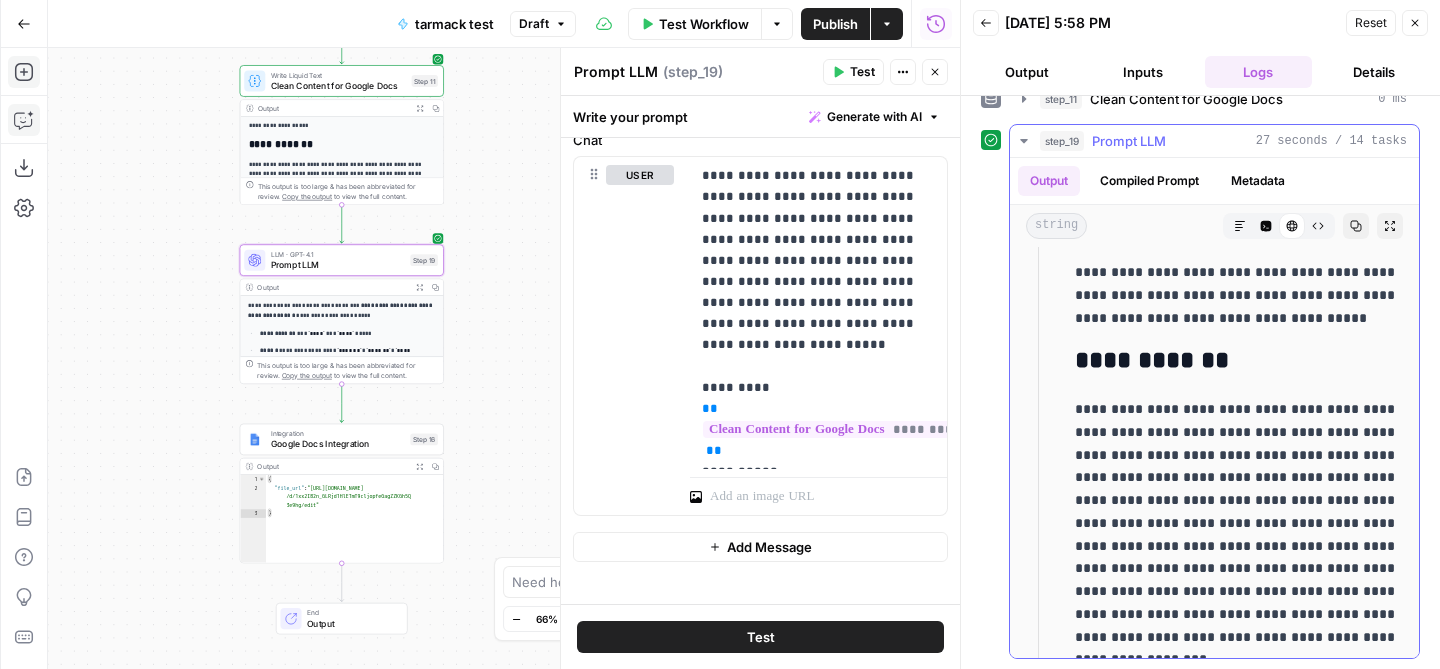 drag, startPoint x: 1071, startPoint y: 359, endPoint x: 1214, endPoint y: 488, distance: 192.58765 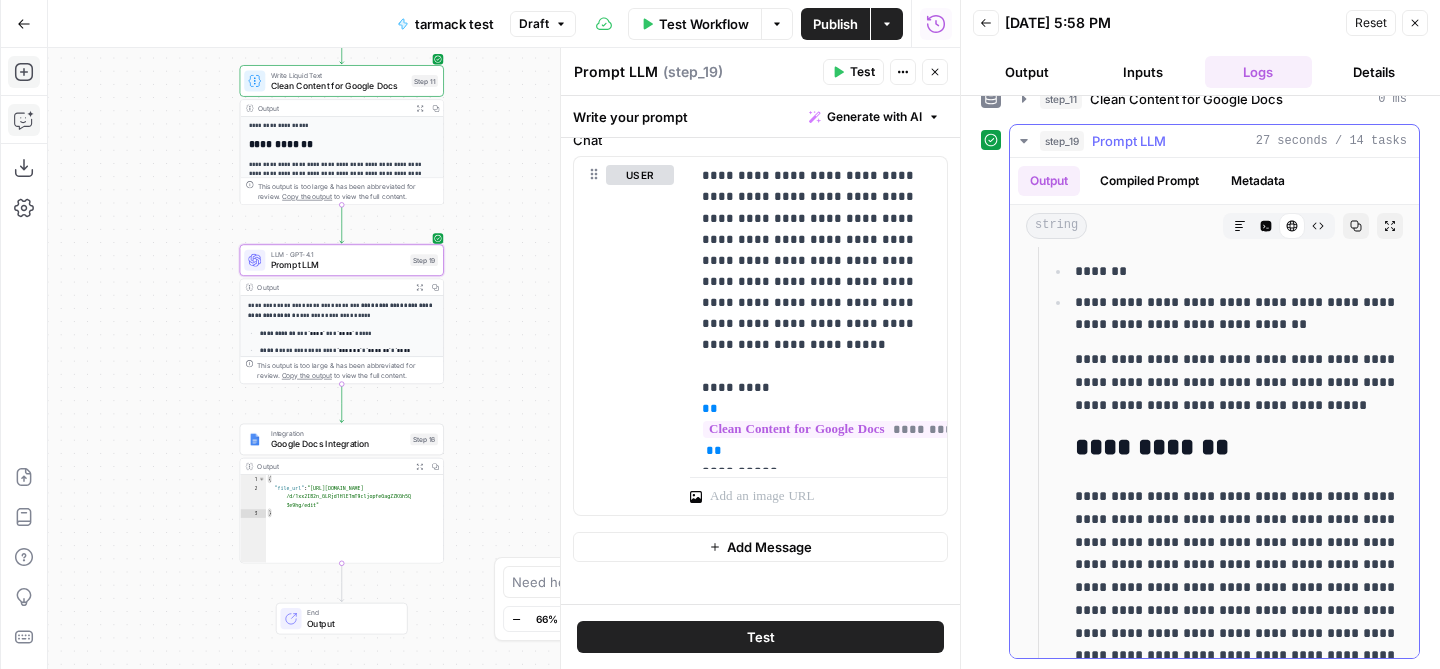 scroll, scrollTop: 0, scrollLeft: 0, axis: both 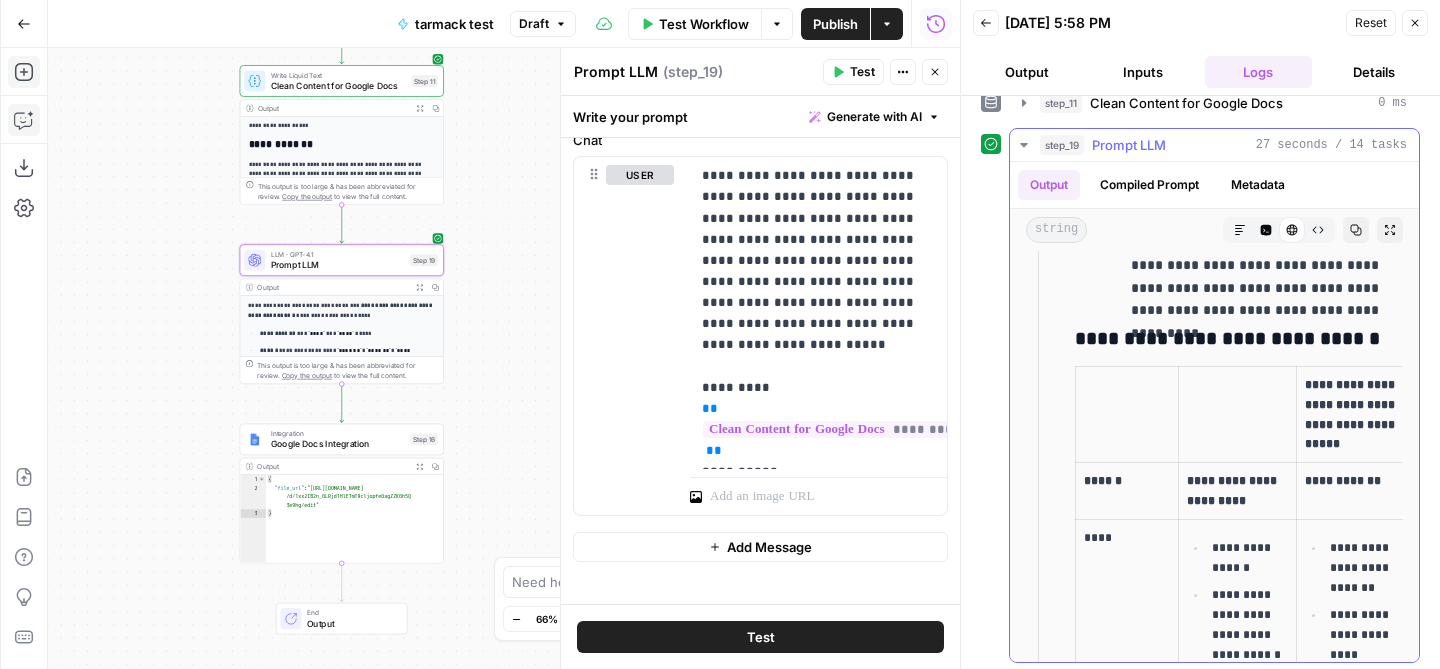 drag, startPoint x: 1310, startPoint y: 387, endPoint x: 1370, endPoint y: 459, distance: 93.723 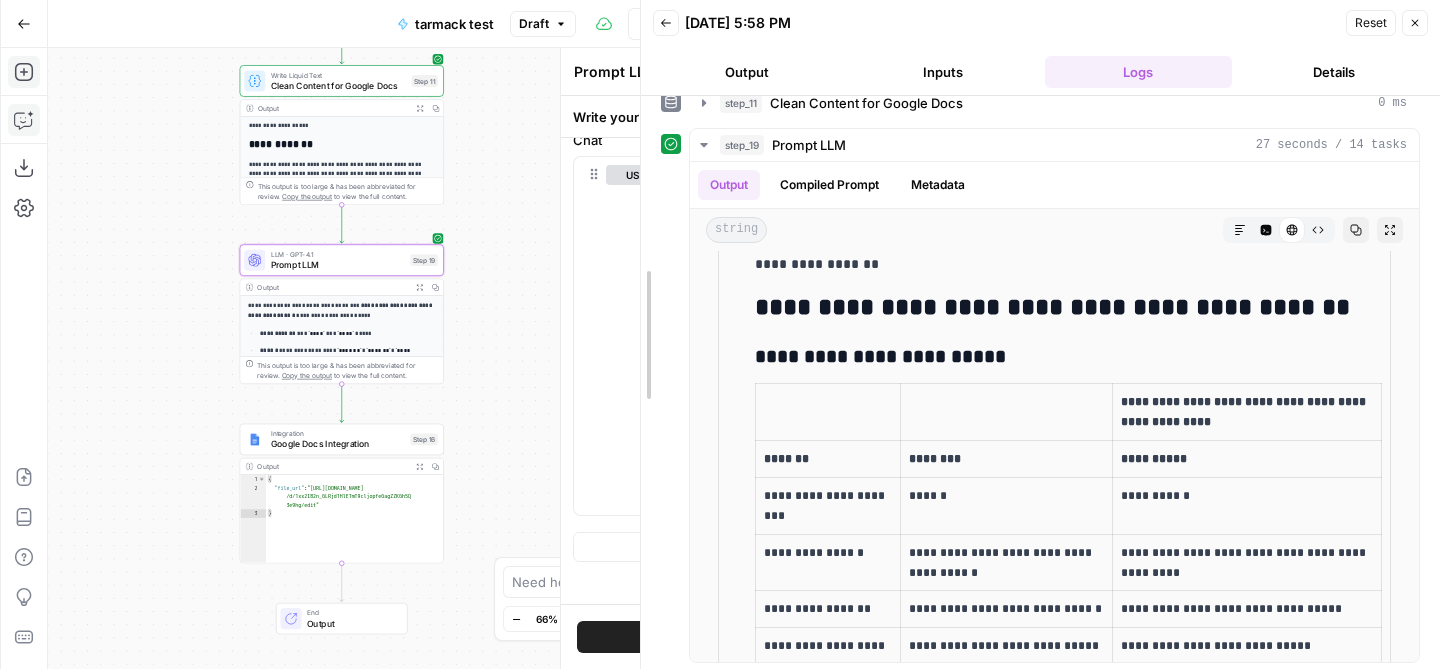 drag, startPoint x: 966, startPoint y: 256, endPoint x: 500, endPoint y: 256, distance: 466 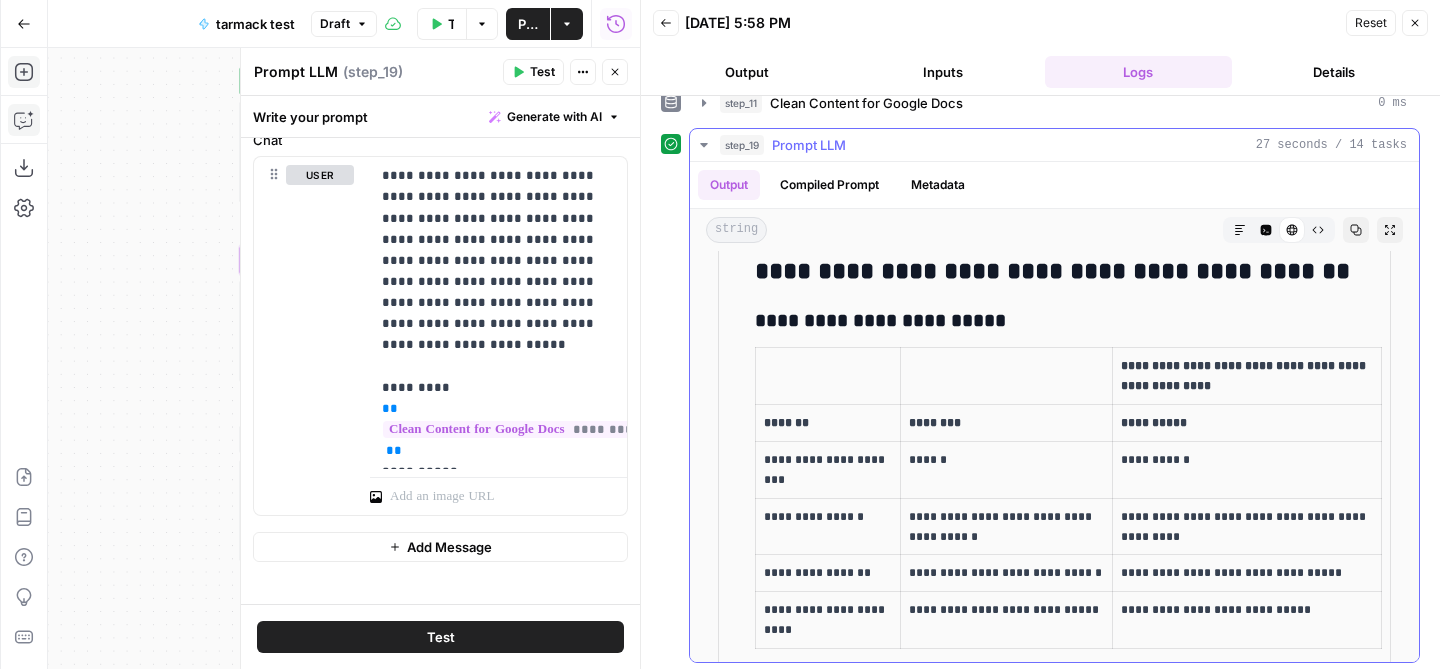 scroll, scrollTop: 2063, scrollLeft: 0, axis: vertical 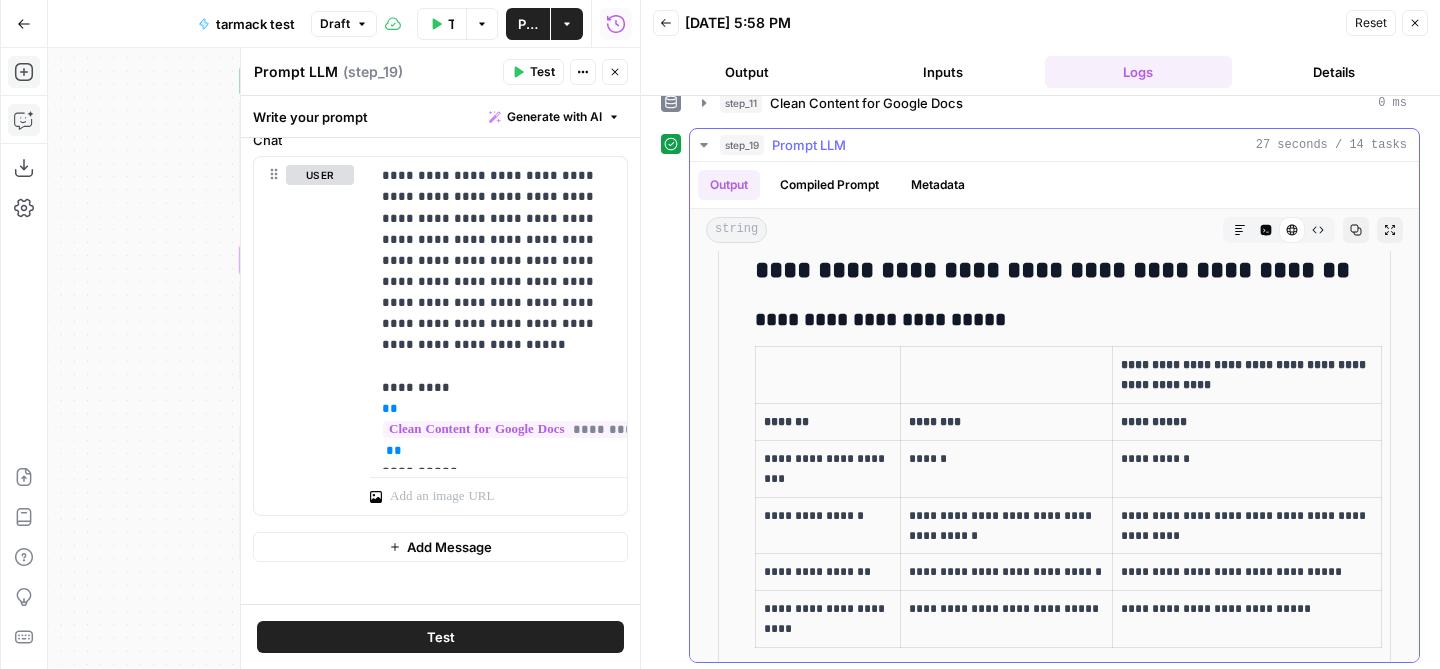 click at bounding box center (1007, 375) 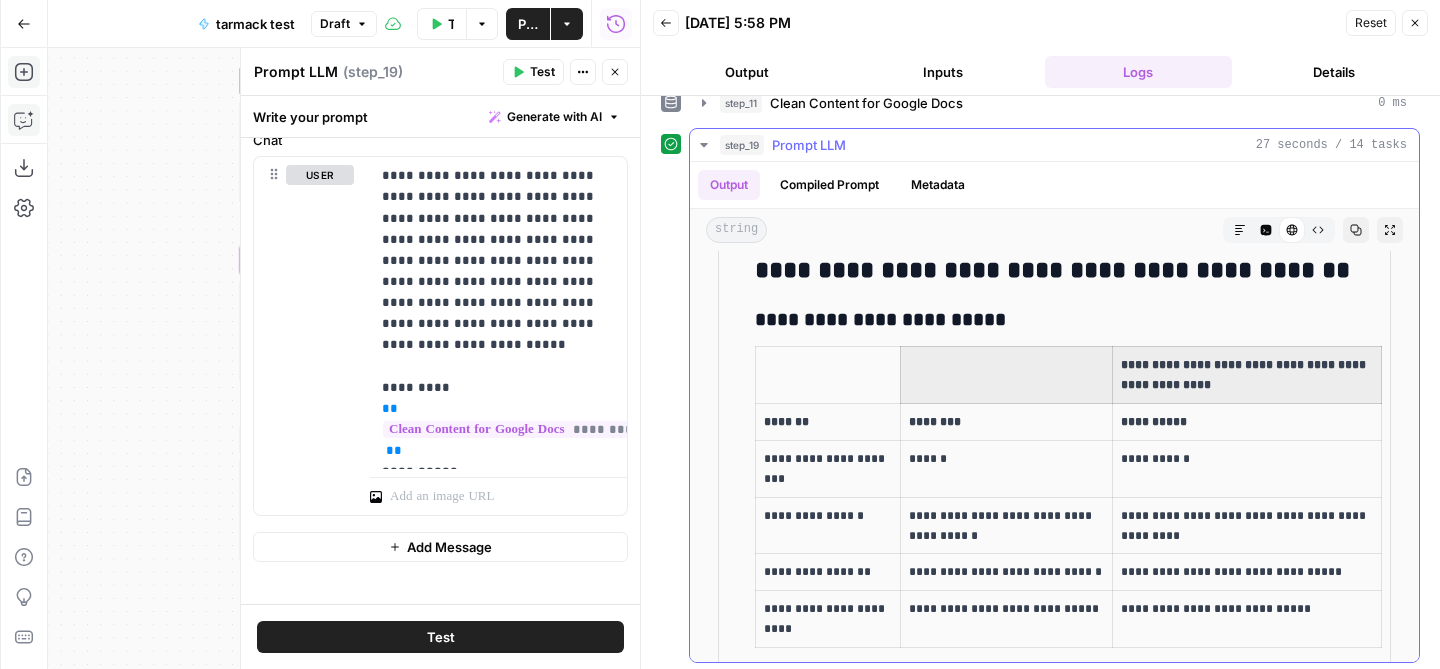 drag, startPoint x: 1202, startPoint y: 382, endPoint x: 924, endPoint y: 379, distance: 278.01617 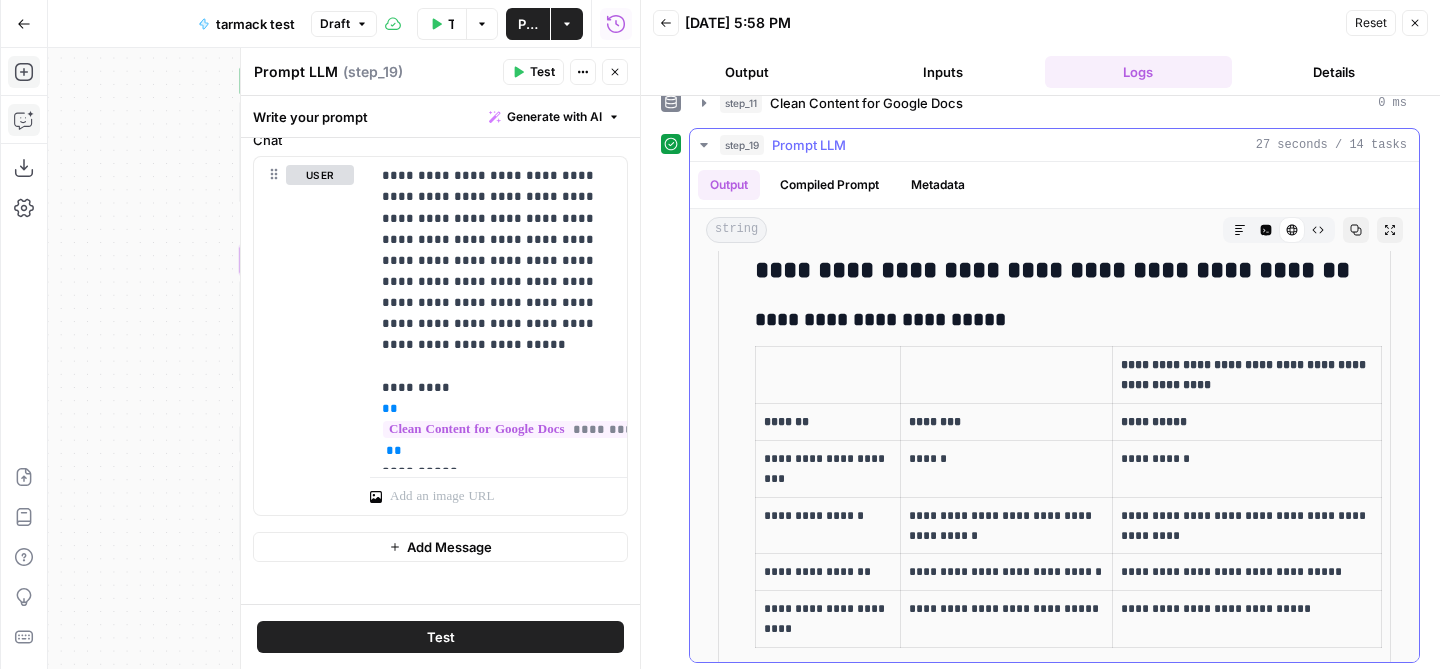 click on "******" at bounding box center [1006, 459] 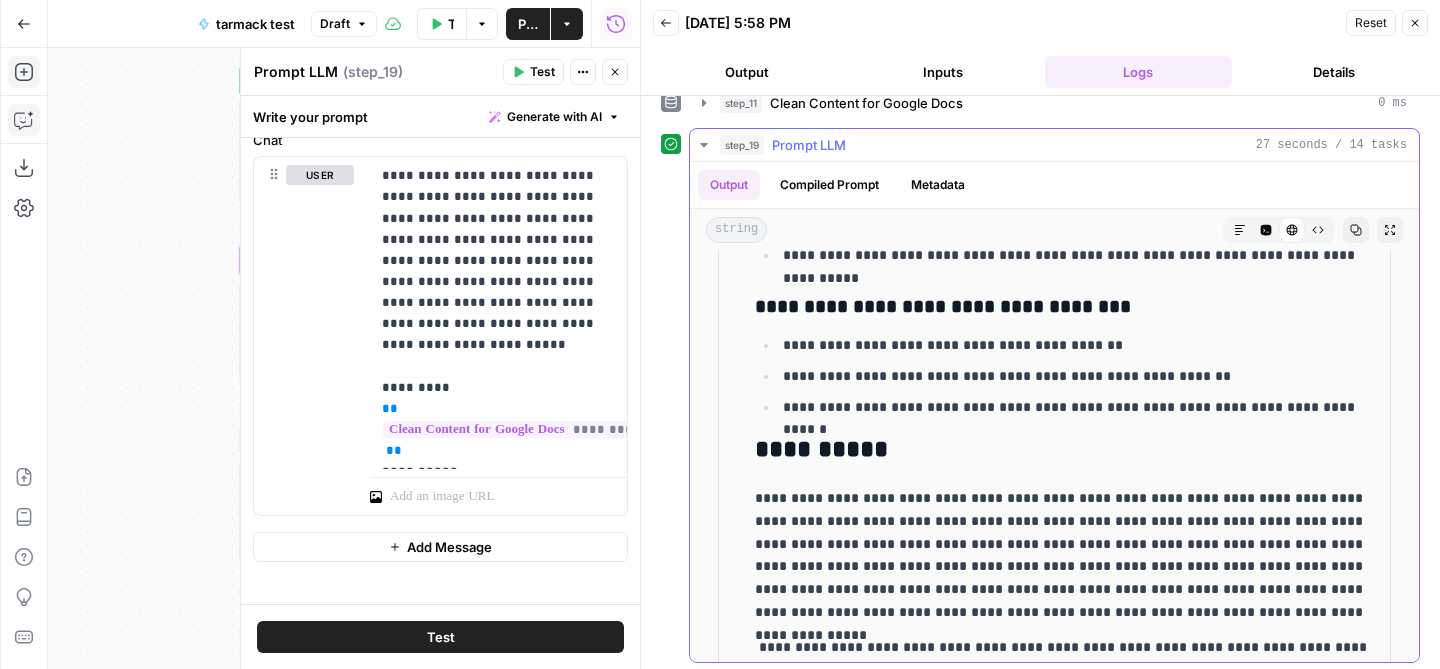 scroll, scrollTop: 7564, scrollLeft: 0, axis: vertical 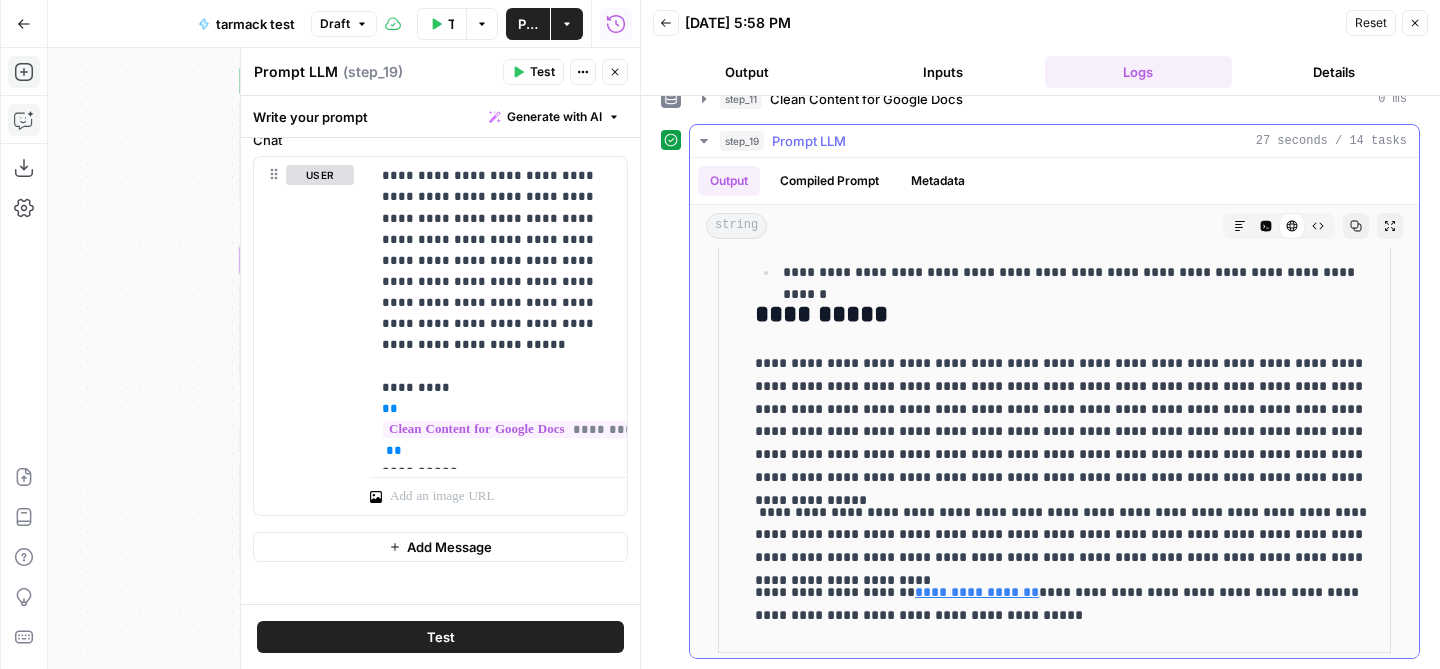 drag, startPoint x: 792, startPoint y: 514, endPoint x: 966, endPoint y: 513, distance: 174.00287 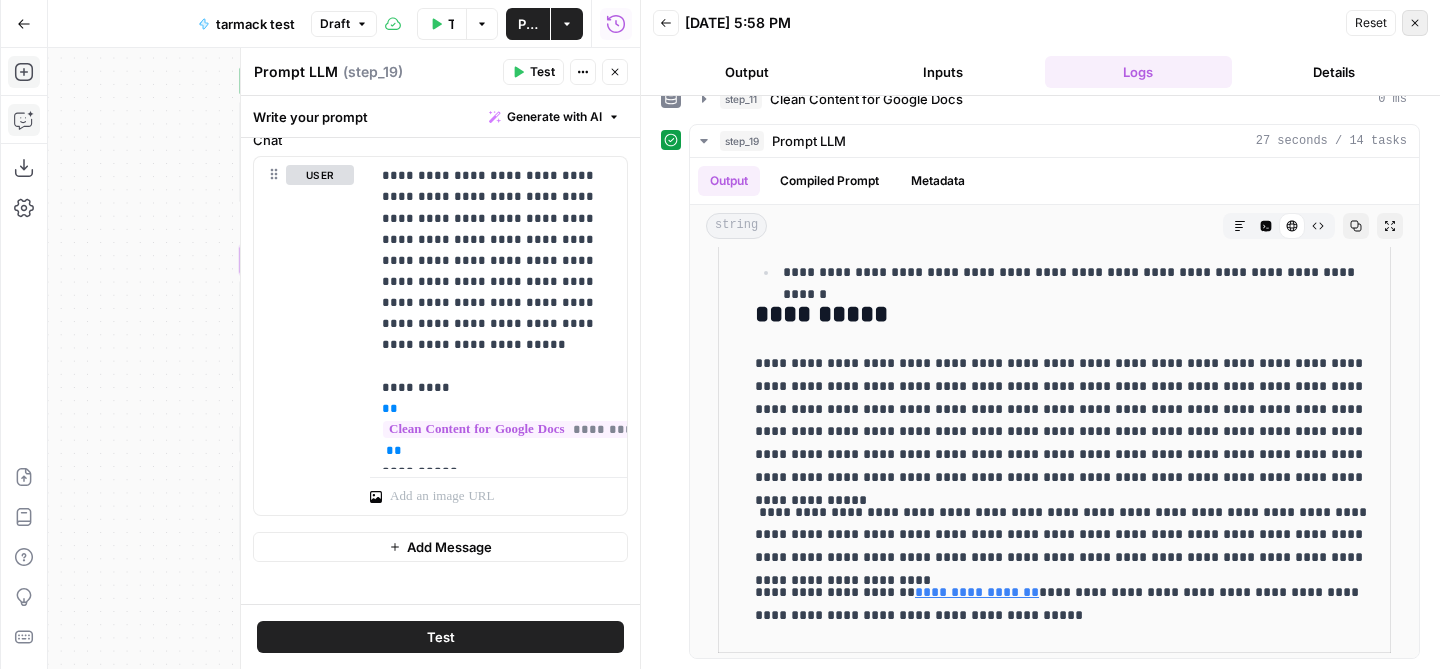 click on "Close" at bounding box center [1415, 23] 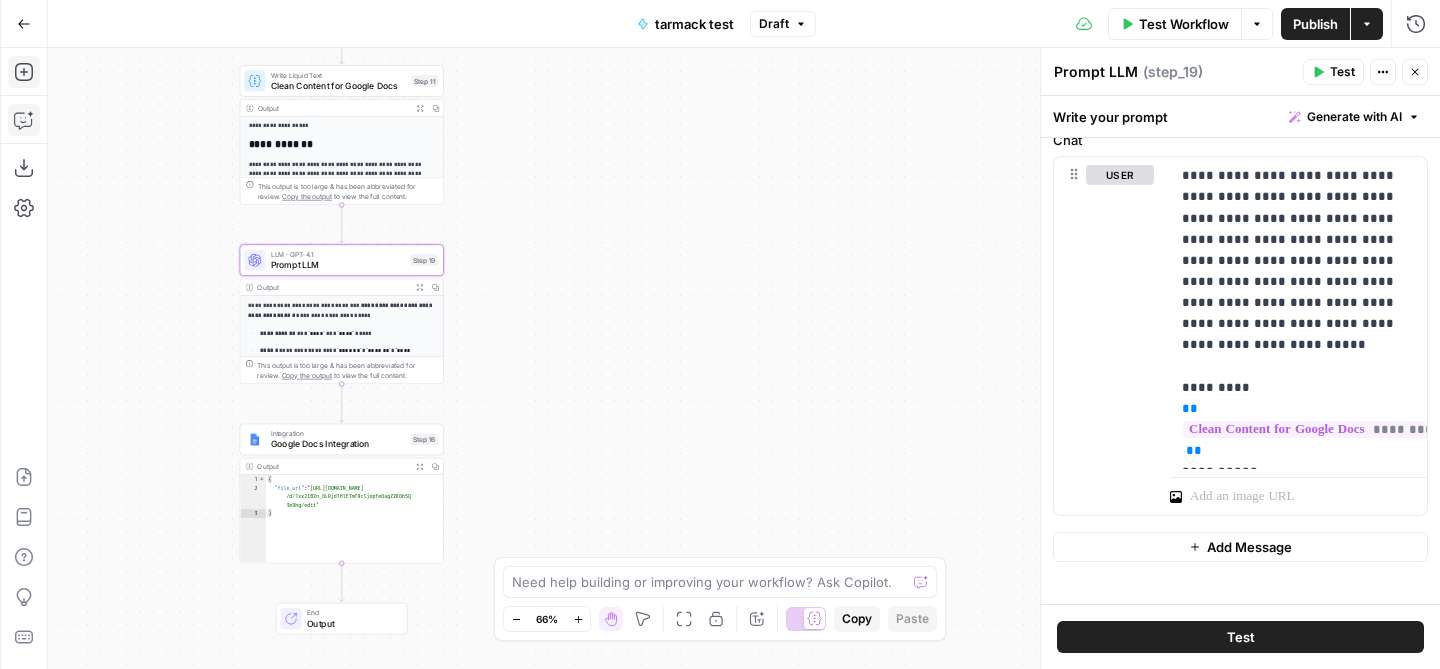 click on "Prompt LLM" at bounding box center [338, 264] 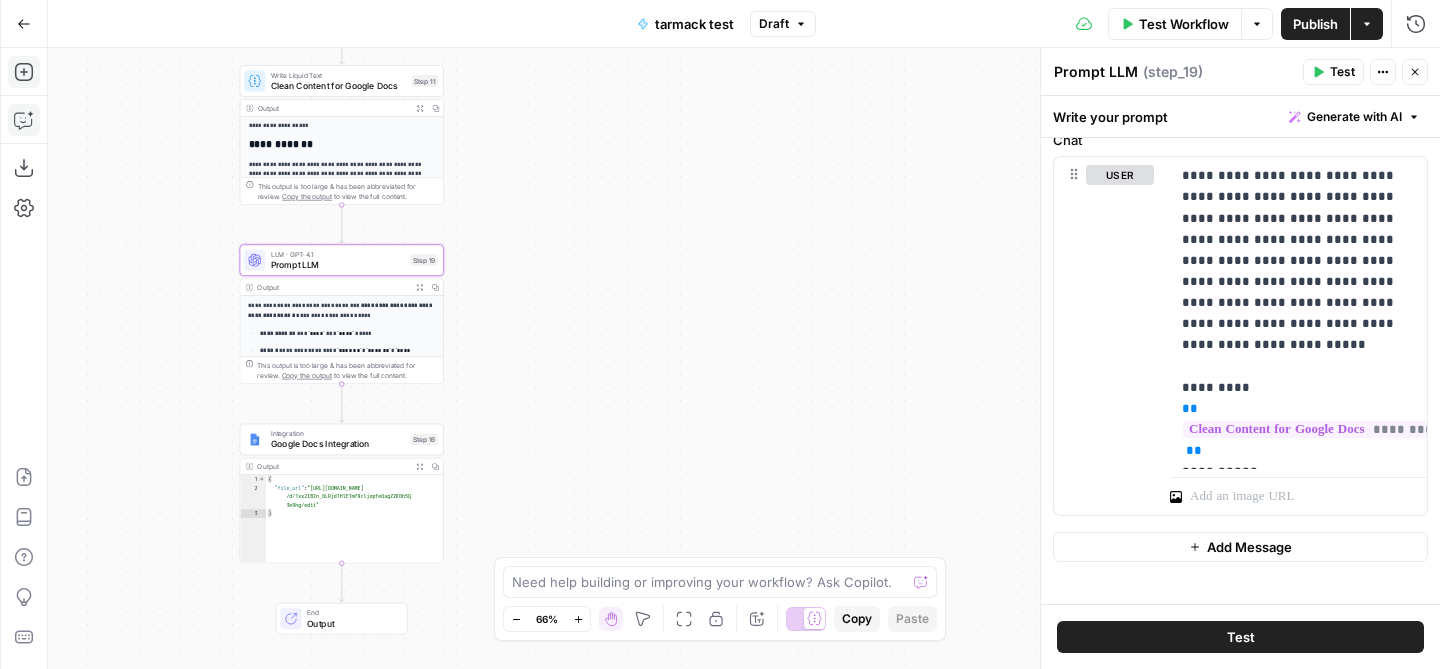 click on "Prompt LLM" at bounding box center (338, 264) 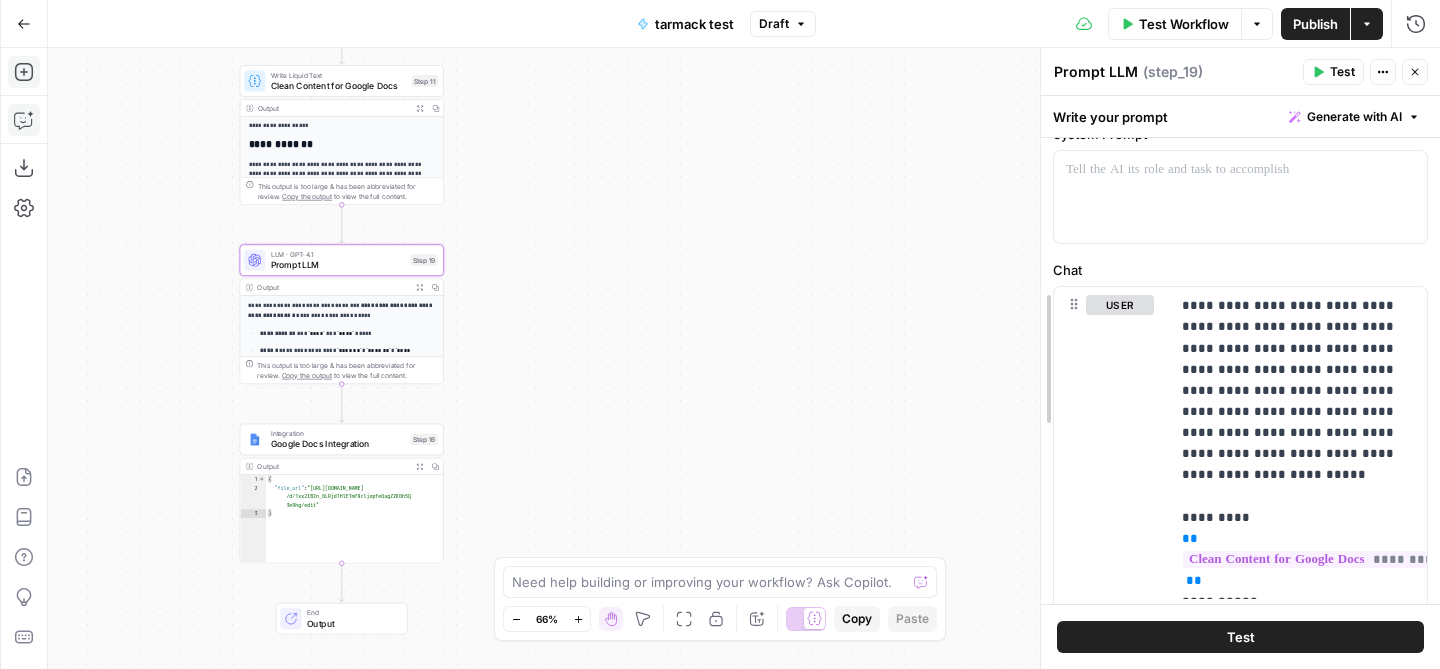 drag, startPoint x: 1044, startPoint y: 235, endPoint x: 695, endPoint y: 246, distance: 349.1733 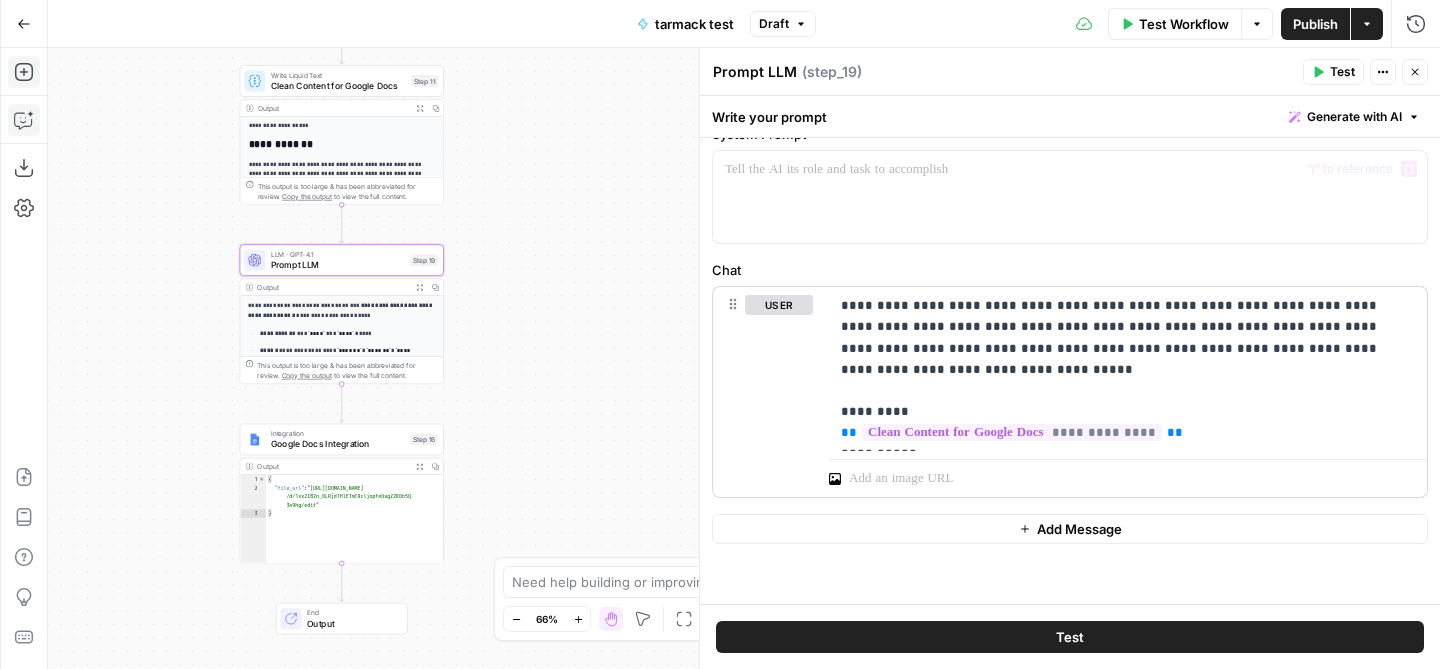 scroll, scrollTop: 2, scrollLeft: 0, axis: vertical 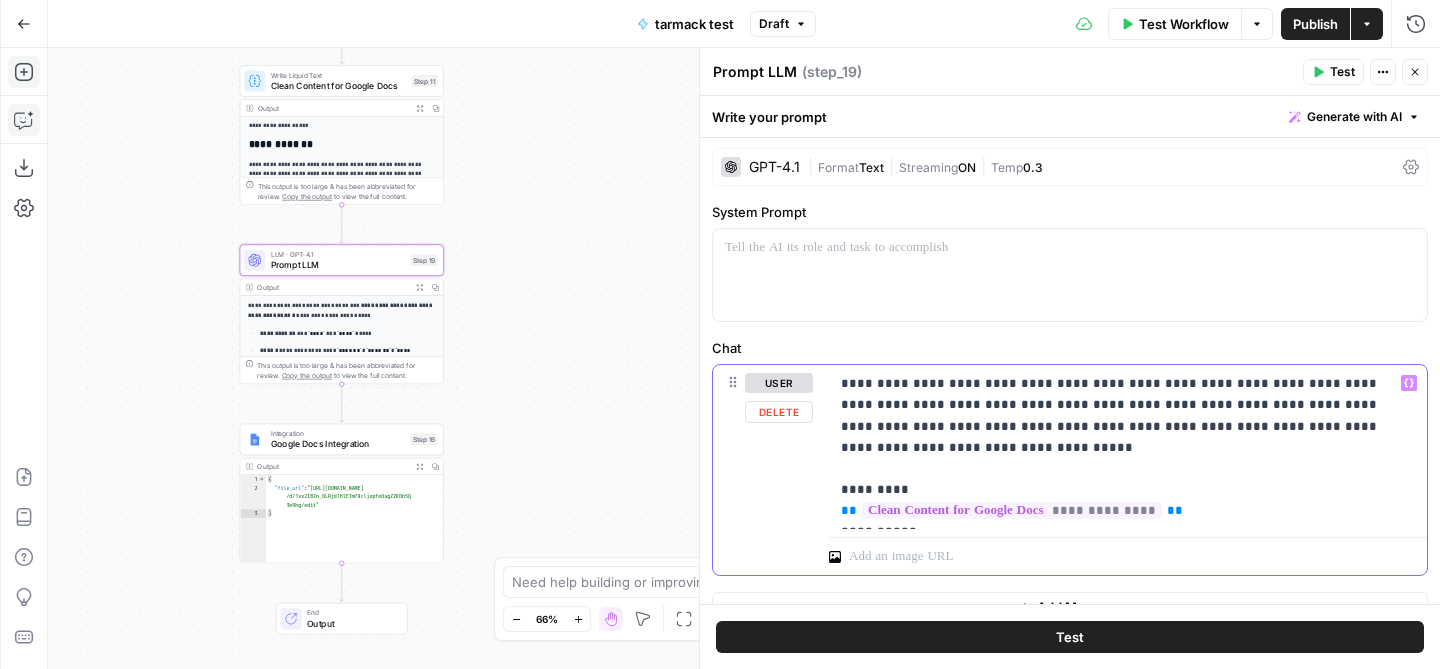 click on "**********" at bounding box center (1128, 447) 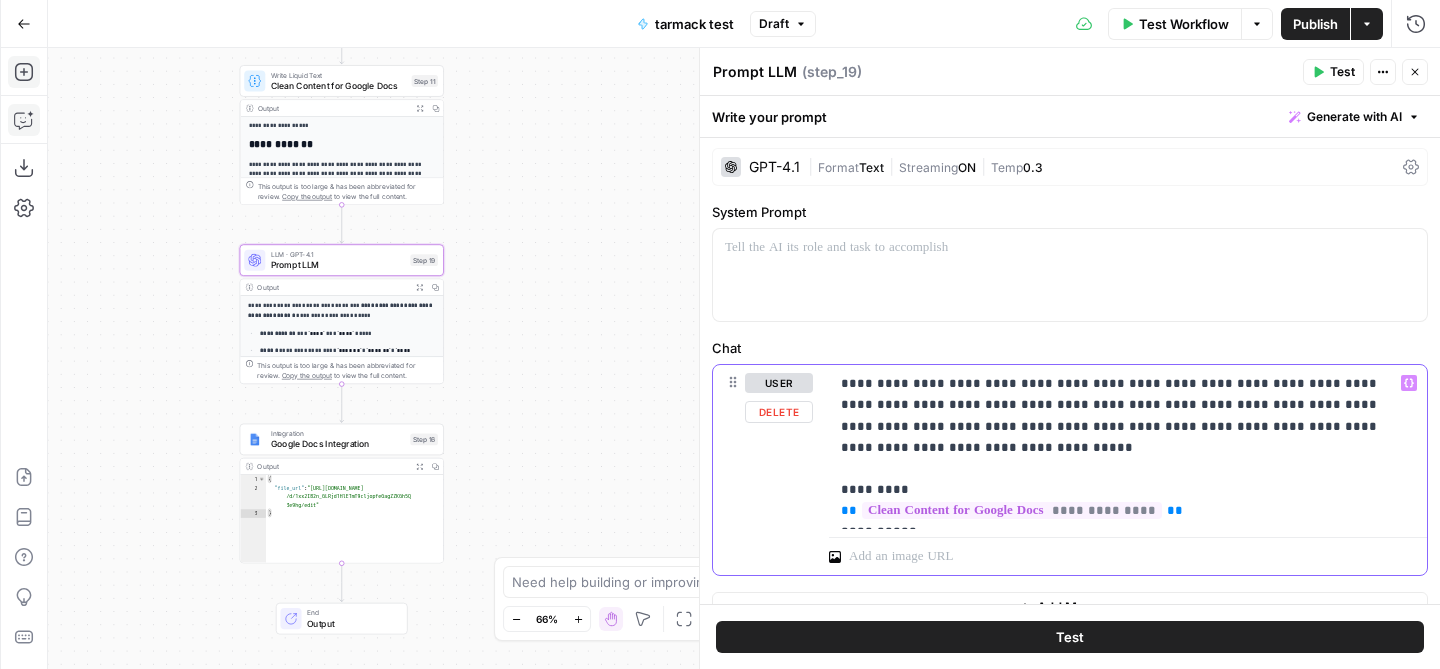 click on "**********" at bounding box center [1128, 447] 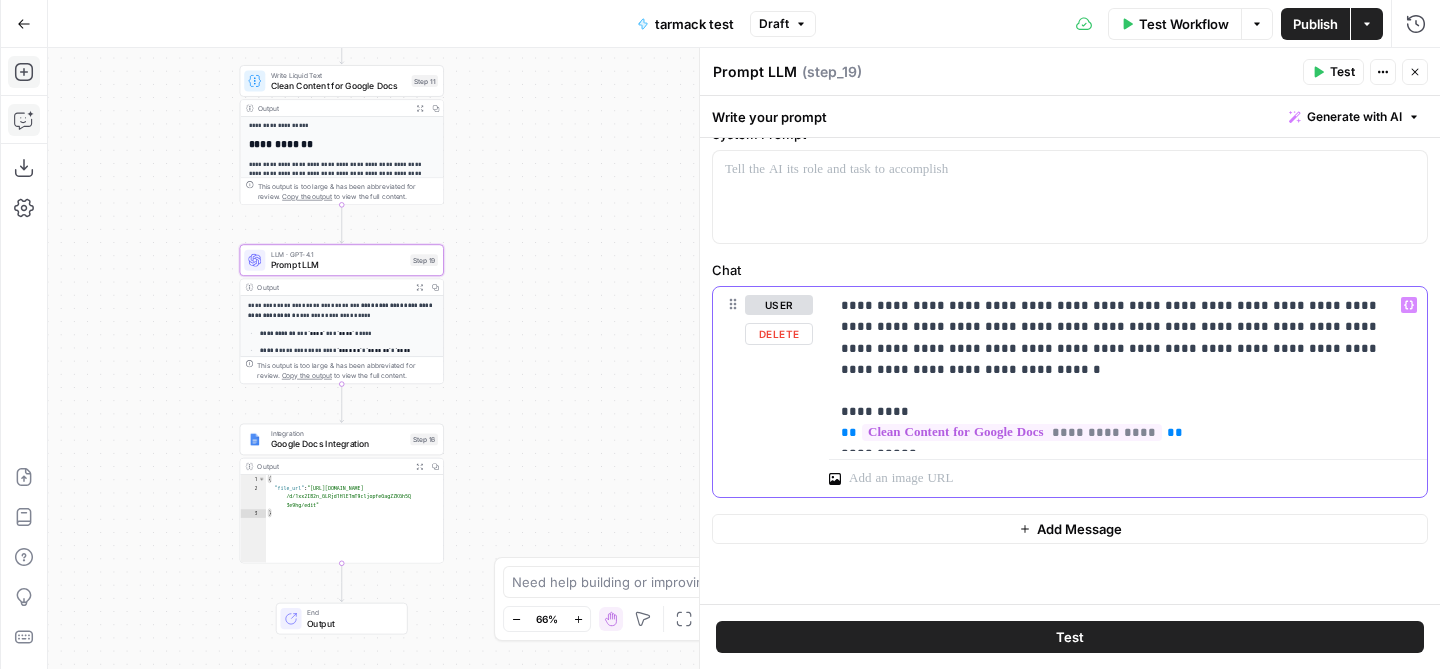 scroll, scrollTop: 0, scrollLeft: 0, axis: both 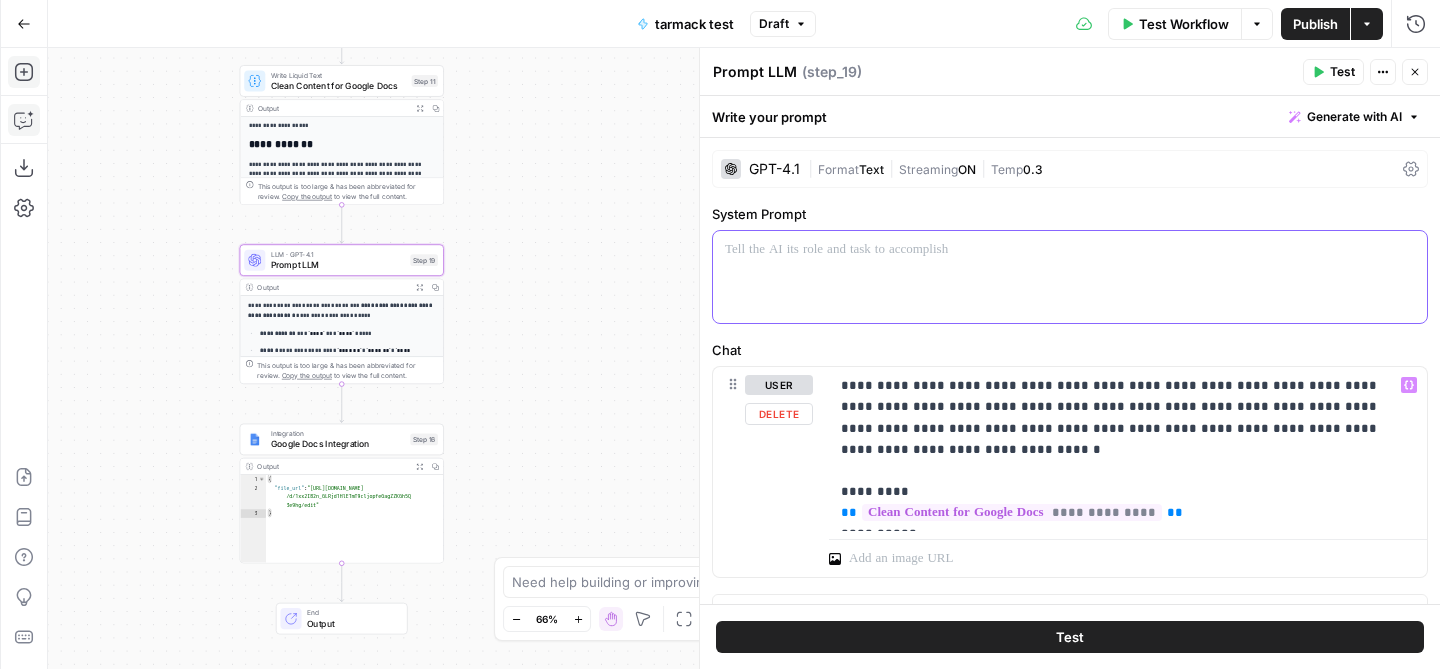 click at bounding box center [1070, 277] 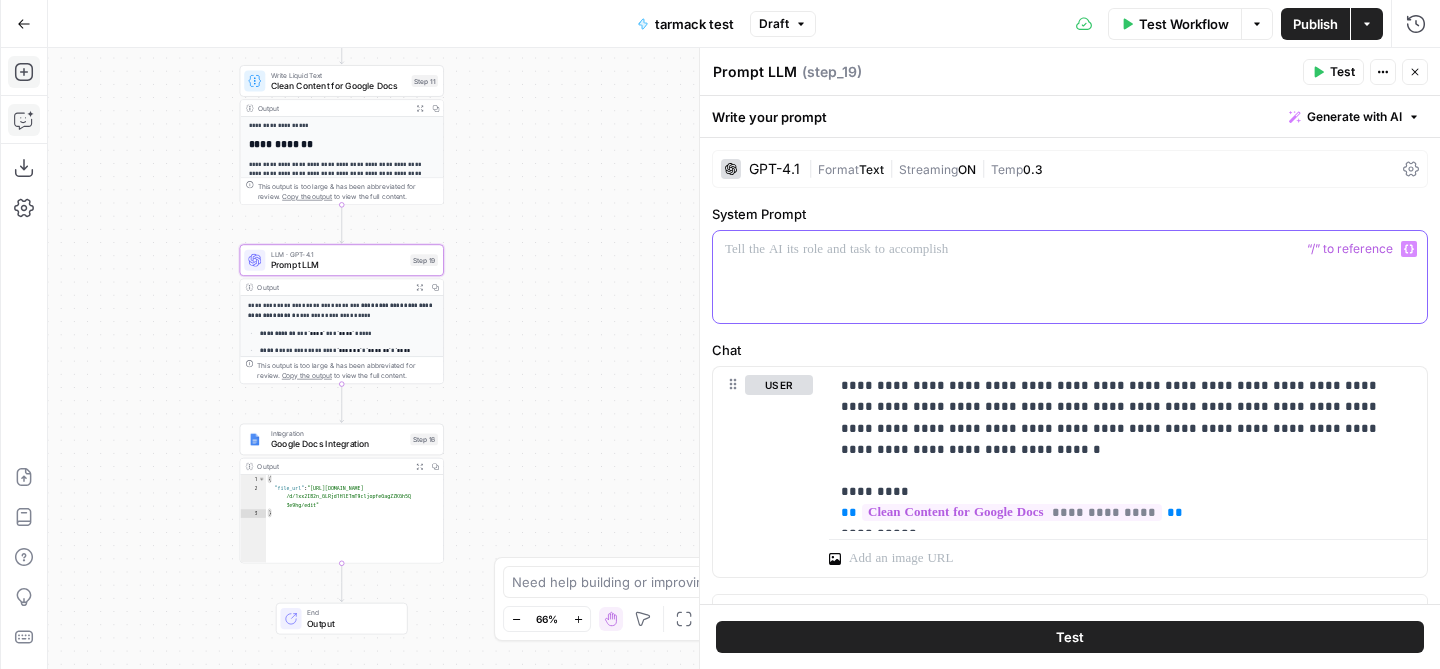 scroll, scrollTop: 80, scrollLeft: 0, axis: vertical 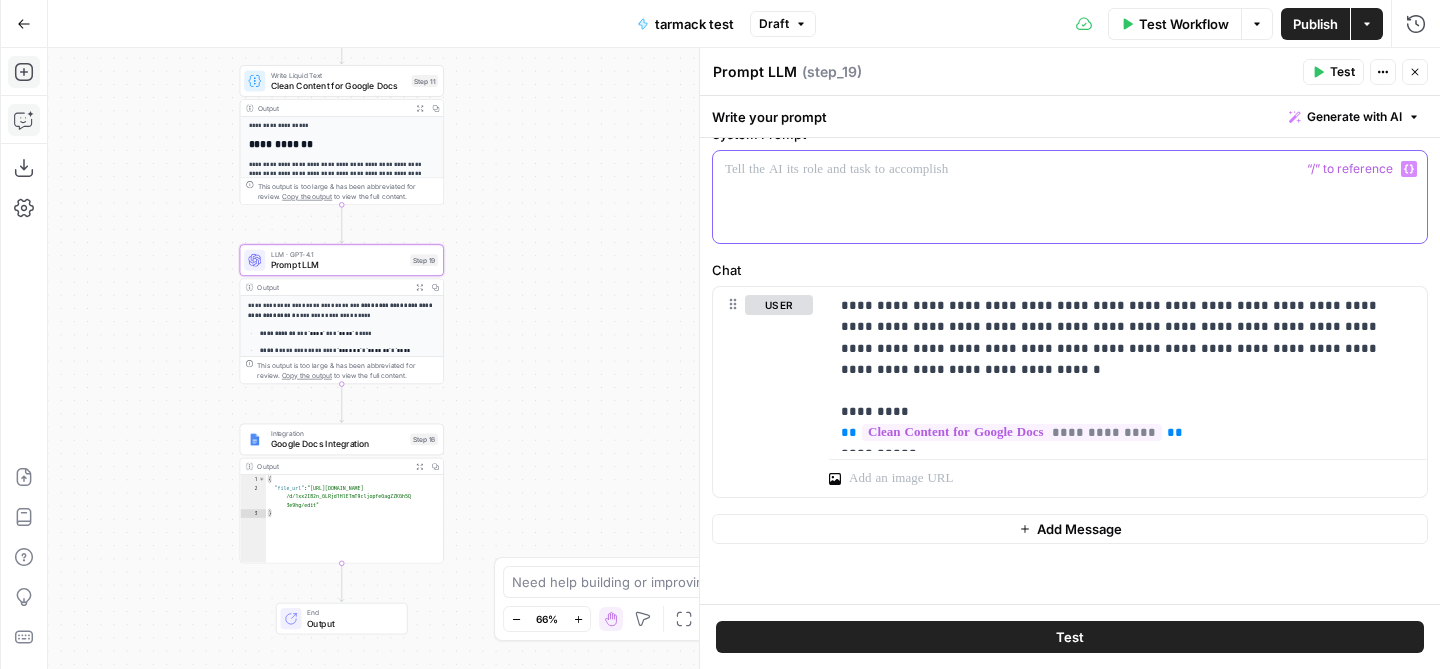click at bounding box center (1070, 197) 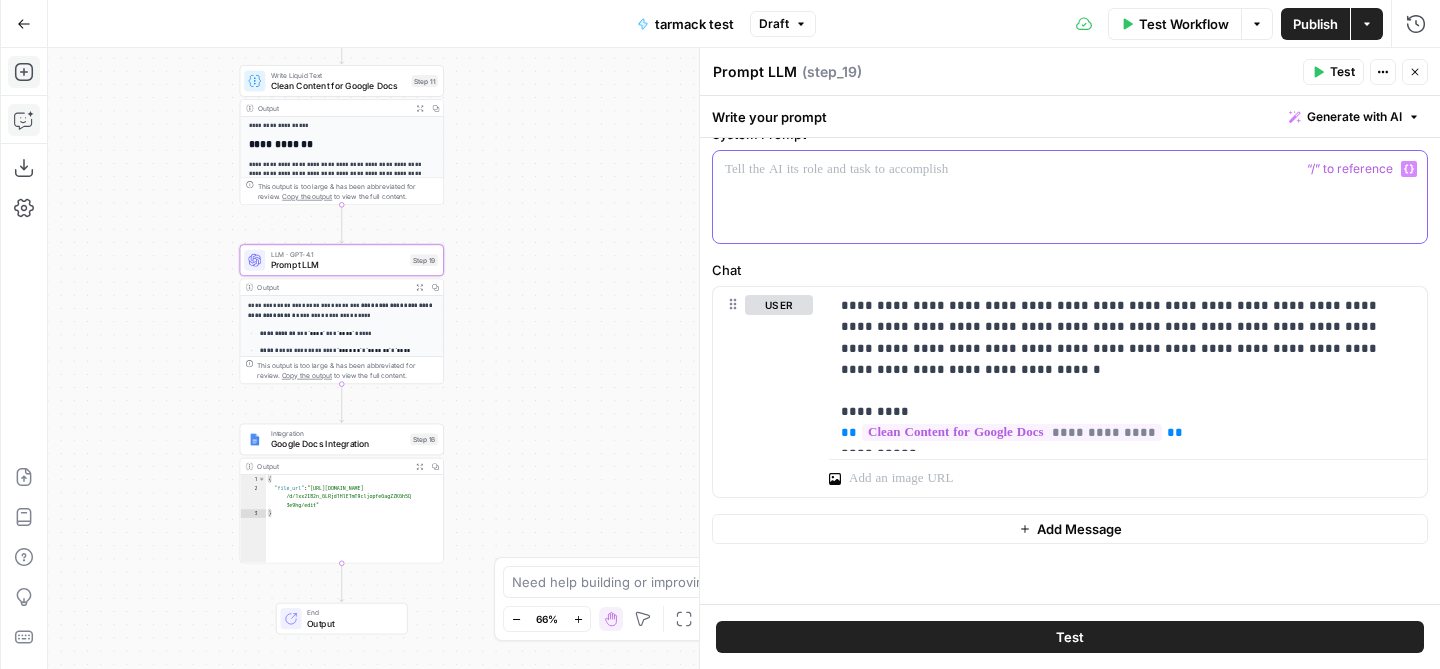 type 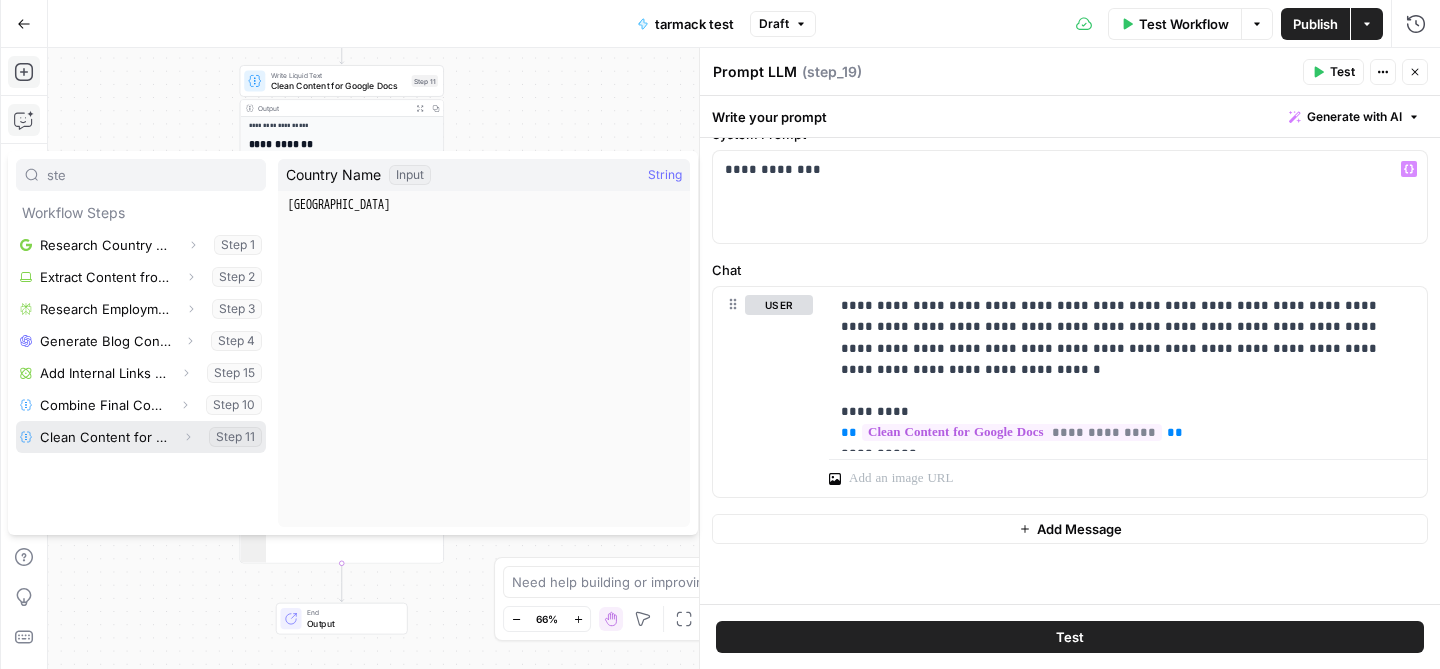 type on "ste" 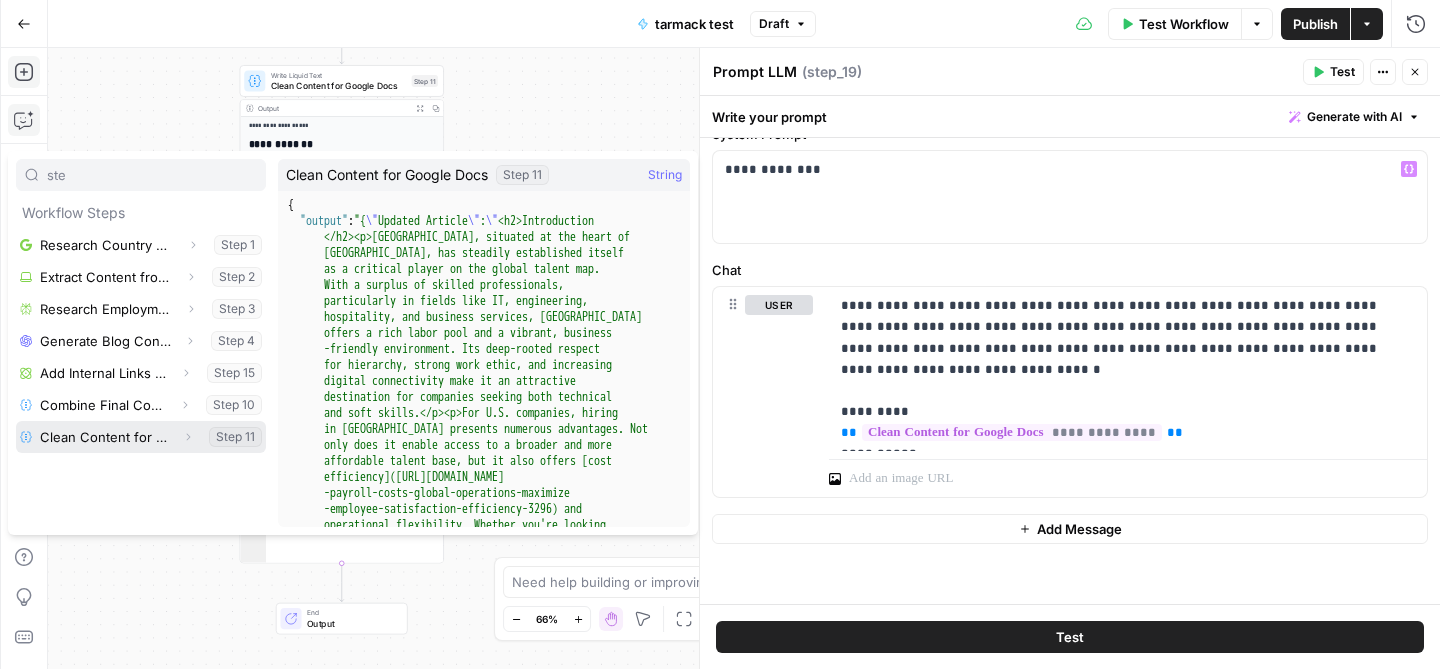 click at bounding box center [141, 437] 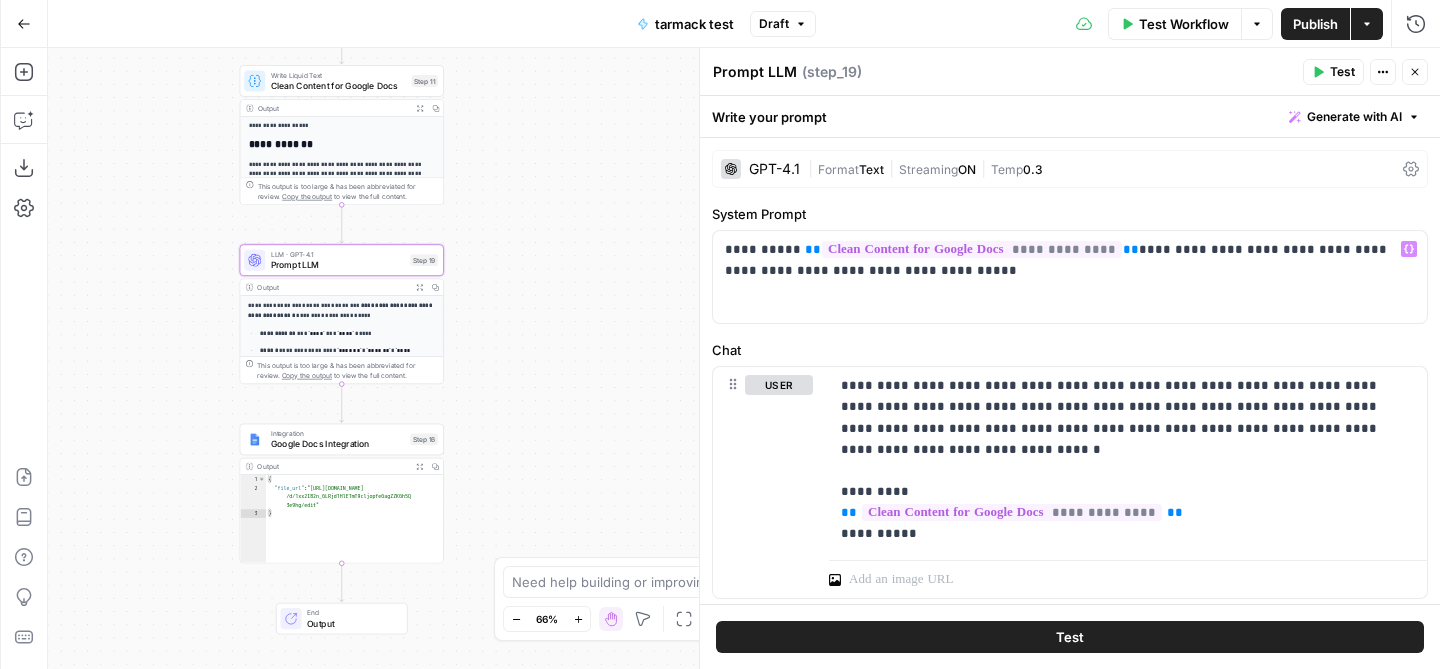type 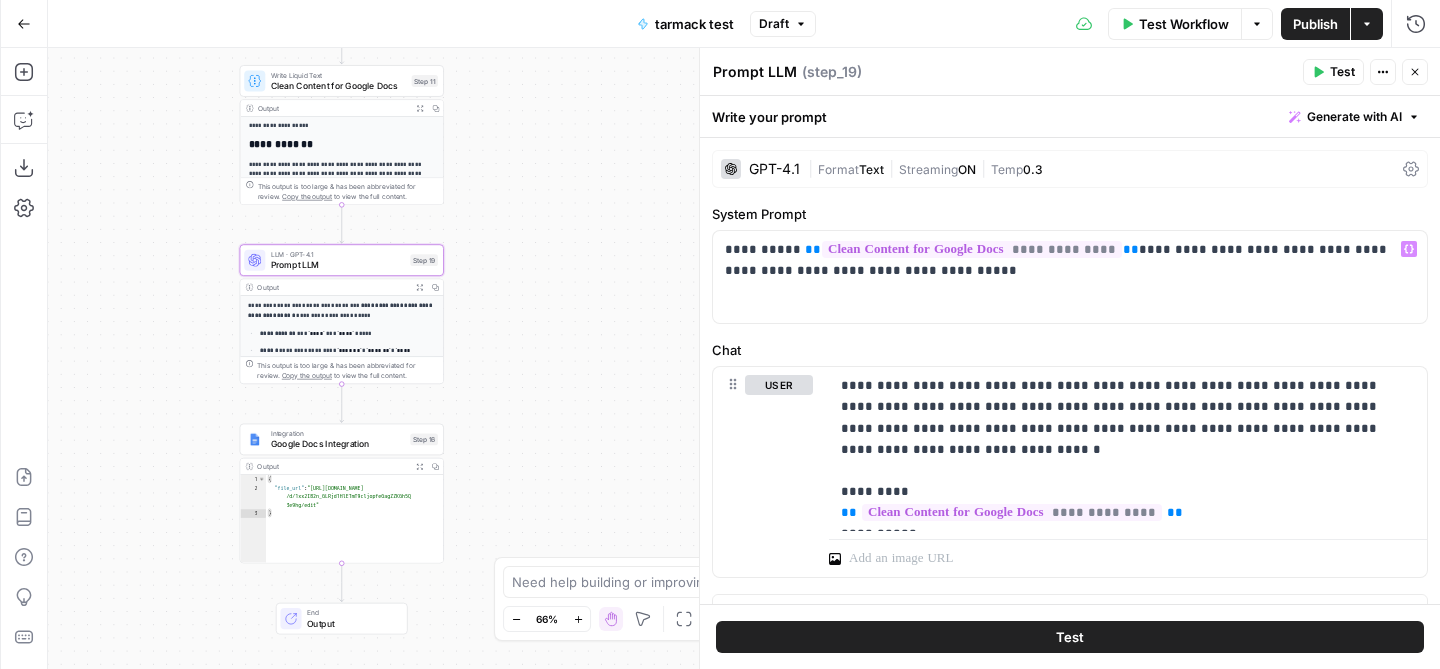scroll, scrollTop: 0, scrollLeft: 0, axis: both 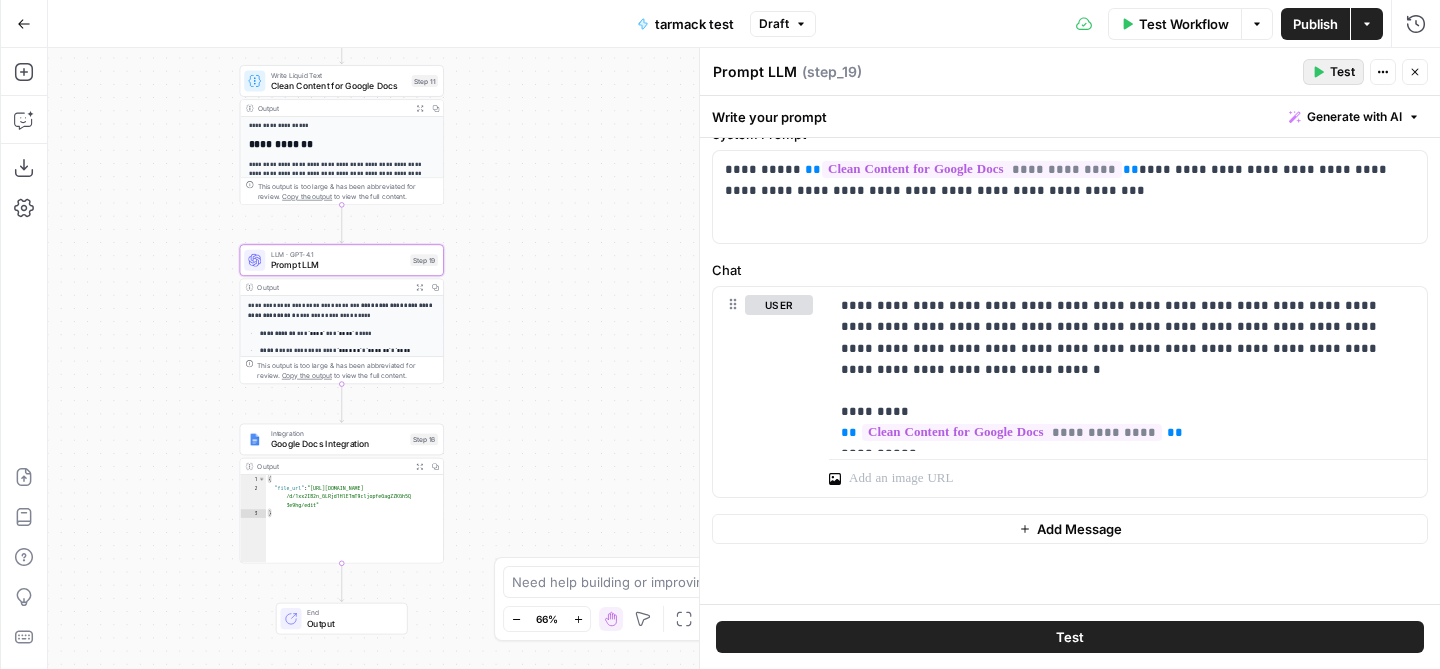 click on "Test" at bounding box center (1342, 72) 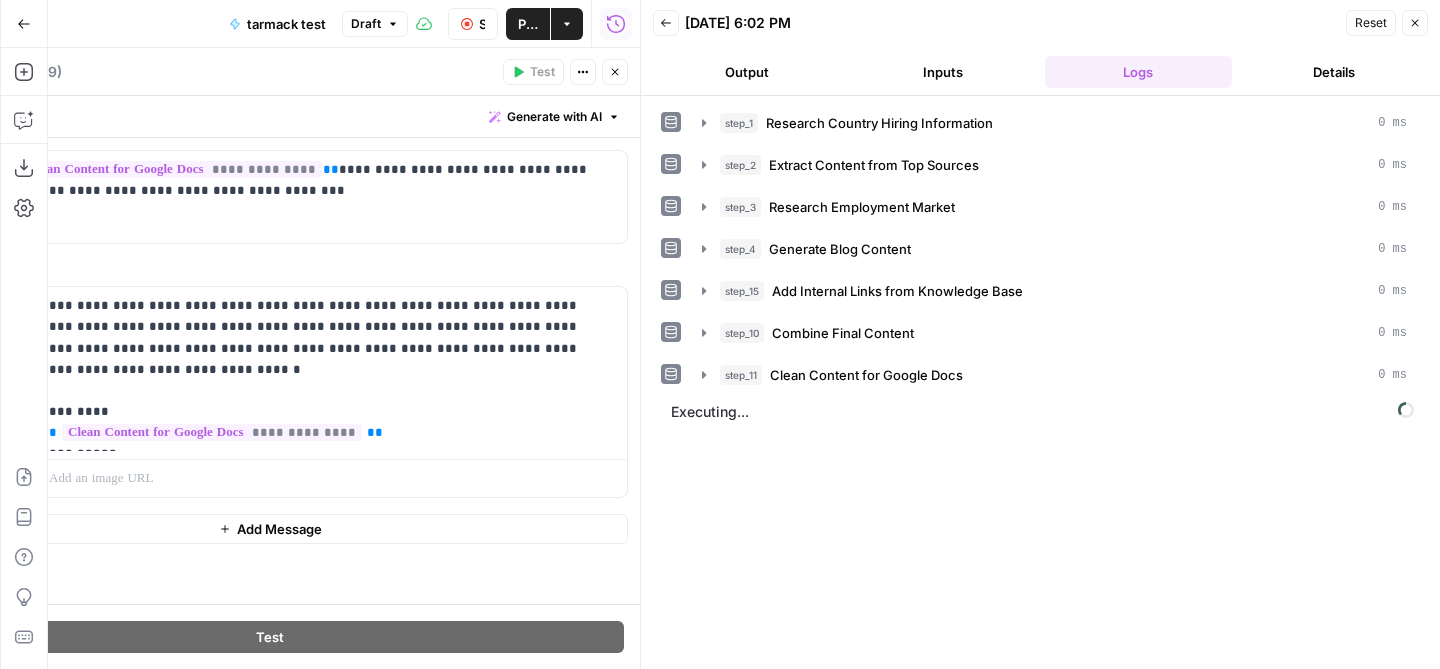 click on "step_1 Research Country Hiring Information 0 ms step_2 Extract Content from Top Sources 0 ms step_3 Research Employment Market 0 ms step_4 Generate Blog Content 0 ms step_15 Add Internal Links from Knowledge Base 0 ms step_10 Combine Final Content 0 ms step_11 Clean Content for Google Docs 0 ms Executing..." at bounding box center (1040, 382) 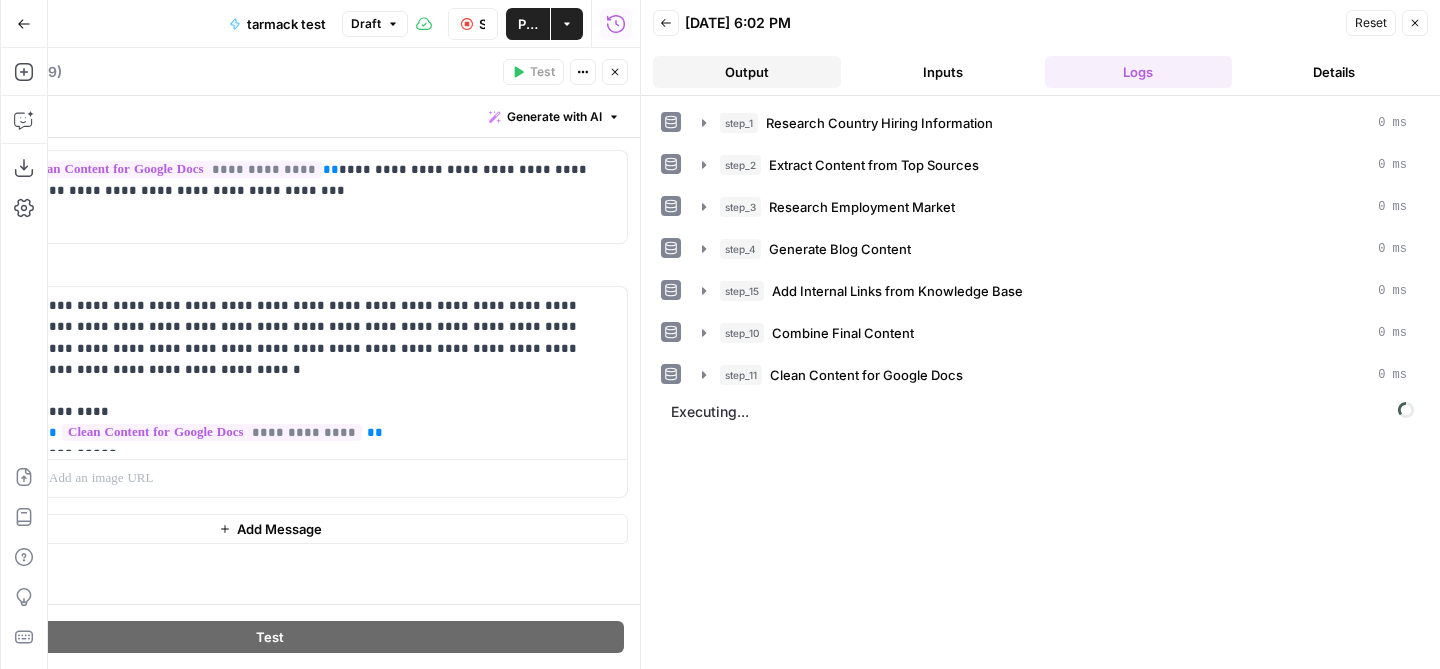 click on "Output" at bounding box center [747, 72] 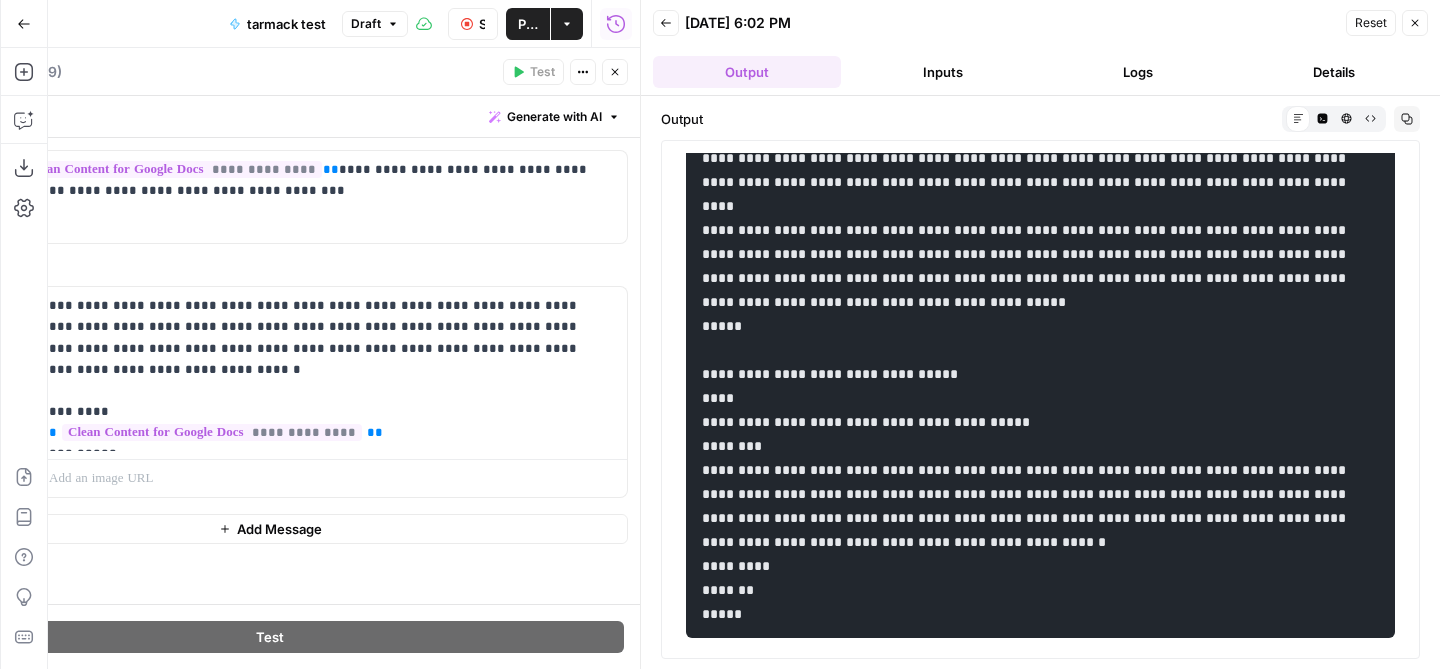 scroll, scrollTop: 723, scrollLeft: 0, axis: vertical 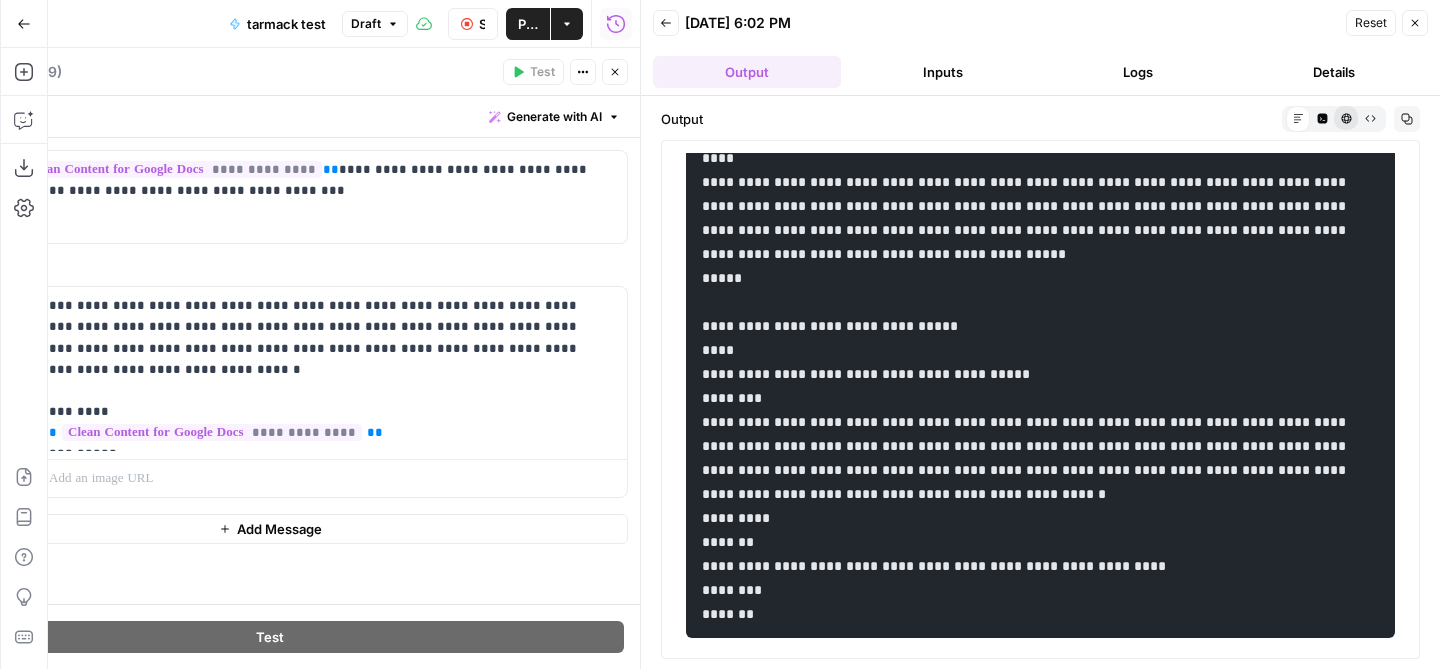 click 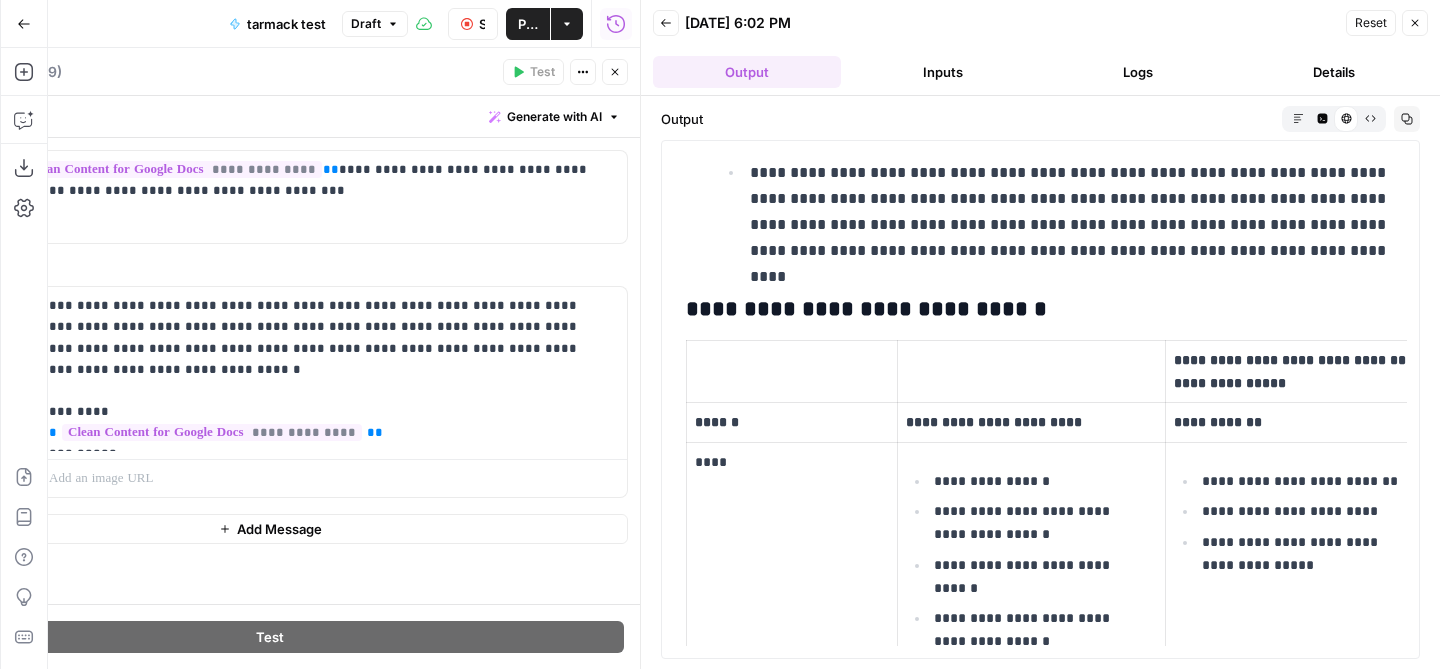 scroll, scrollTop: 1210, scrollLeft: 0, axis: vertical 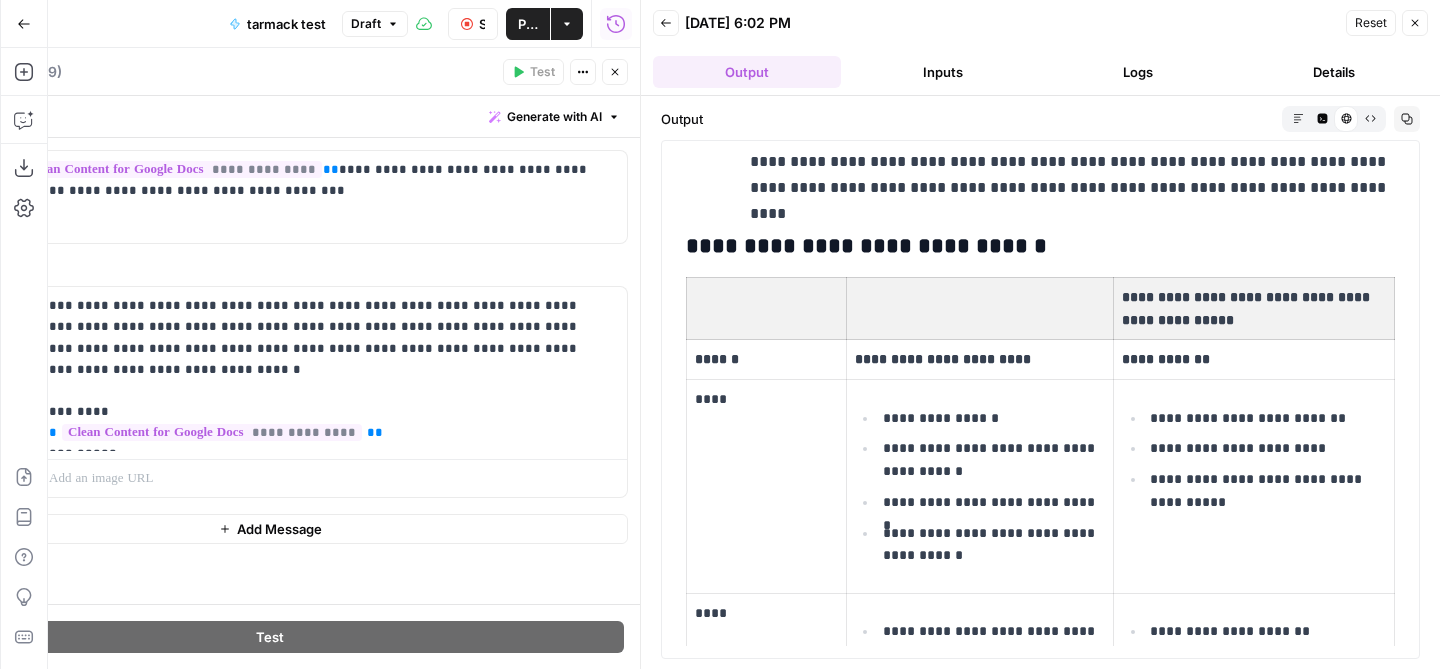 drag, startPoint x: 1091, startPoint y: 310, endPoint x: 801, endPoint y: 296, distance: 290.33774 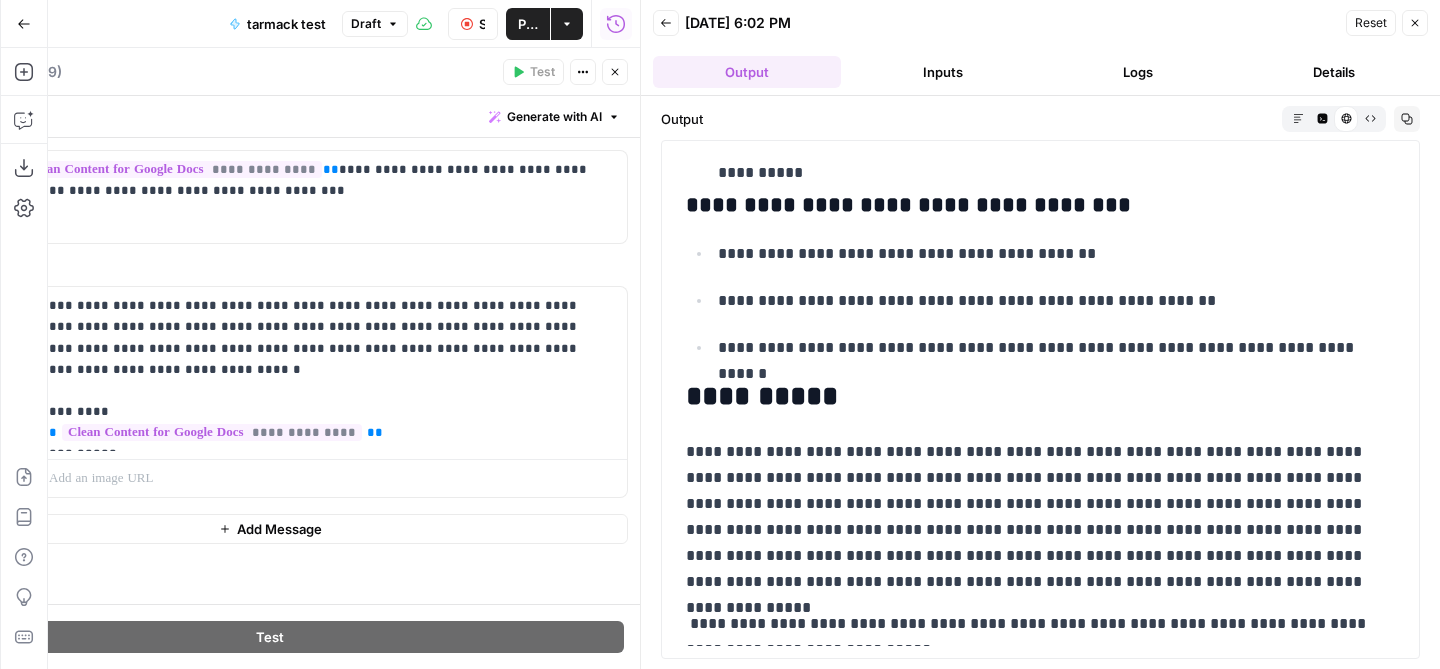 scroll, scrollTop: 8599, scrollLeft: 0, axis: vertical 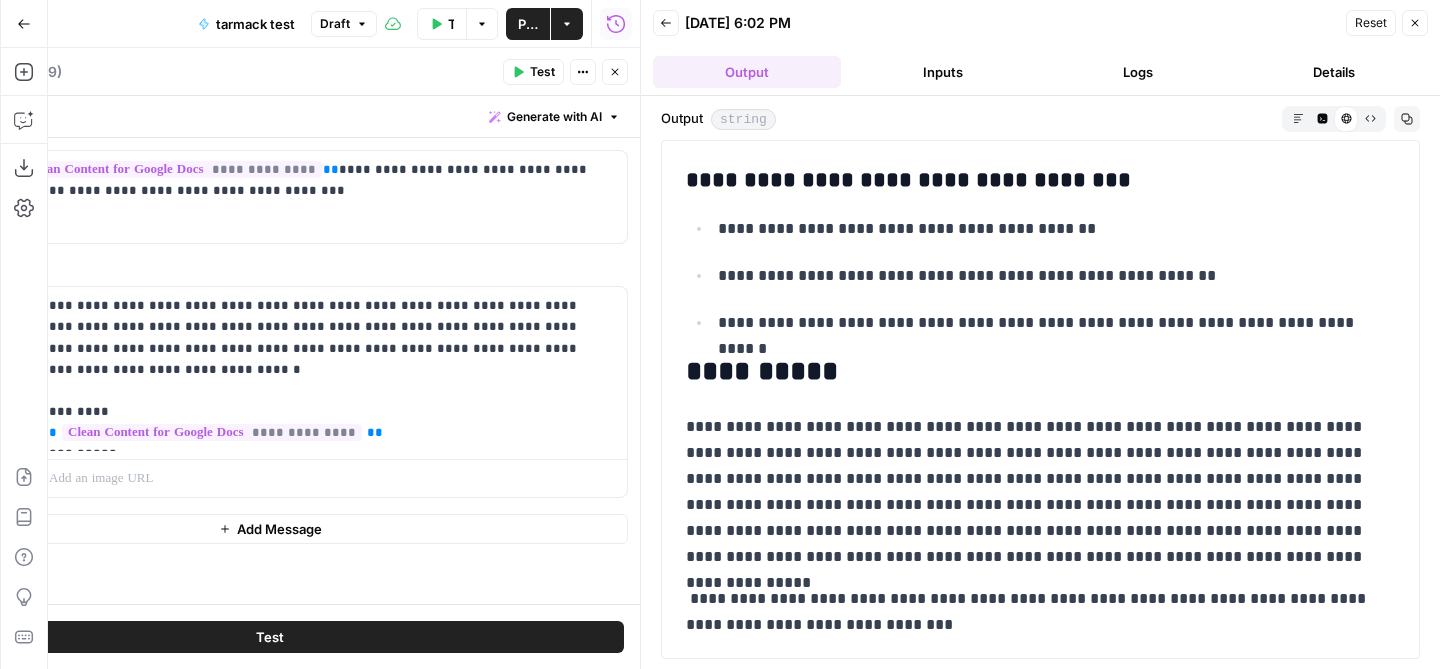 drag, startPoint x: 875, startPoint y: 635, endPoint x: 682, endPoint y: 580, distance: 200.68384 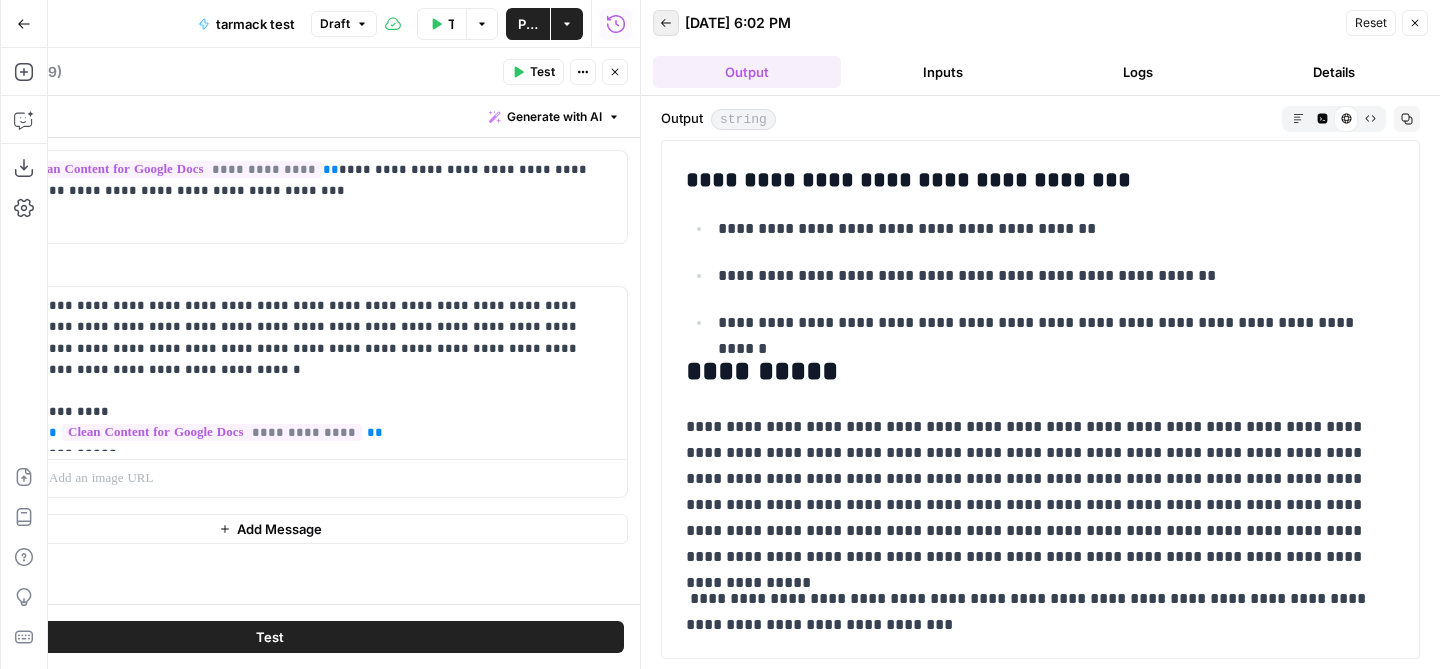 click 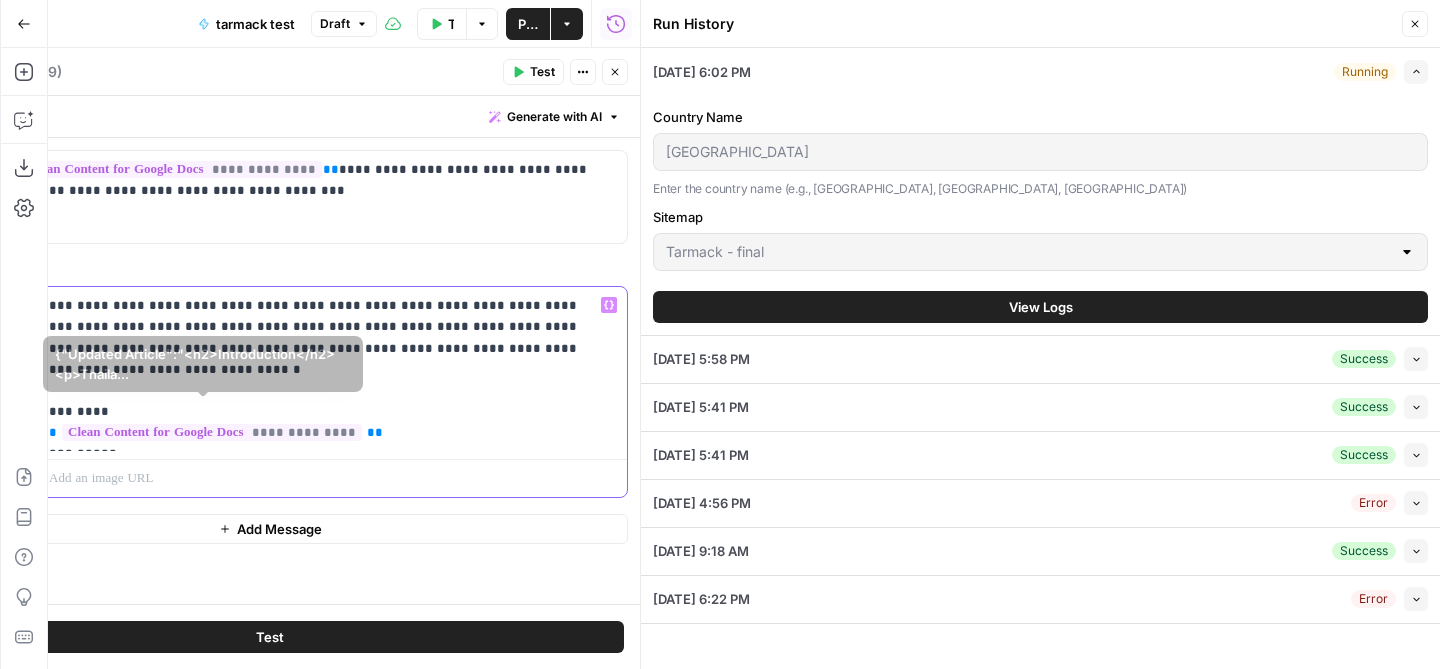 click on "**********" at bounding box center (328, 369) 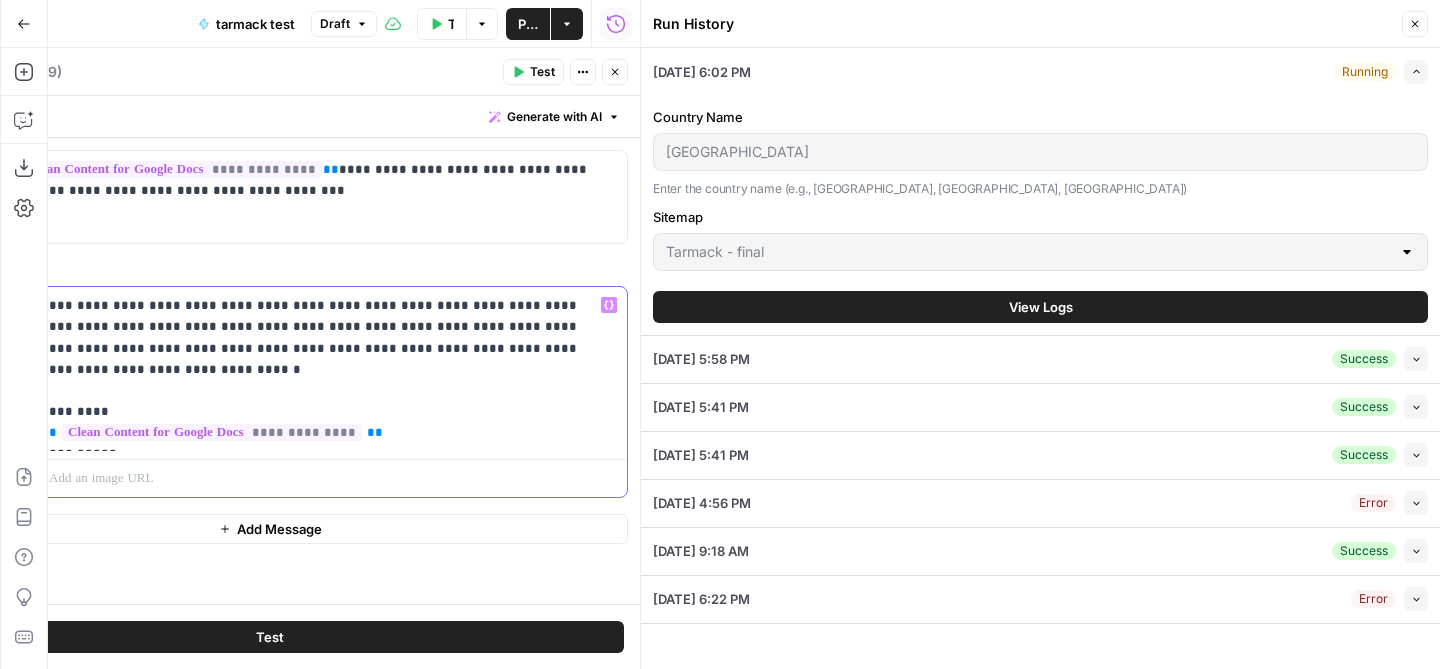 scroll, scrollTop: 8, scrollLeft: 0, axis: vertical 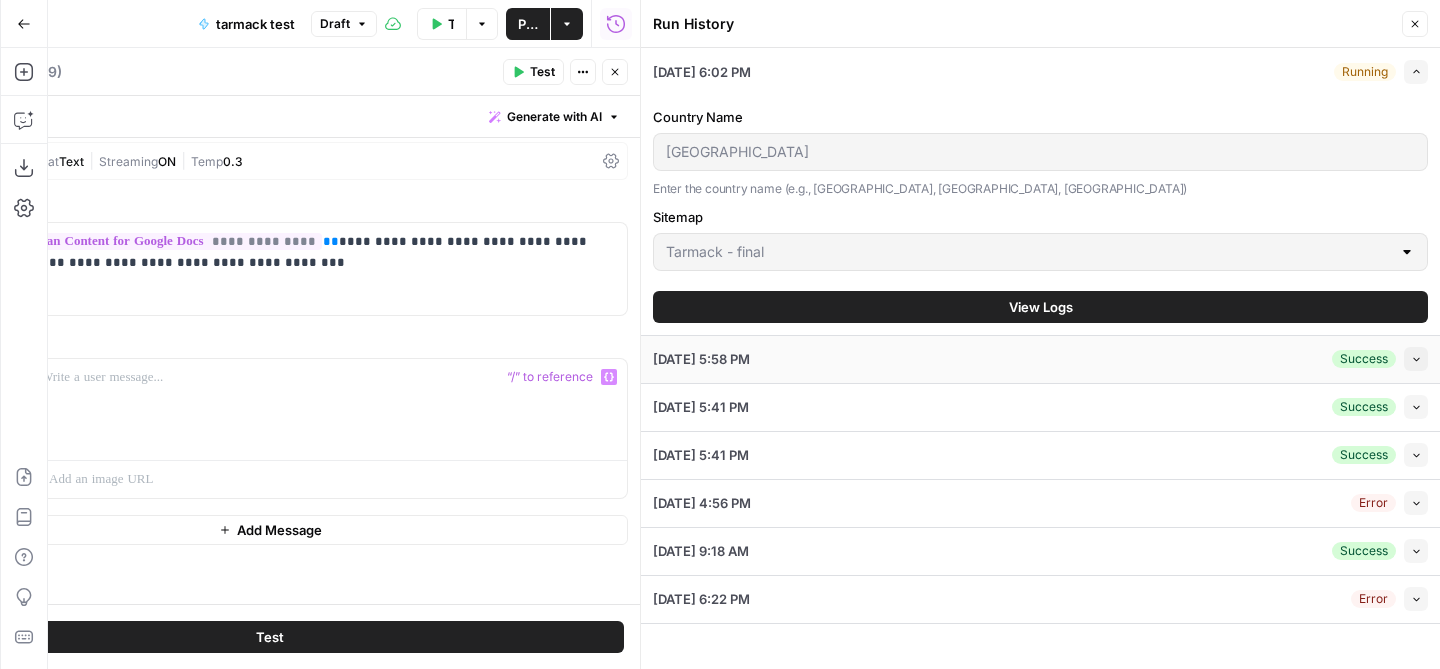 click on "Test" at bounding box center [270, 637] 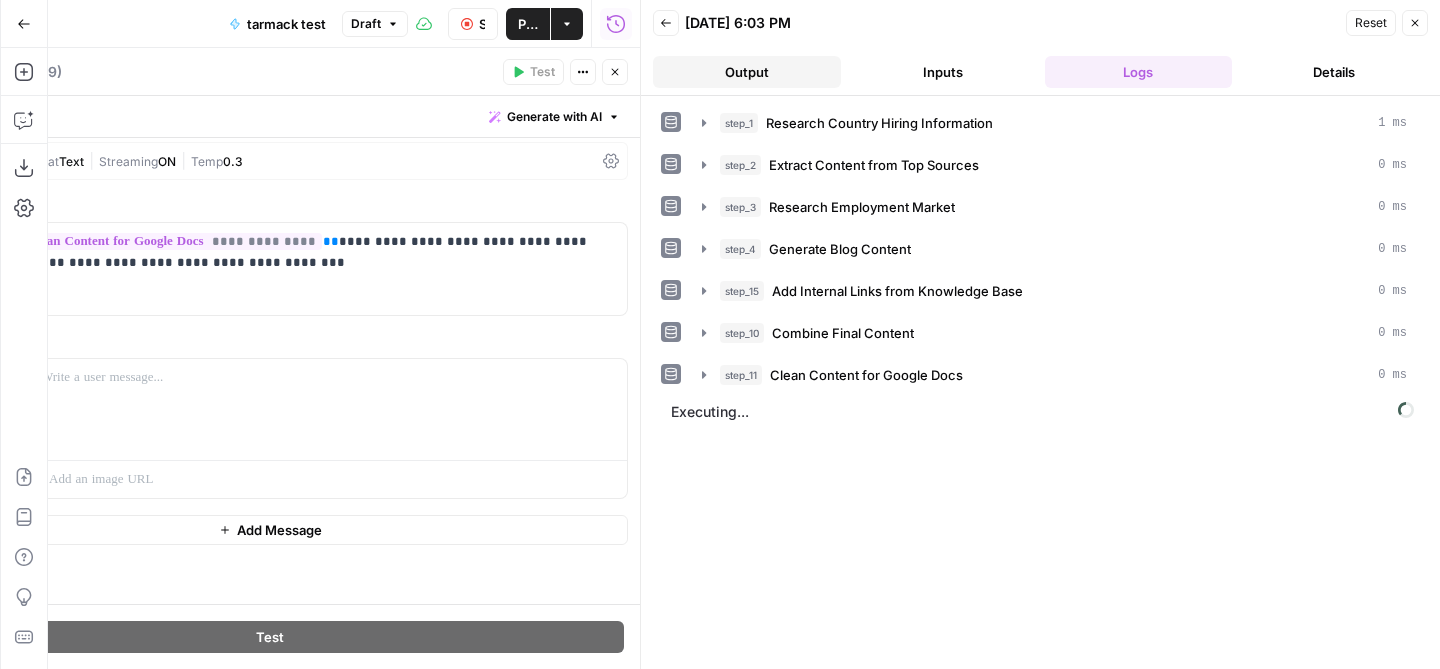 click on "Output" at bounding box center (747, 72) 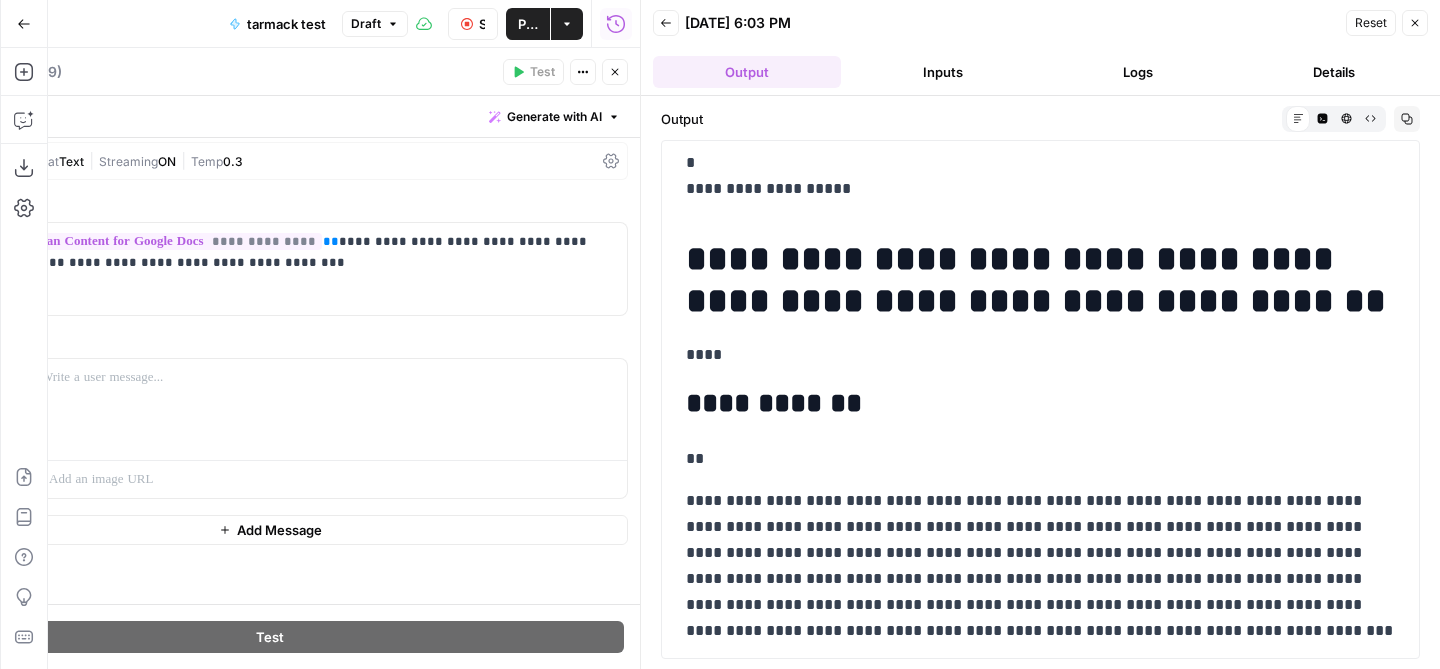 scroll, scrollTop: 6, scrollLeft: 0, axis: vertical 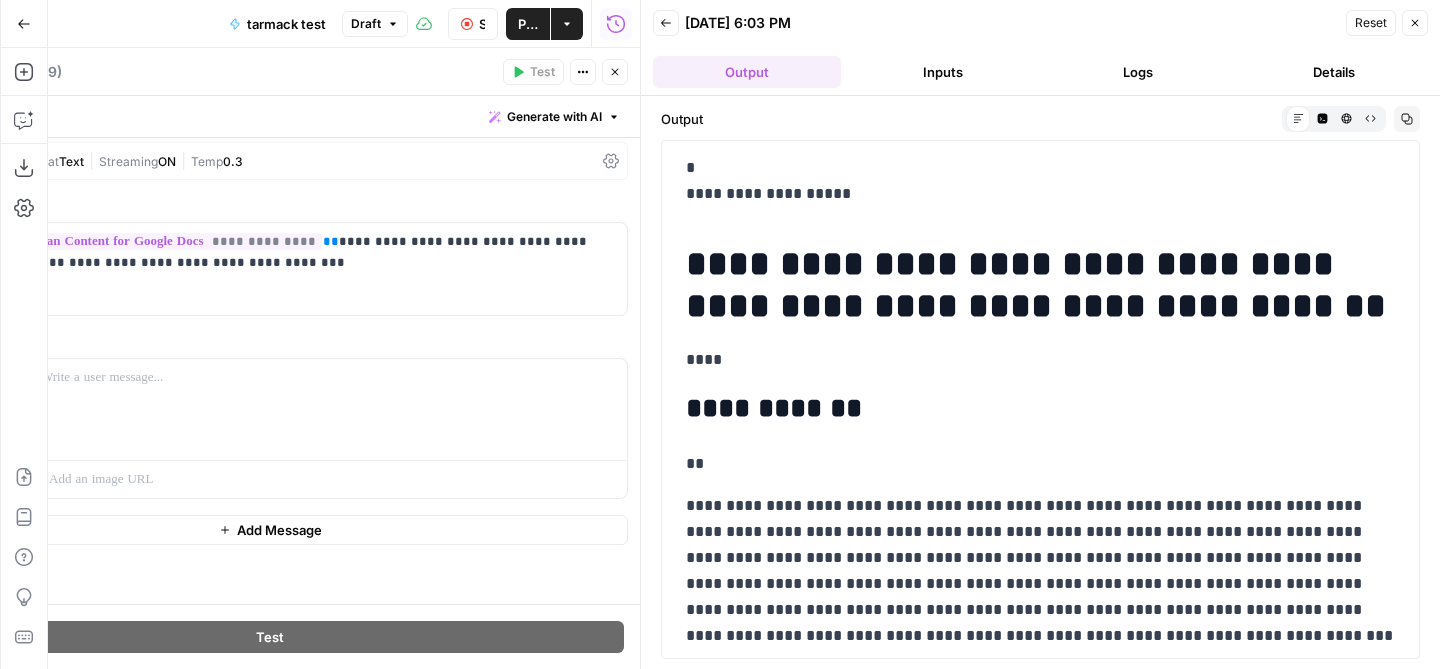 drag, startPoint x: 680, startPoint y: 255, endPoint x: 1300, endPoint y: 315, distance: 622.8965 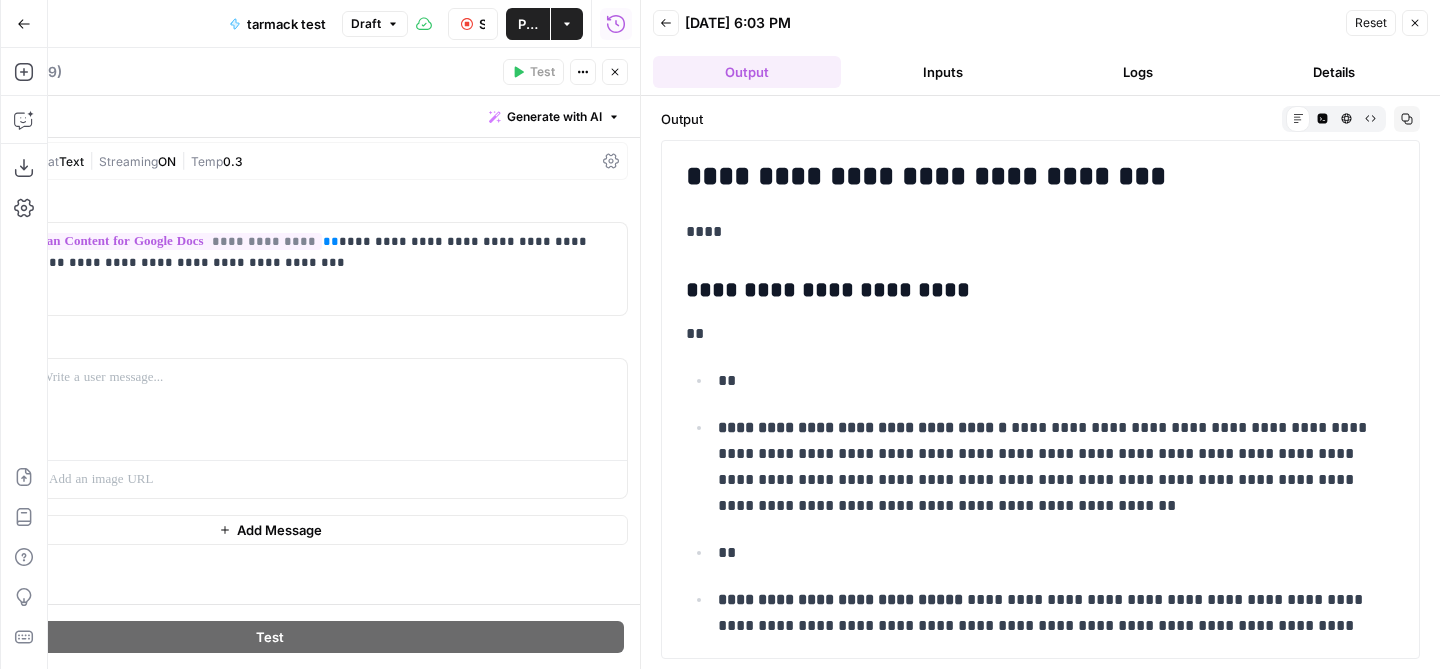 scroll, scrollTop: 684, scrollLeft: 0, axis: vertical 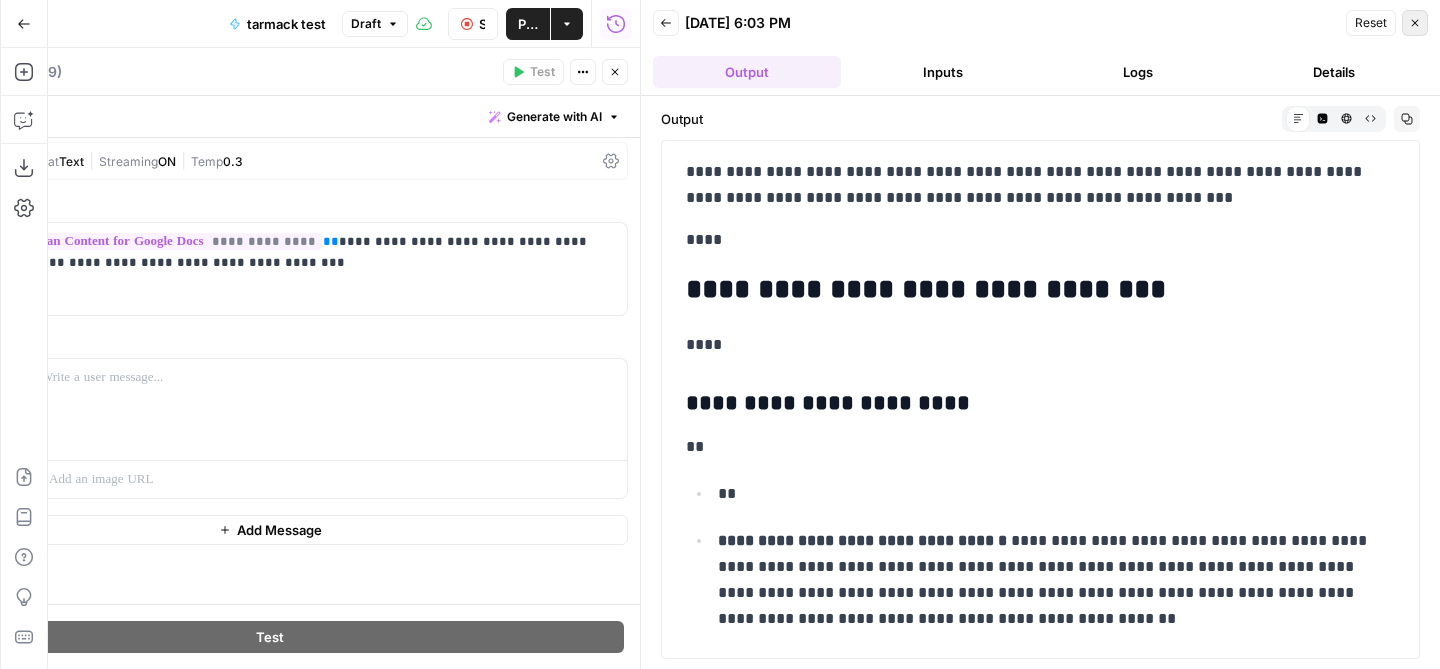 click 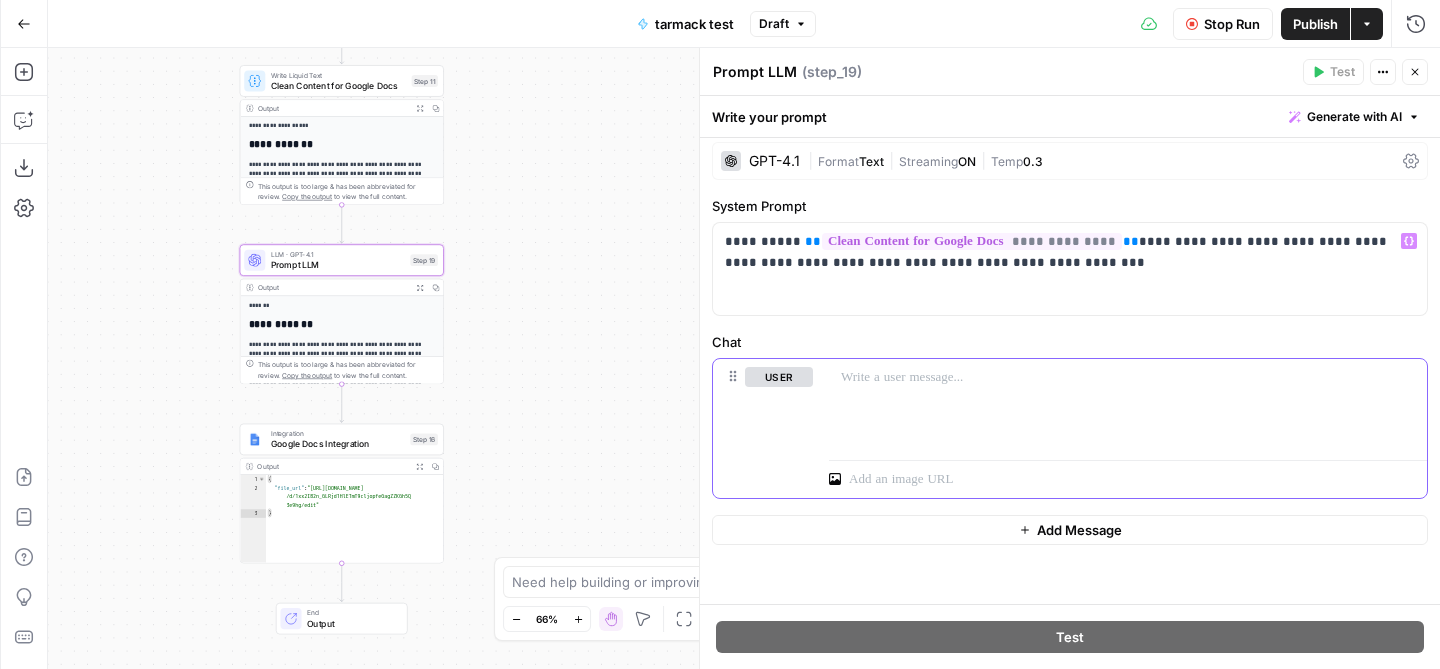 click at bounding box center (1128, 377) 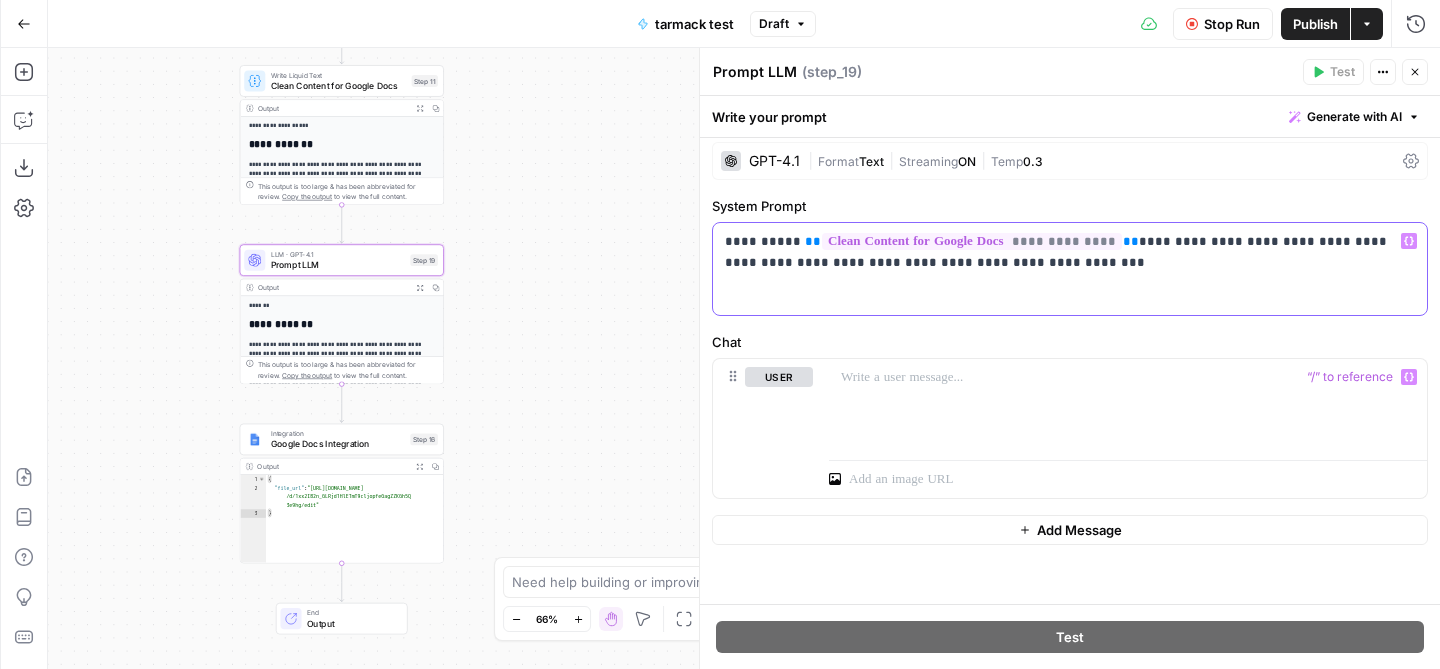 click on "**********" at bounding box center [1070, 269] 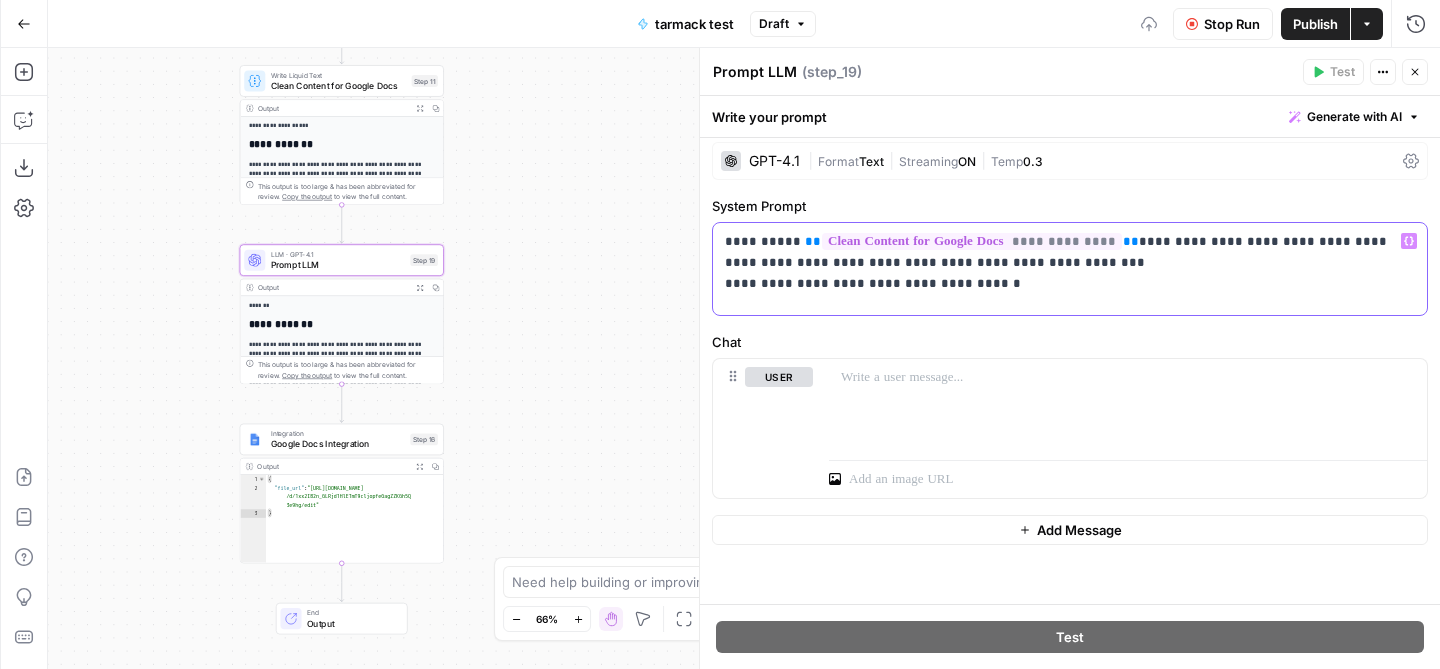 click on "**********" at bounding box center [1070, 262] 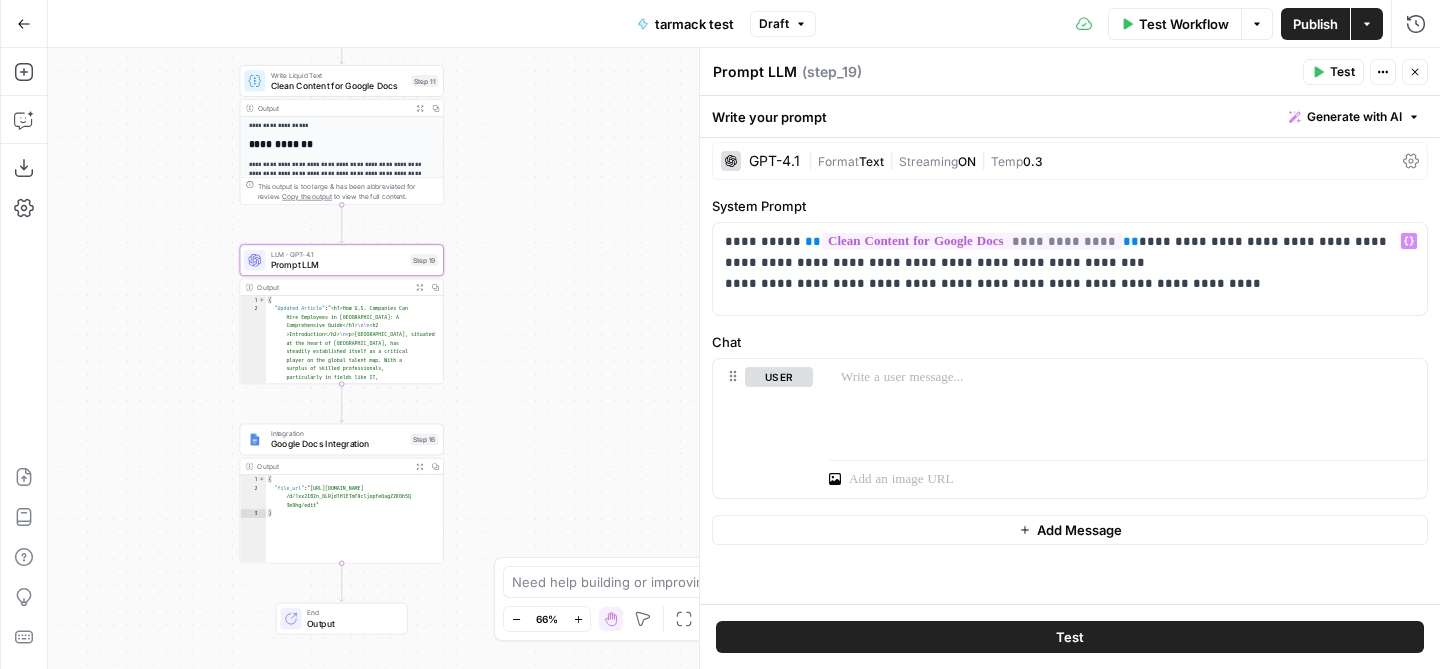 click on "Output" at bounding box center [332, 287] 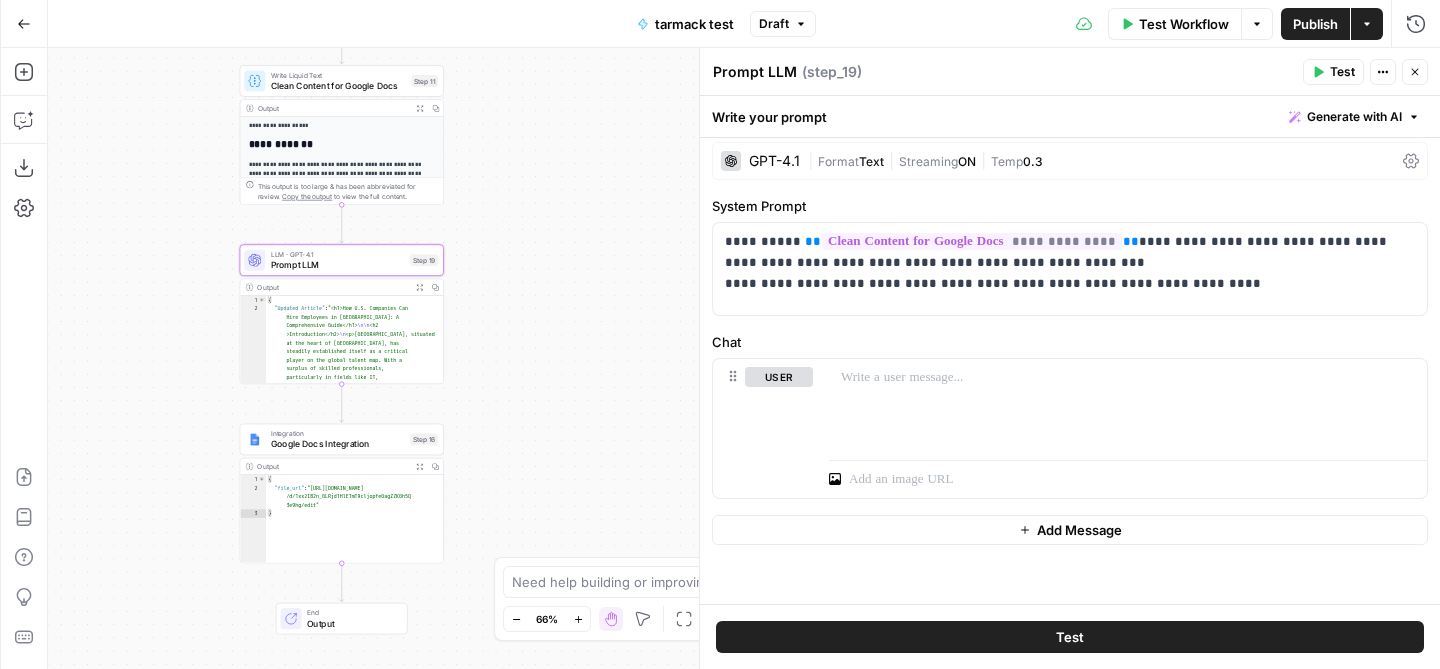 click on "Output Expand Output Copy" at bounding box center [341, 287] 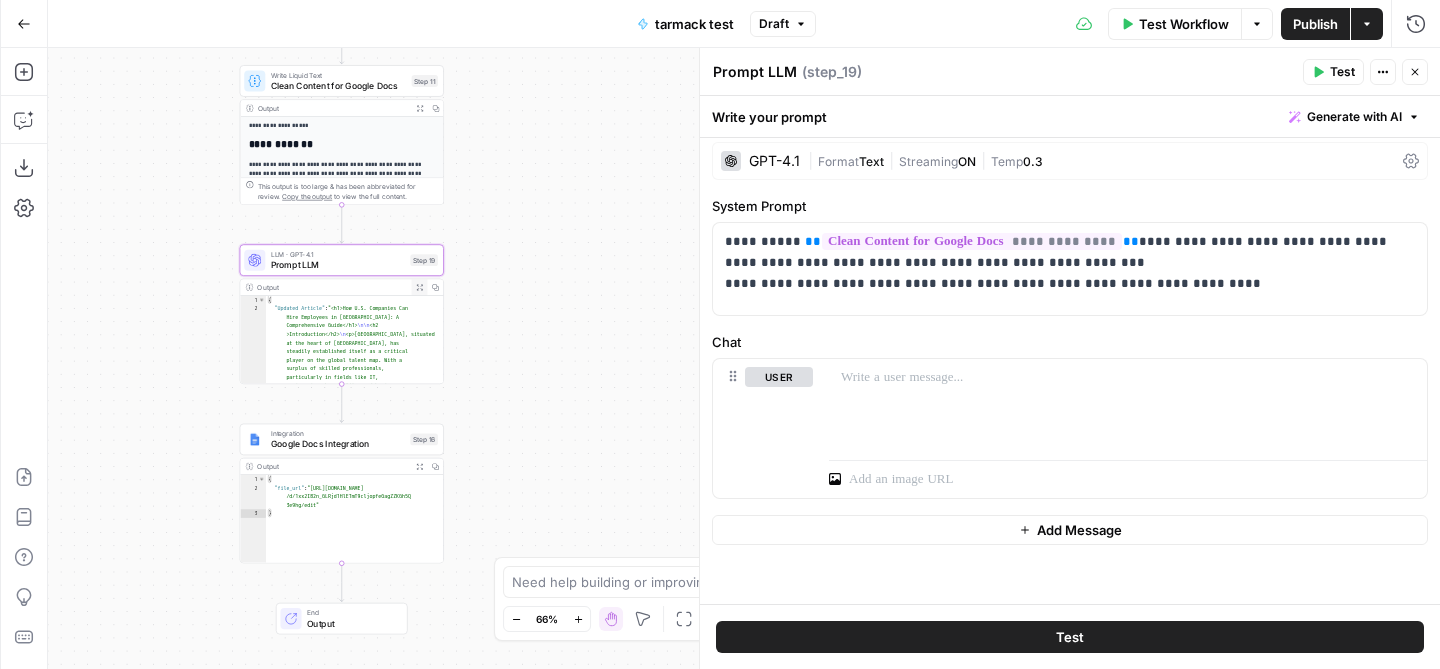 click 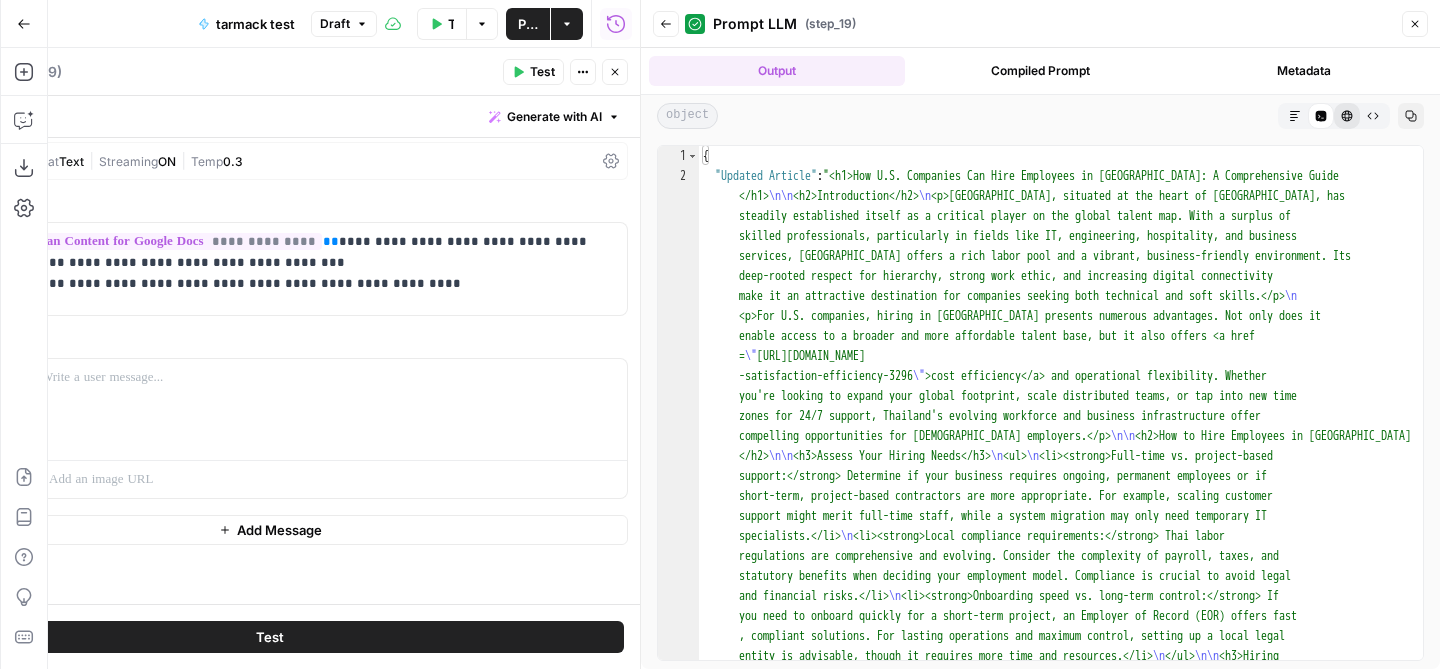 click 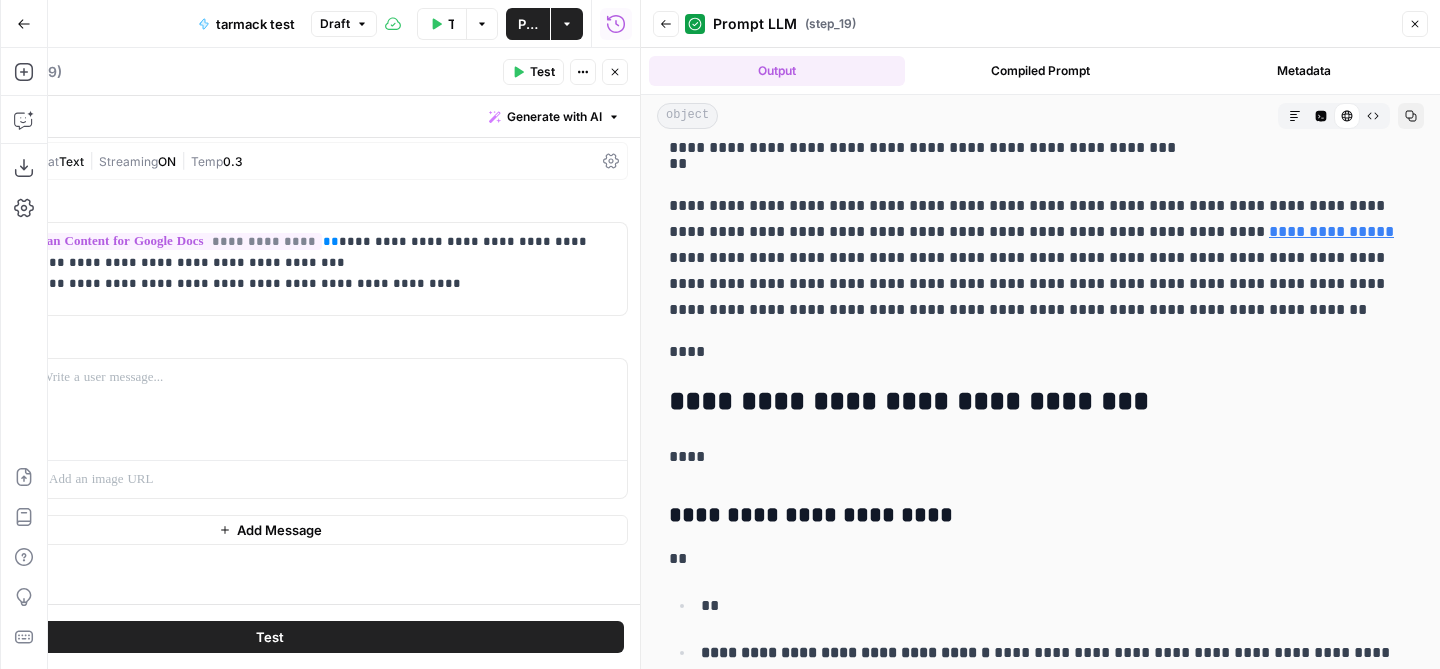 scroll, scrollTop: 1435, scrollLeft: 0, axis: vertical 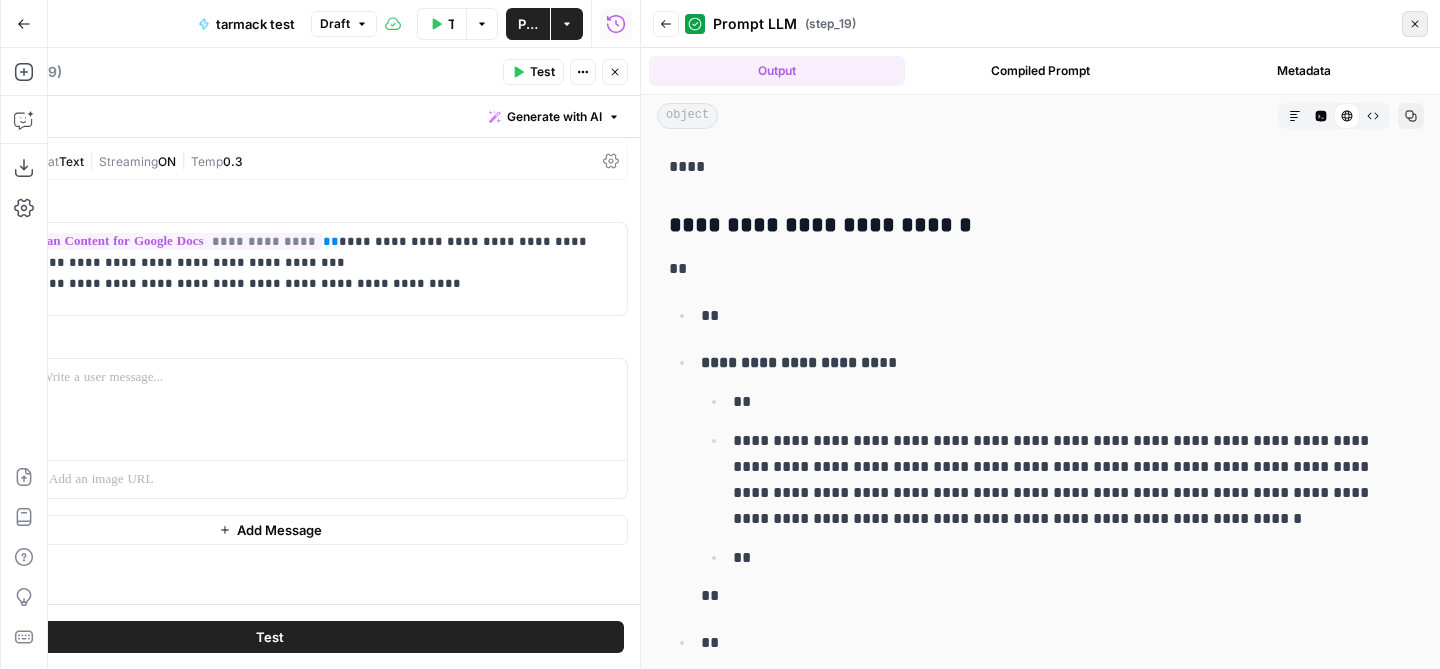 click 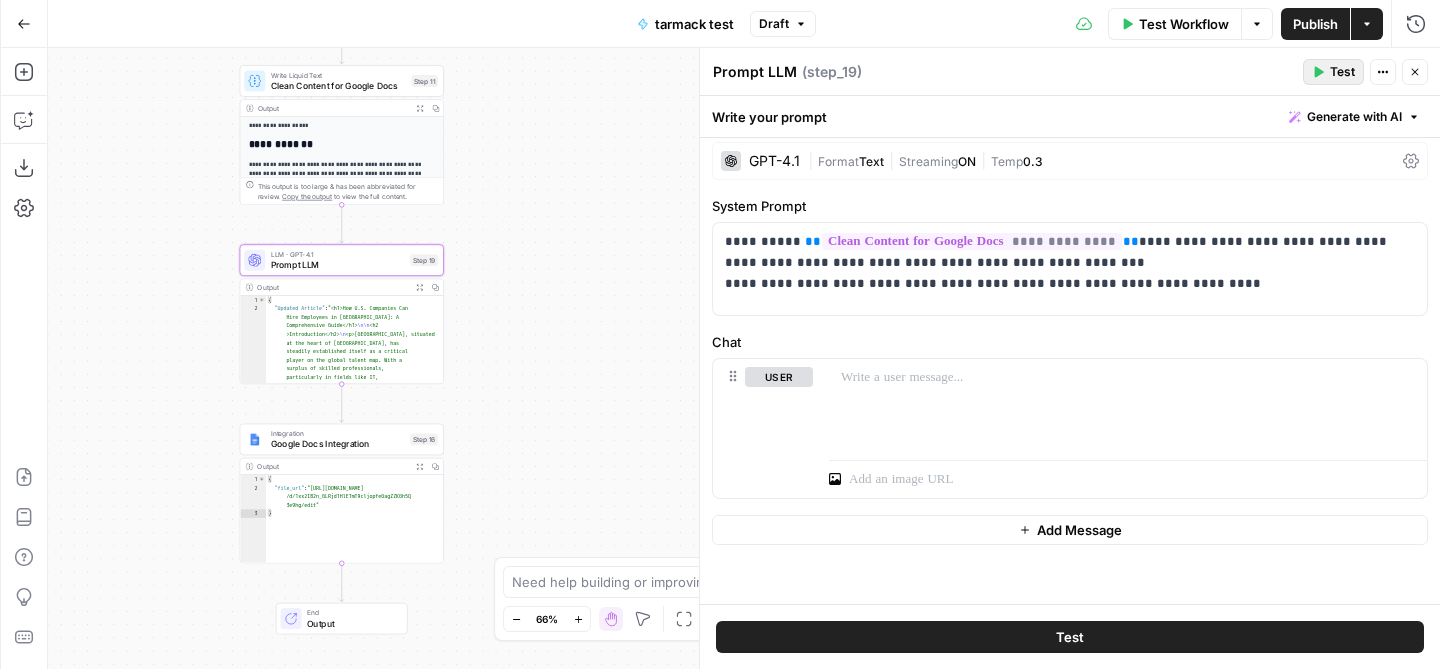 click 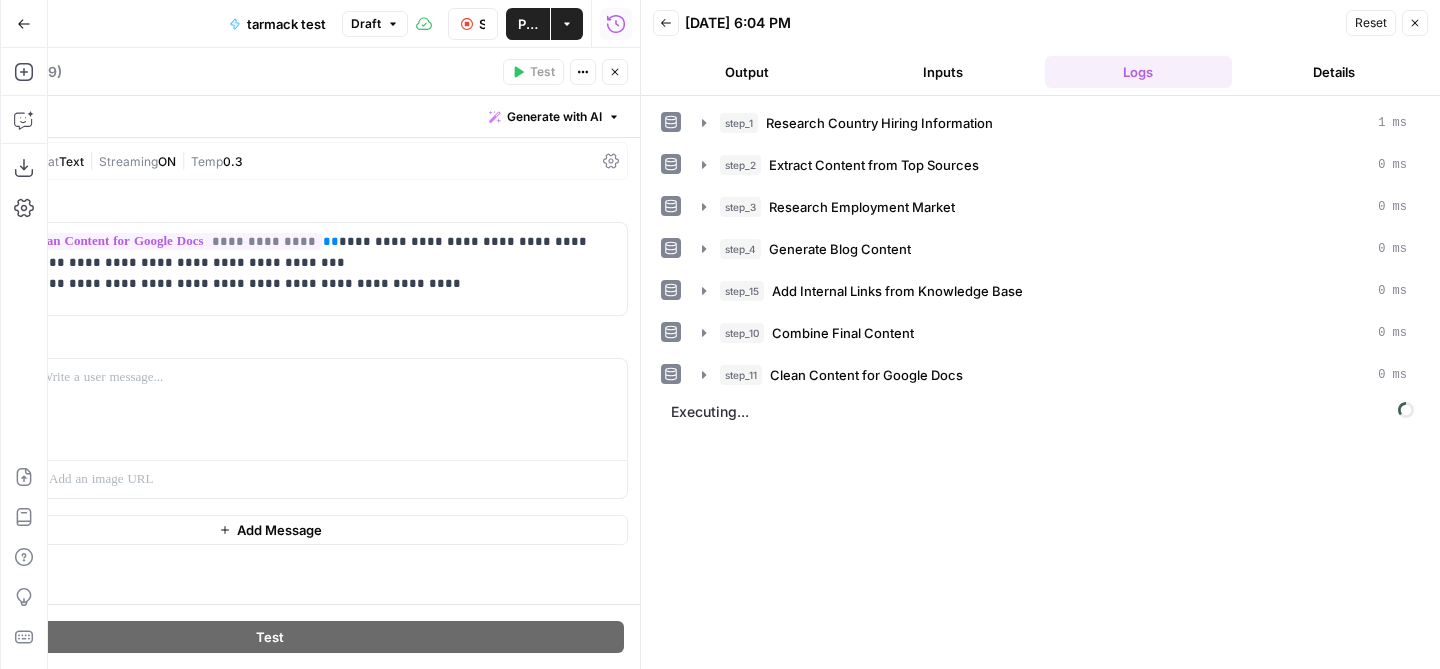 click on "Output" at bounding box center (747, 72) 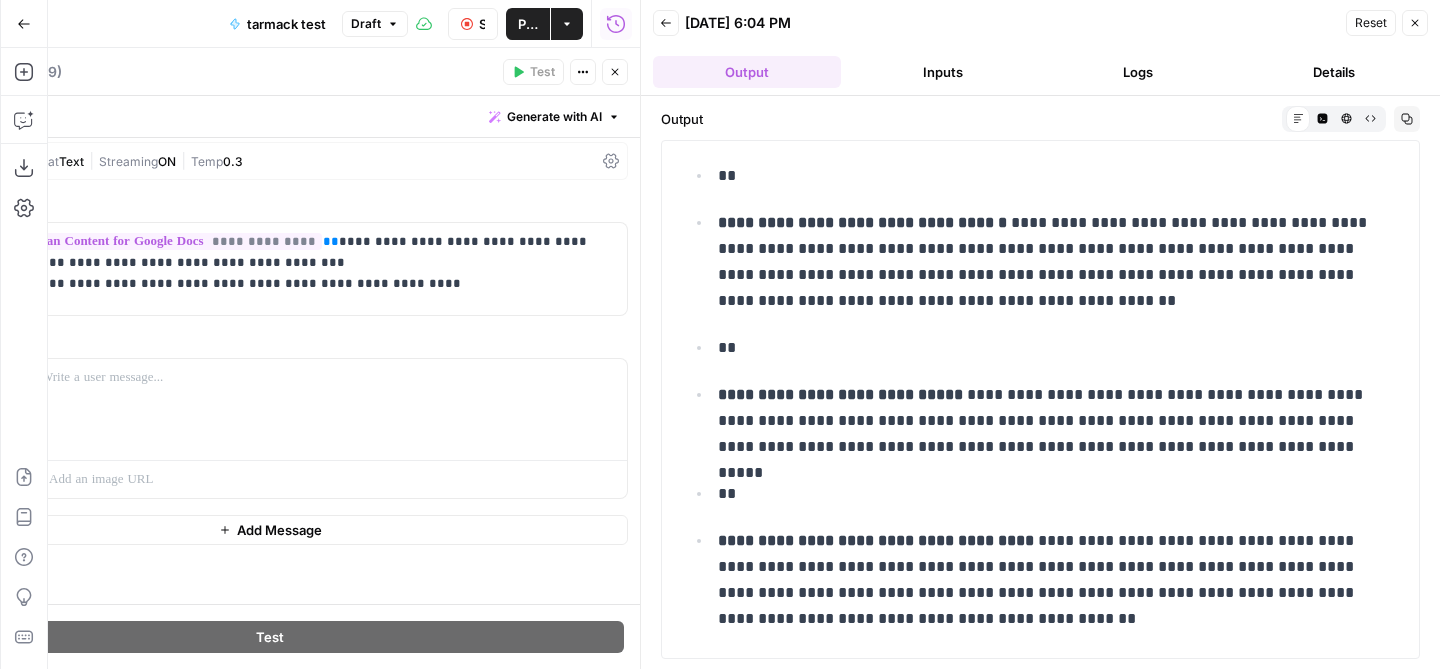 scroll, scrollTop: 1247, scrollLeft: 0, axis: vertical 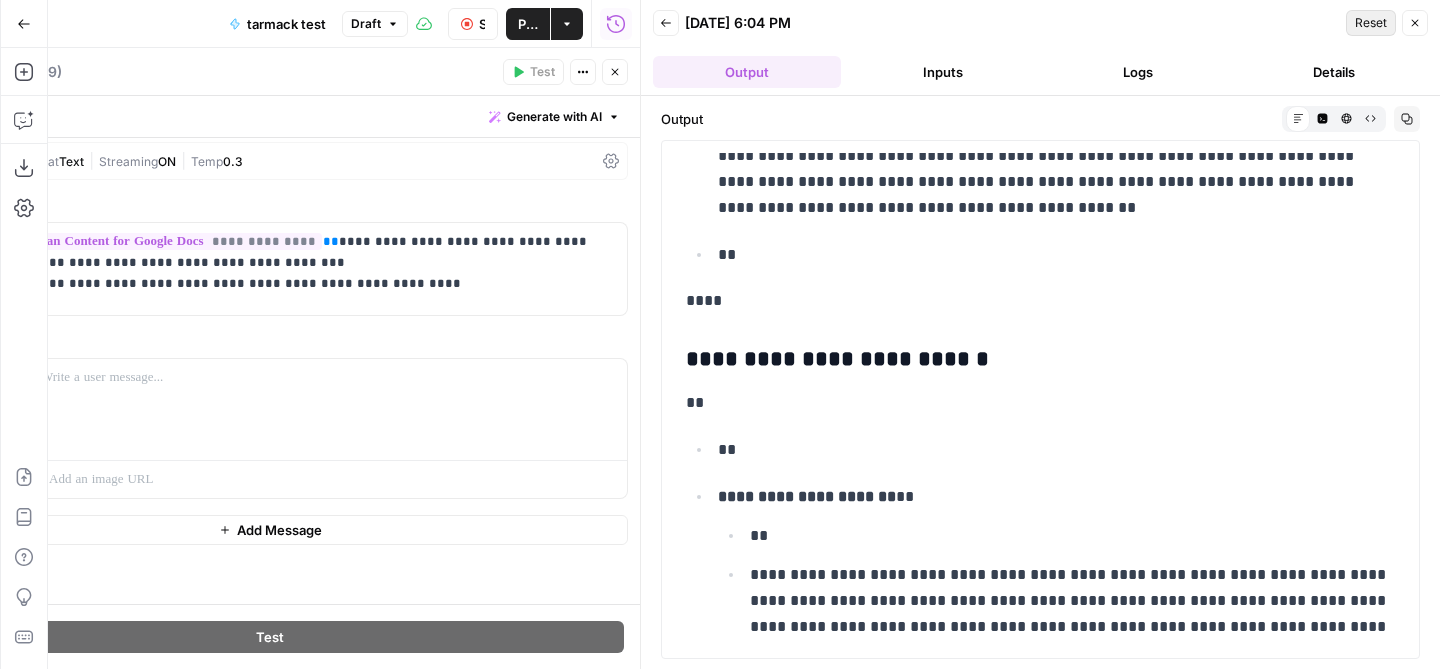 click on "Reset" at bounding box center (1371, 23) 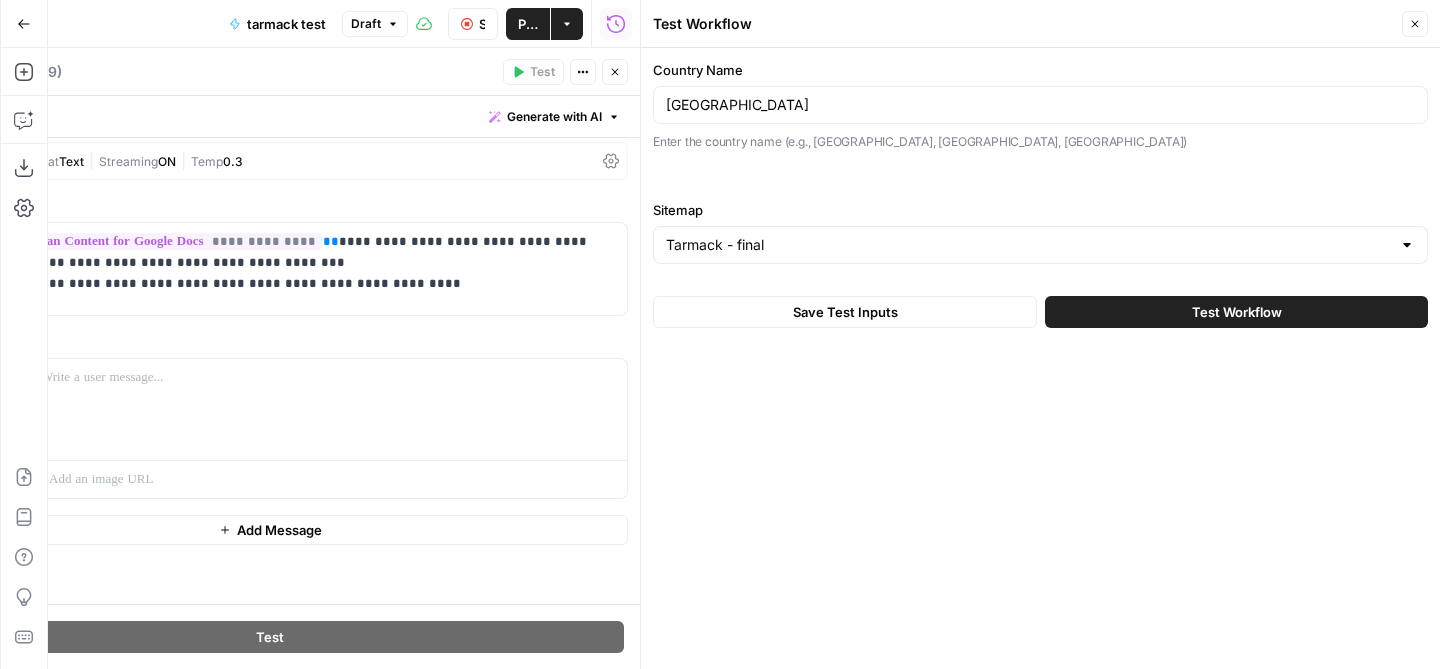 click on "Save Test Inputs Test Workflow" at bounding box center (1040, 312) 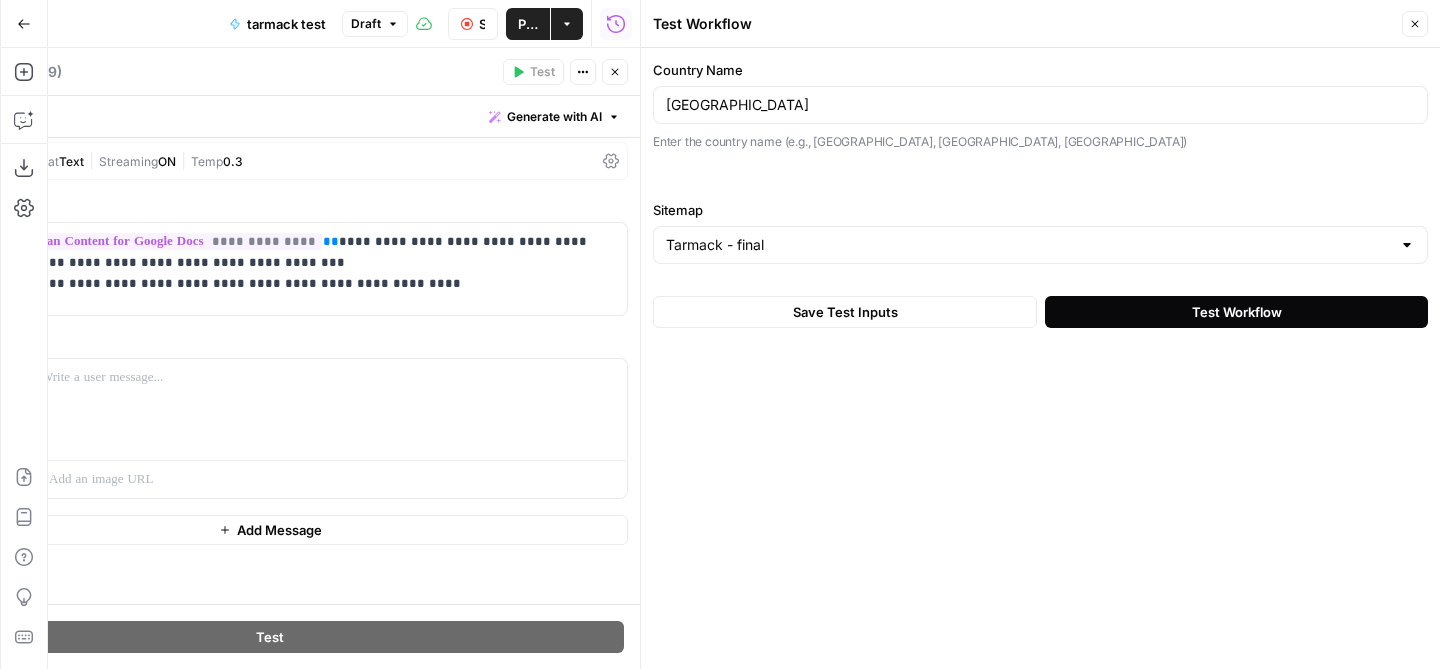 click on "Test Workflow" at bounding box center (1237, 312) 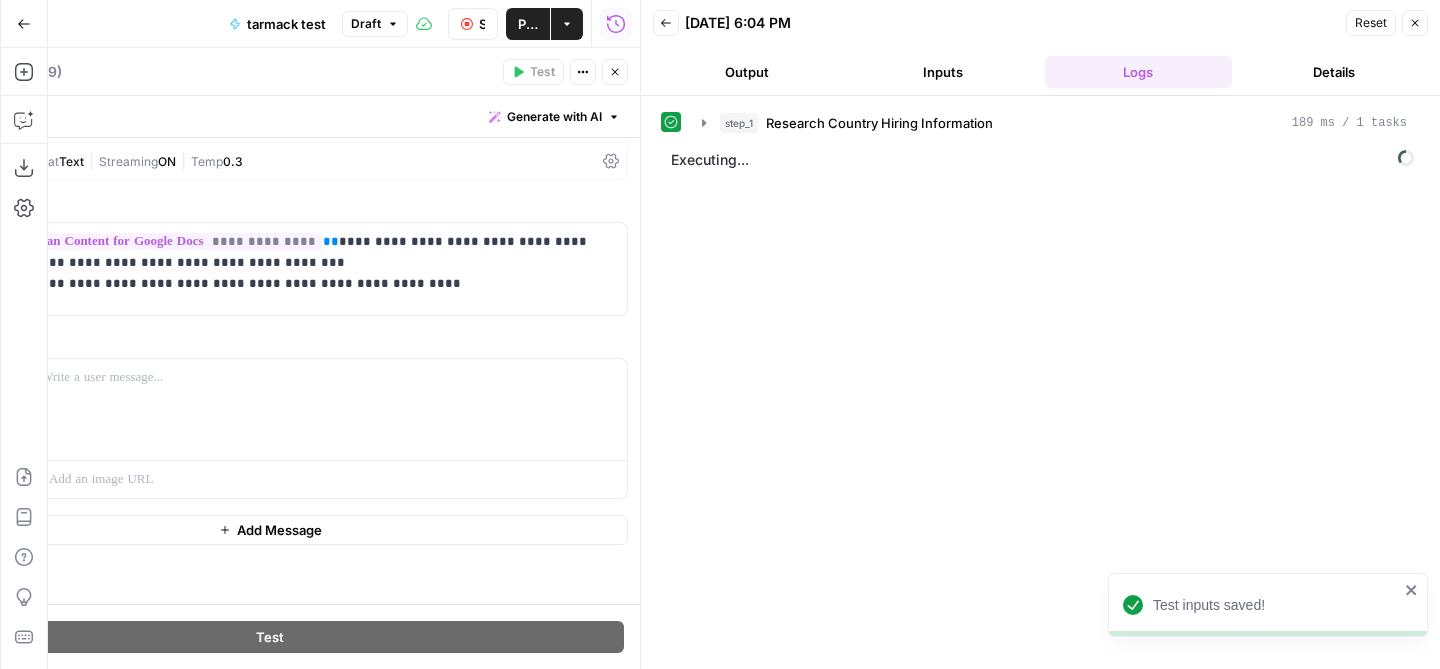 click on "Stop Run Publish Actions Run History" at bounding box center [524, 23] 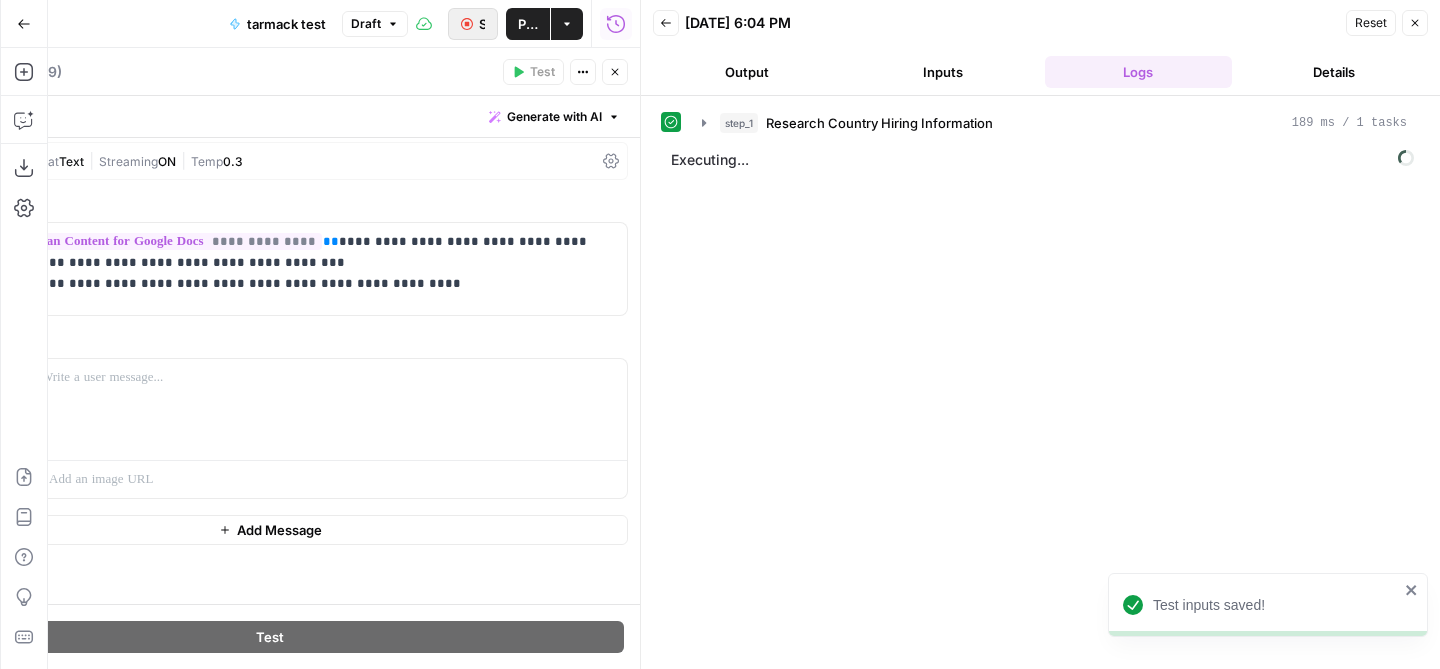 click on "Stop Run" at bounding box center [473, 24] 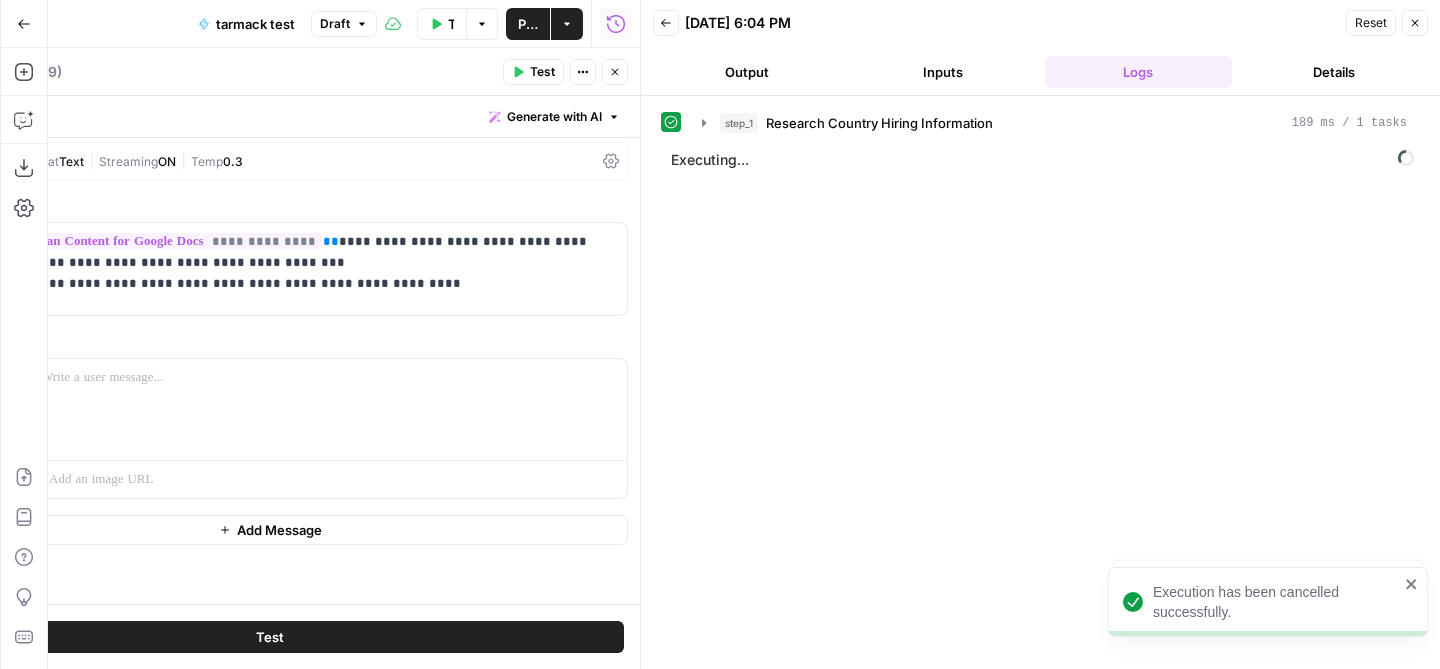 click on "step_1 Research Country Hiring Information 189 ms / 1 tasks Executing..." at bounding box center (1040, 382) 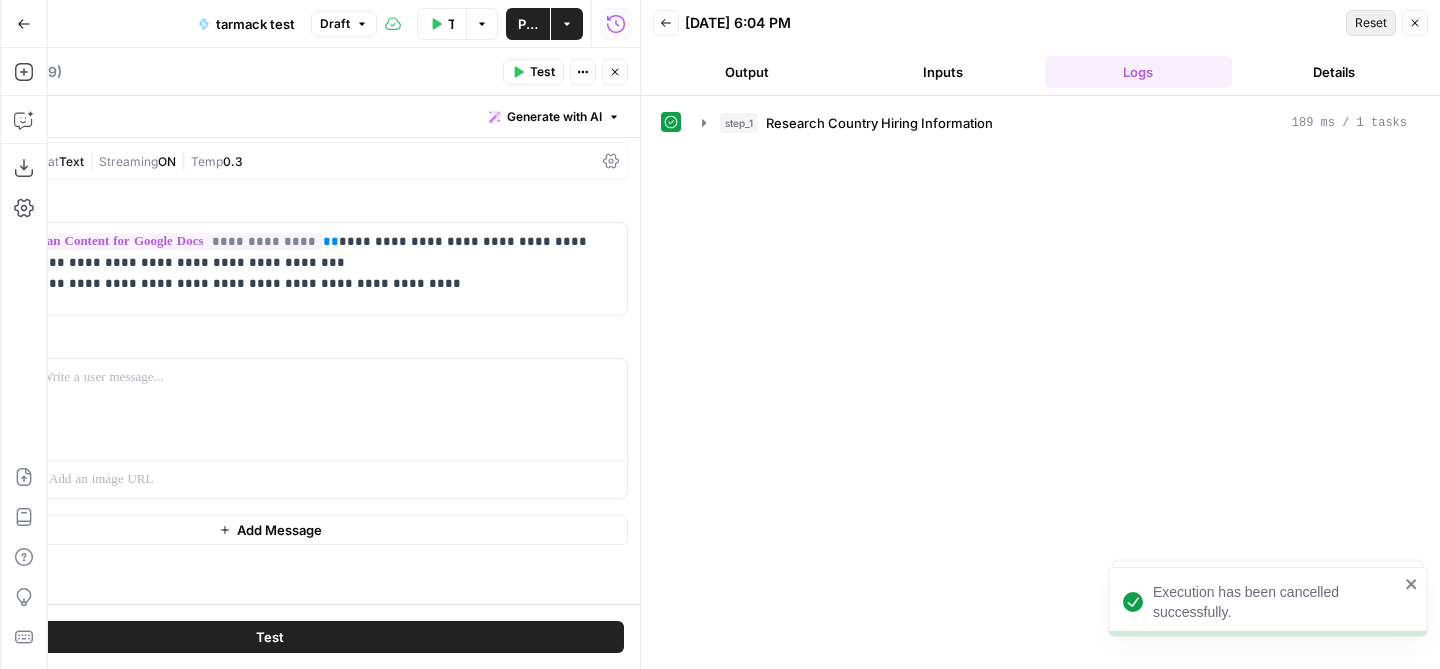 click on "Reset" at bounding box center (1371, 23) 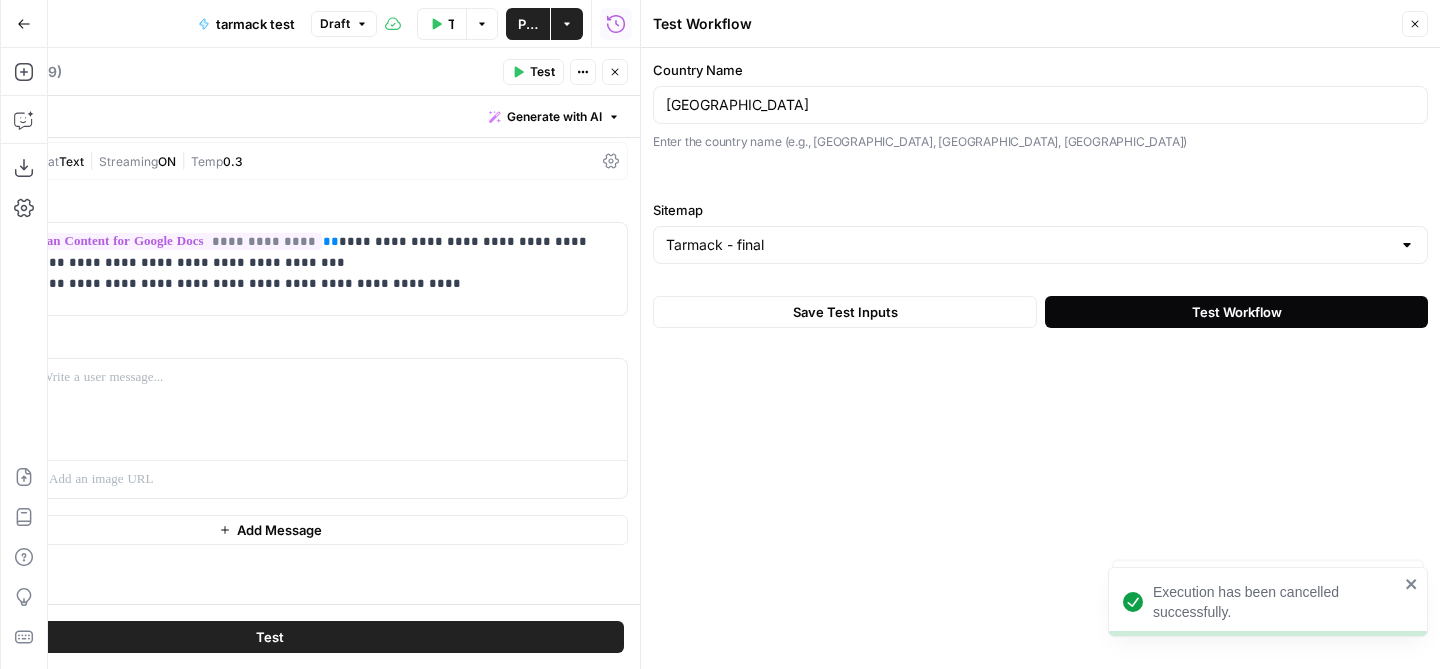 click on "Test Workflow" at bounding box center [1237, 312] 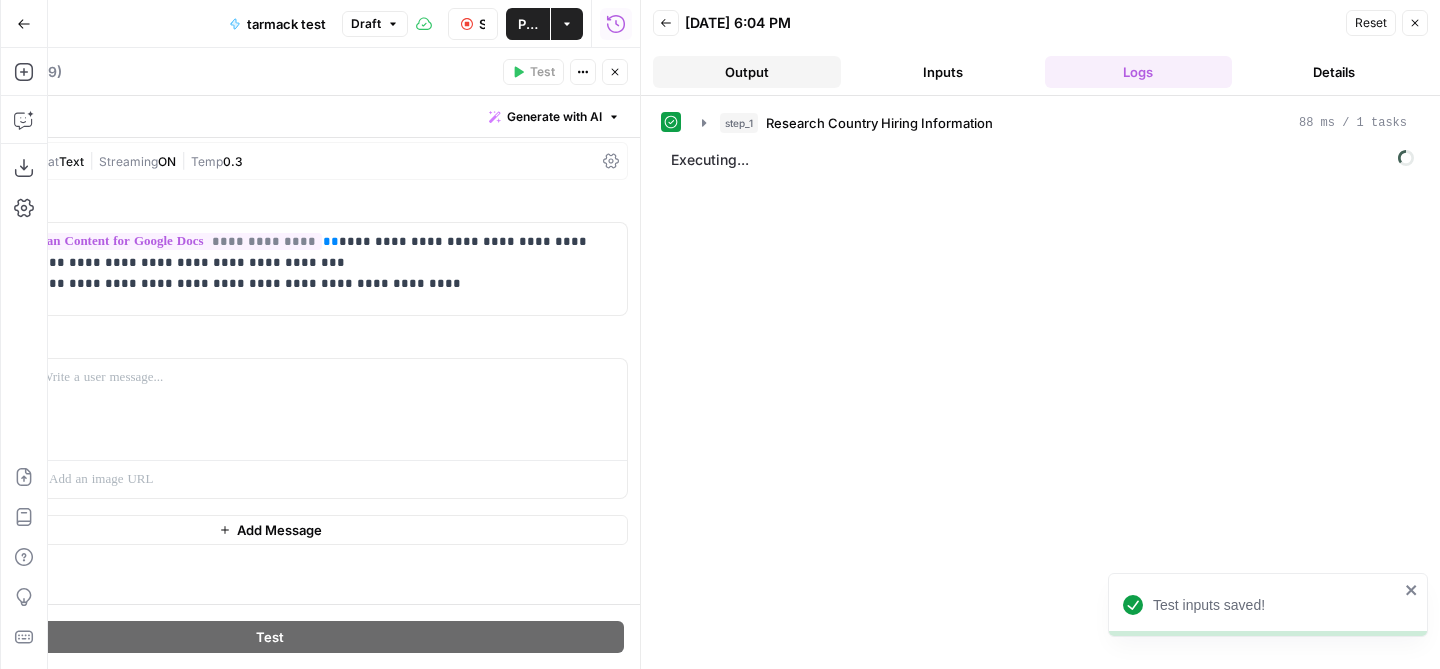 click on "Output" at bounding box center (747, 72) 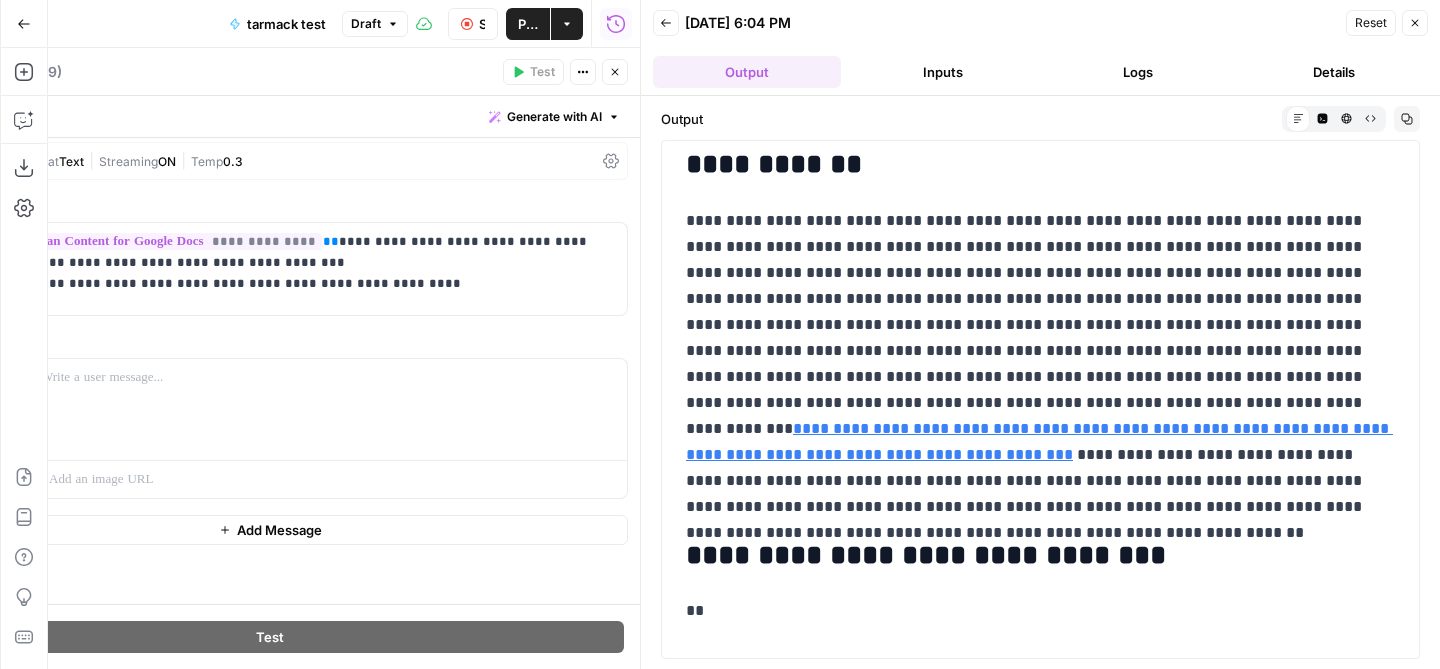 scroll, scrollTop: 0, scrollLeft: 0, axis: both 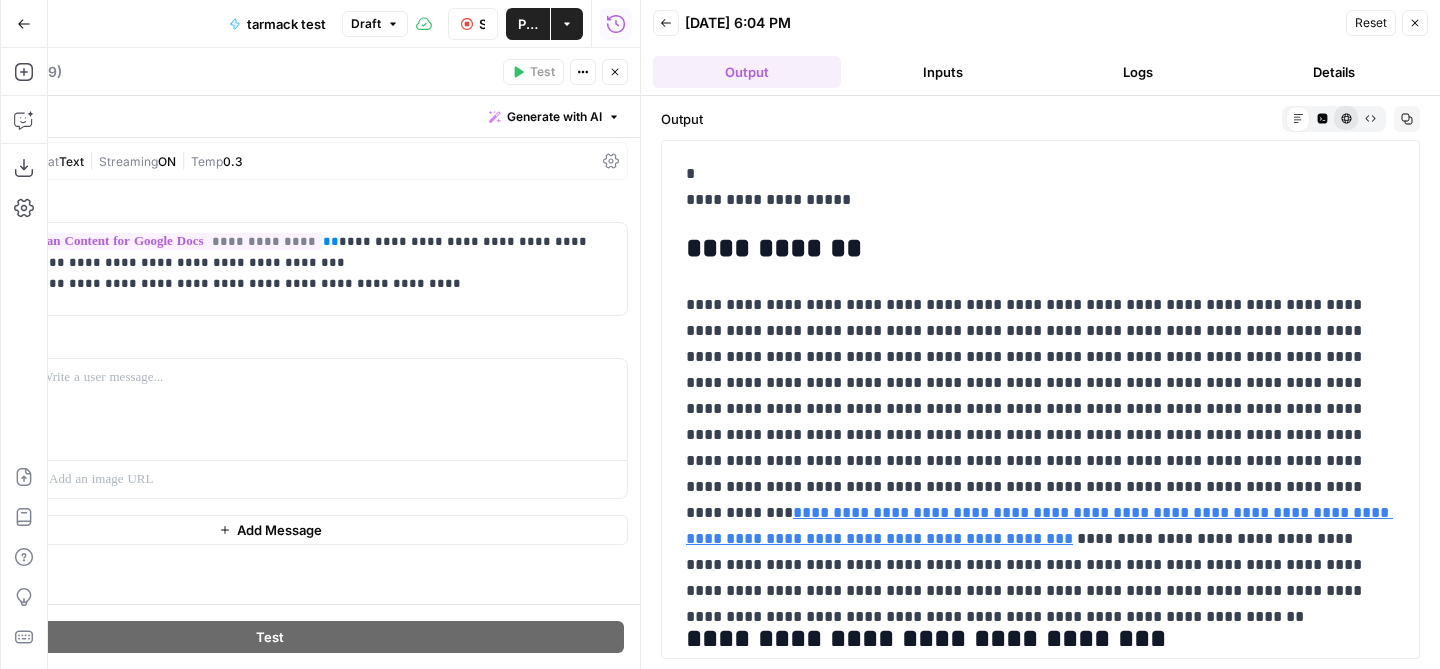 click 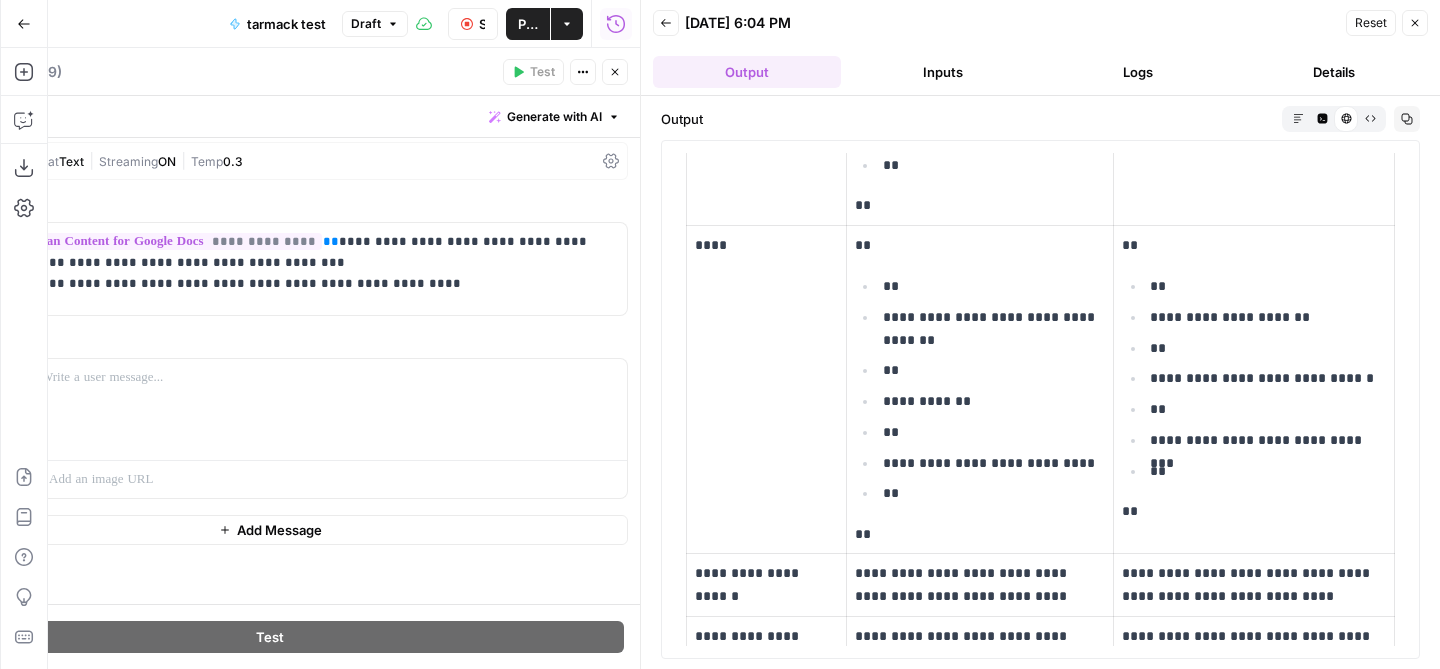 scroll, scrollTop: 0, scrollLeft: 0, axis: both 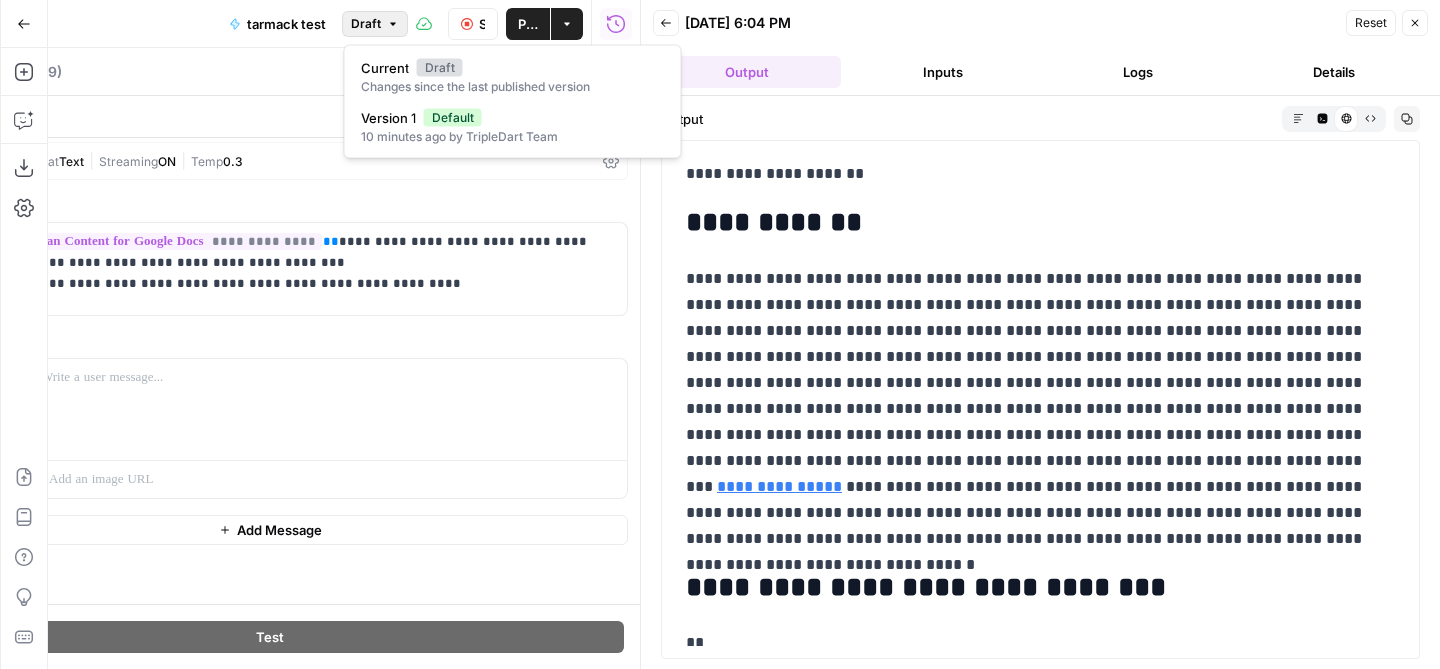 click on "Draft" at bounding box center [366, 24] 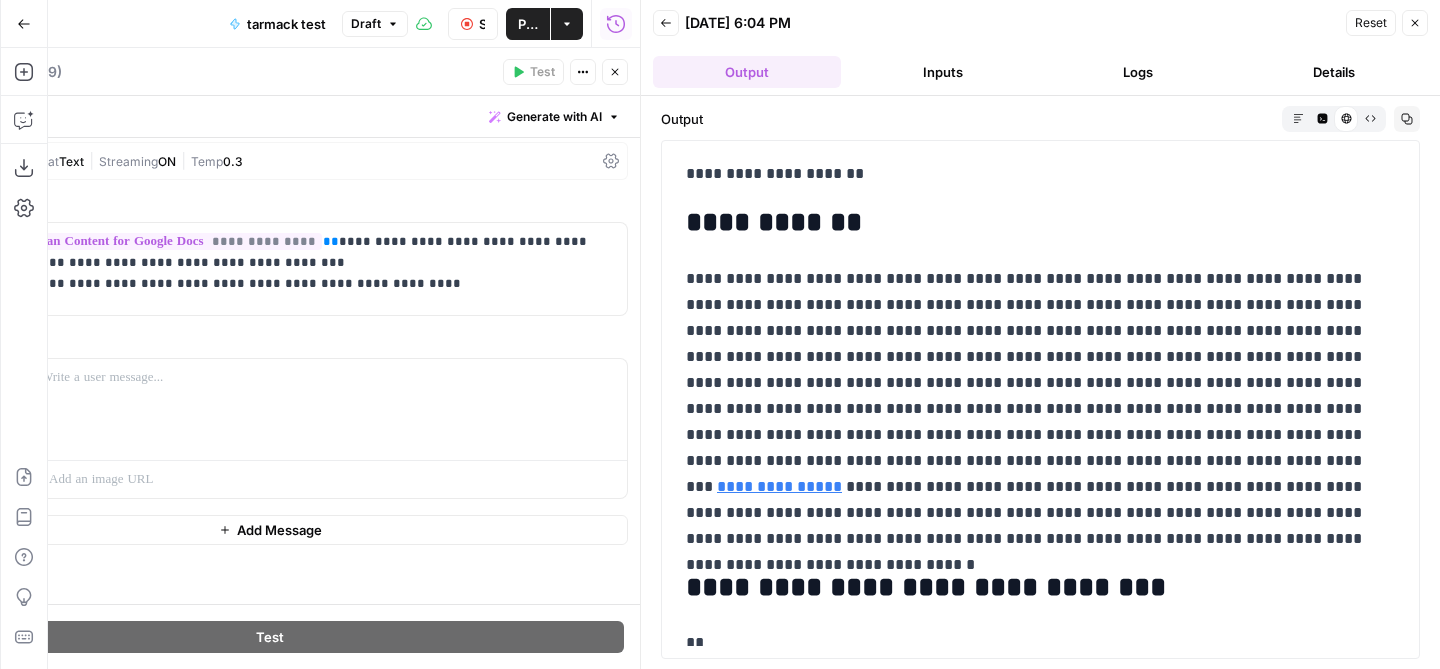 click on "Prompt LLM Prompt LLM  ( step_19 )" at bounding box center (204, 72) 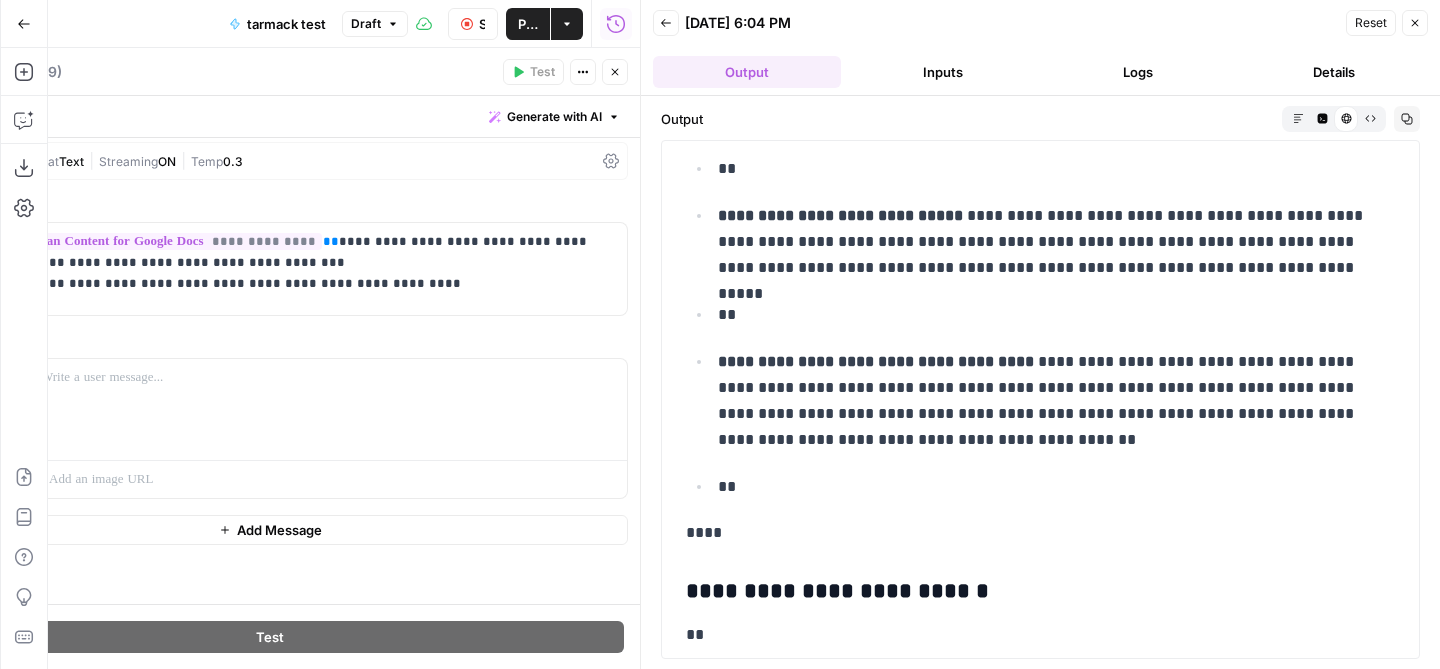 scroll, scrollTop: 0, scrollLeft: 0, axis: both 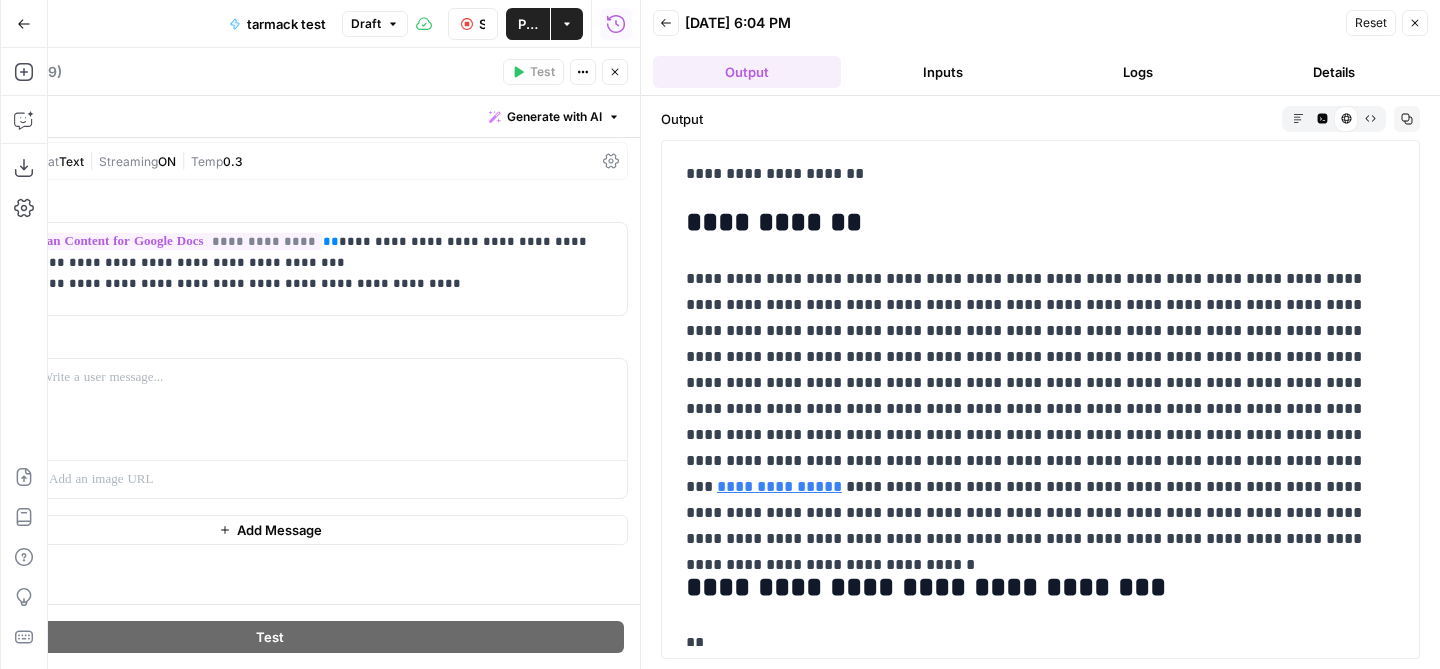 click on "Prompt LLM Prompt LLM  ( step_19 )" at bounding box center (204, 72) 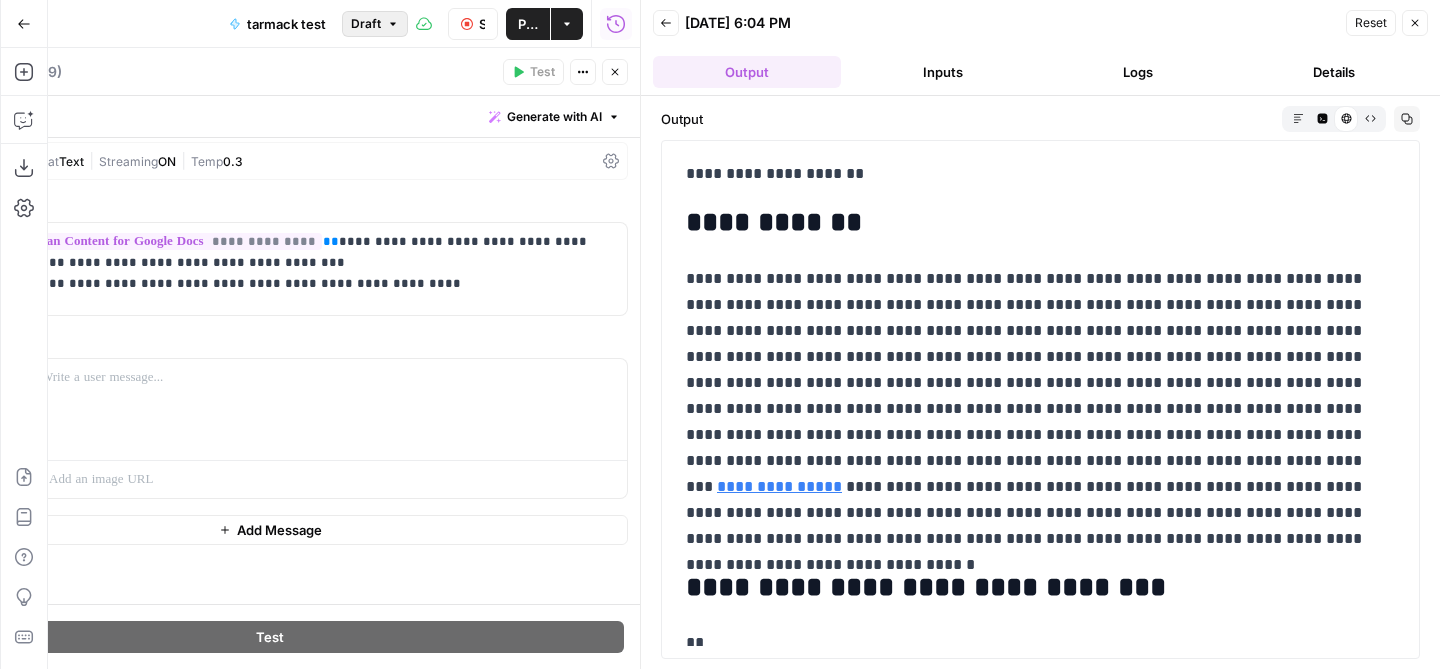 click on "Draft" at bounding box center [375, 24] 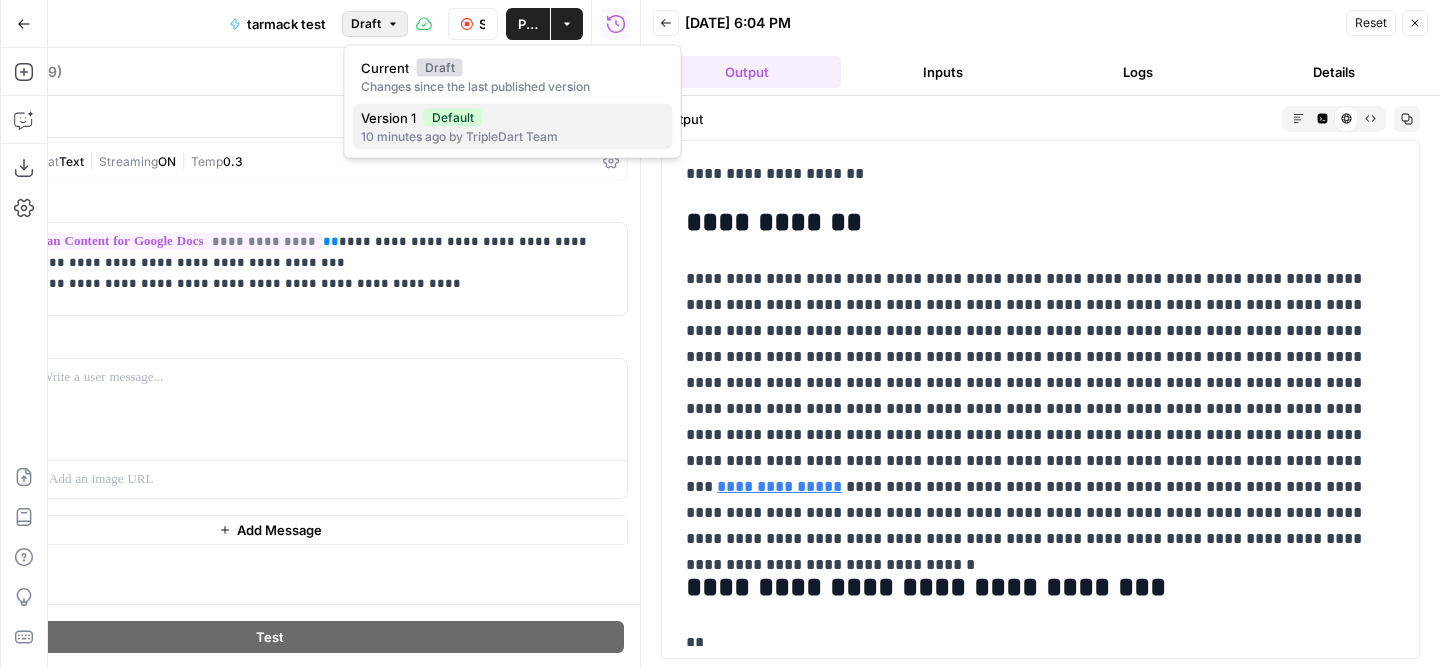 click on "Version 1" at bounding box center [388, 118] 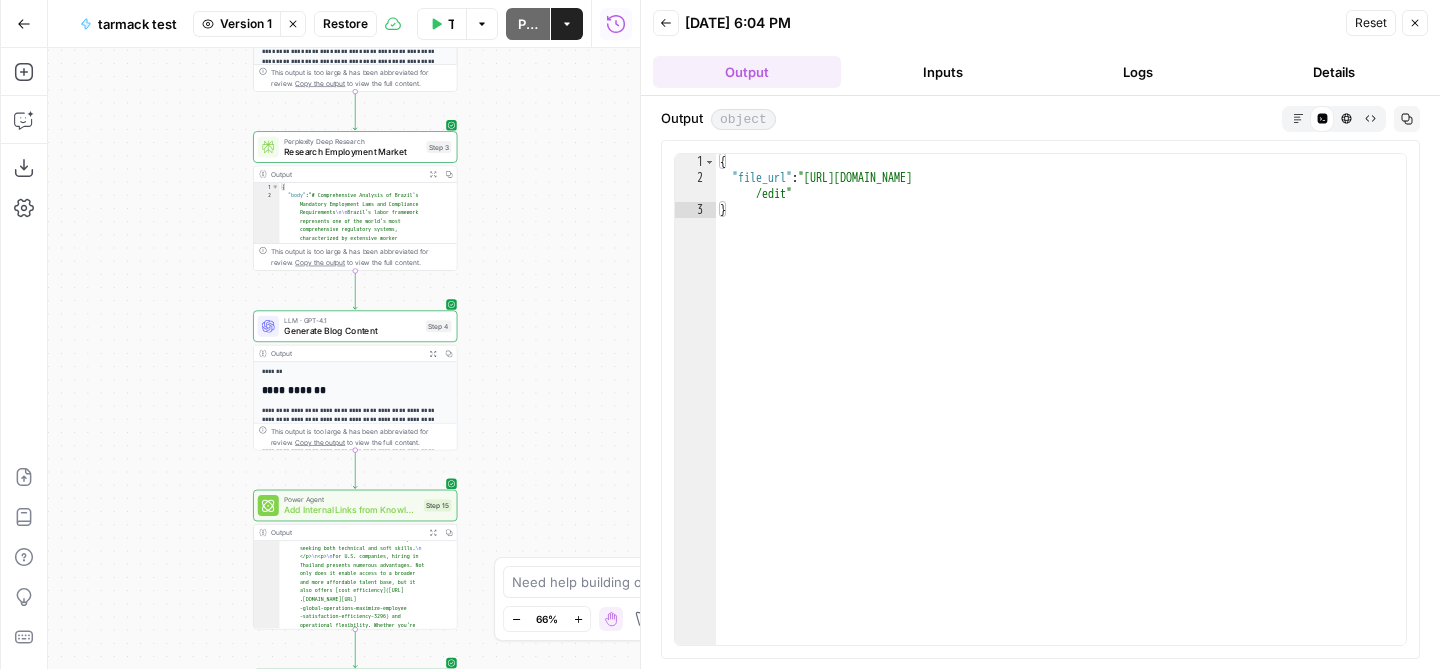 click on "Generate Blog Content" at bounding box center (352, 330) 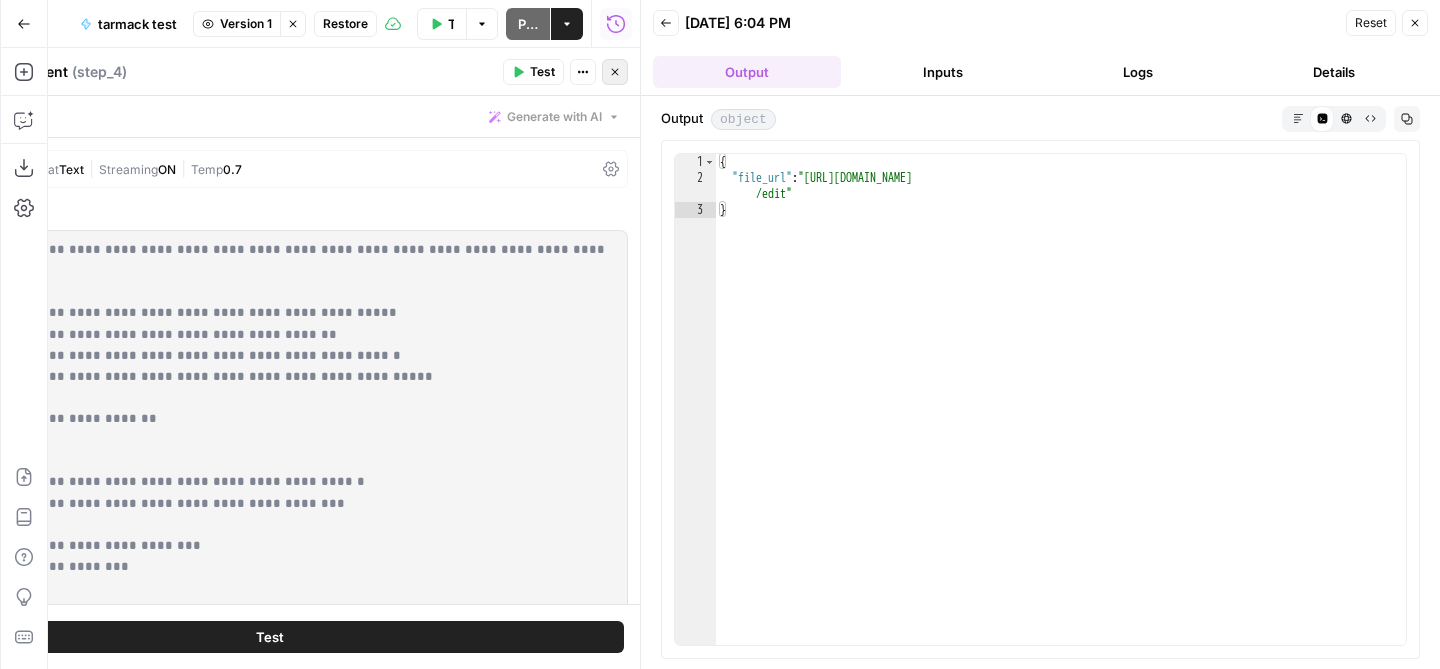 click on "Close" at bounding box center [615, 72] 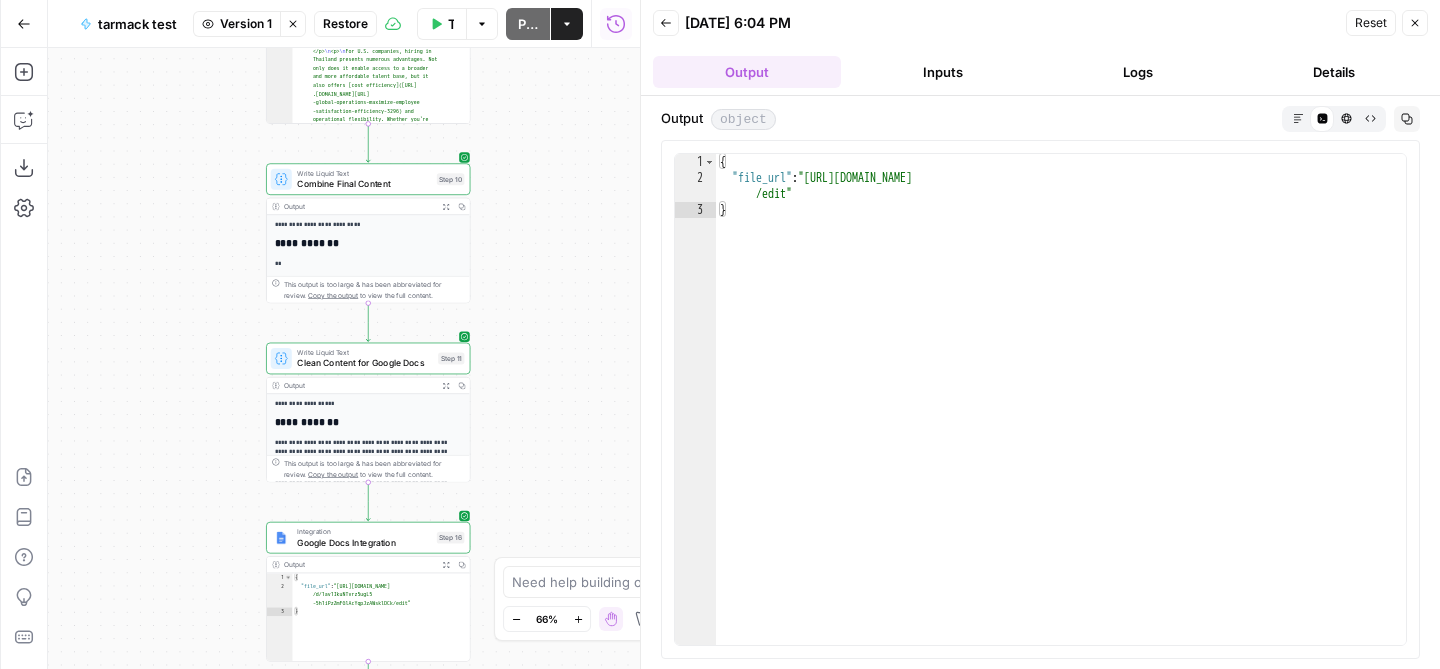 type on "**********" 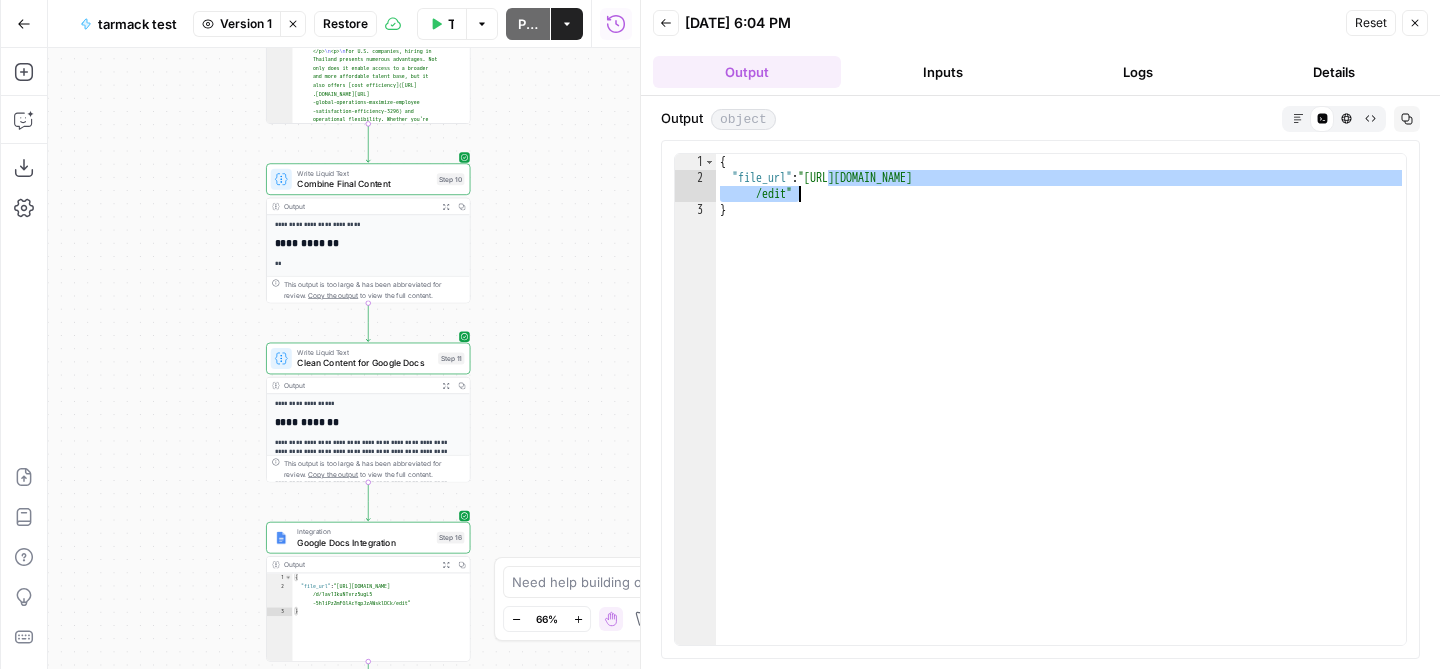 drag, startPoint x: 827, startPoint y: 180, endPoint x: 796, endPoint y: 195, distance: 34.43835 